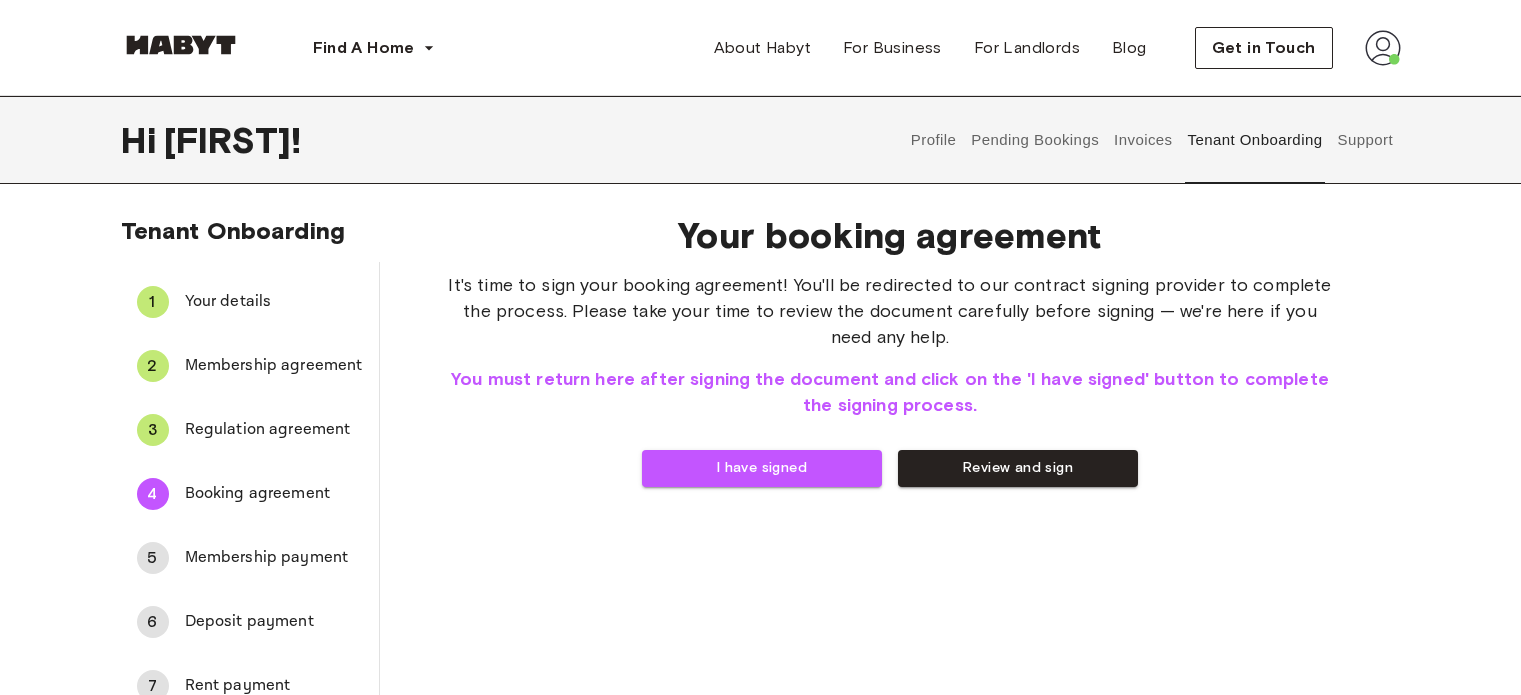 scroll, scrollTop: 0, scrollLeft: 0, axis: both 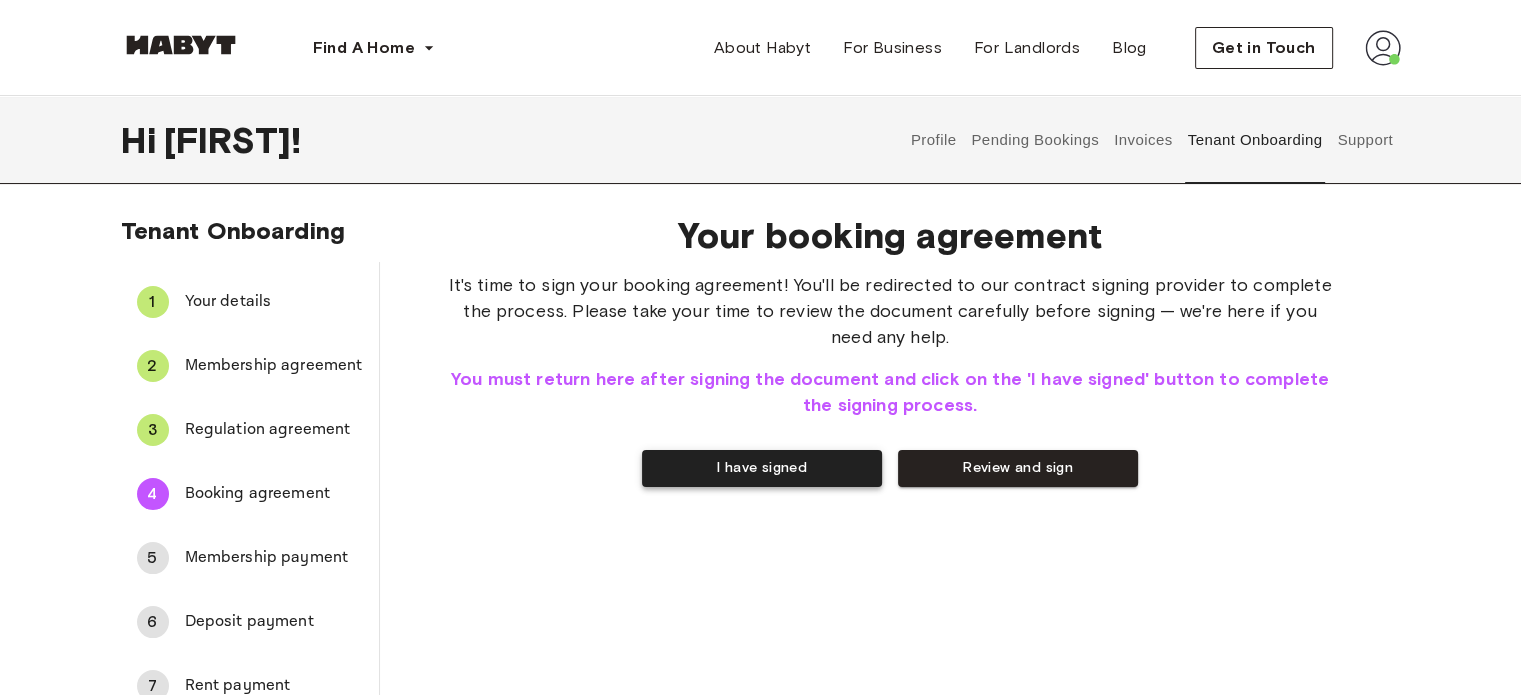 click on "I have signed" at bounding box center [762, 468] 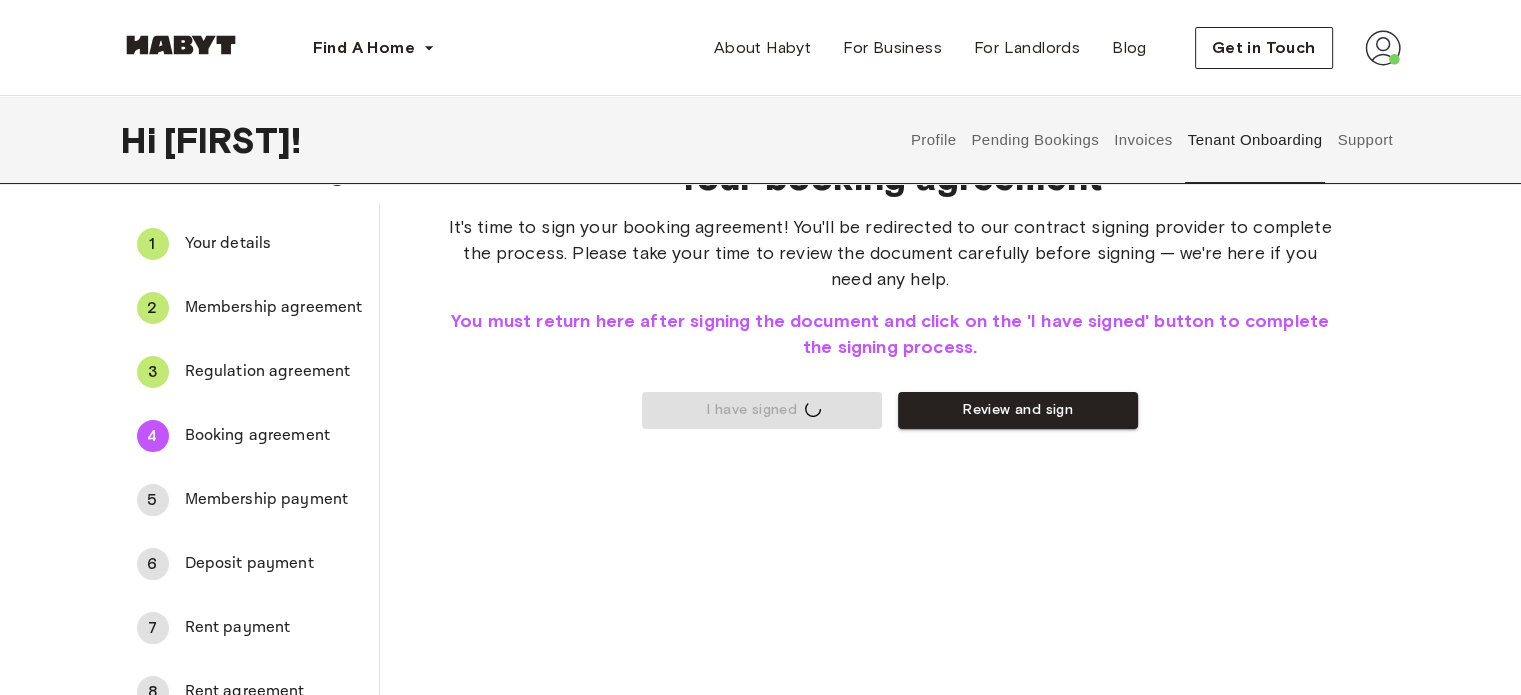 scroll, scrollTop: 0, scrollLeft: 0, axis: both 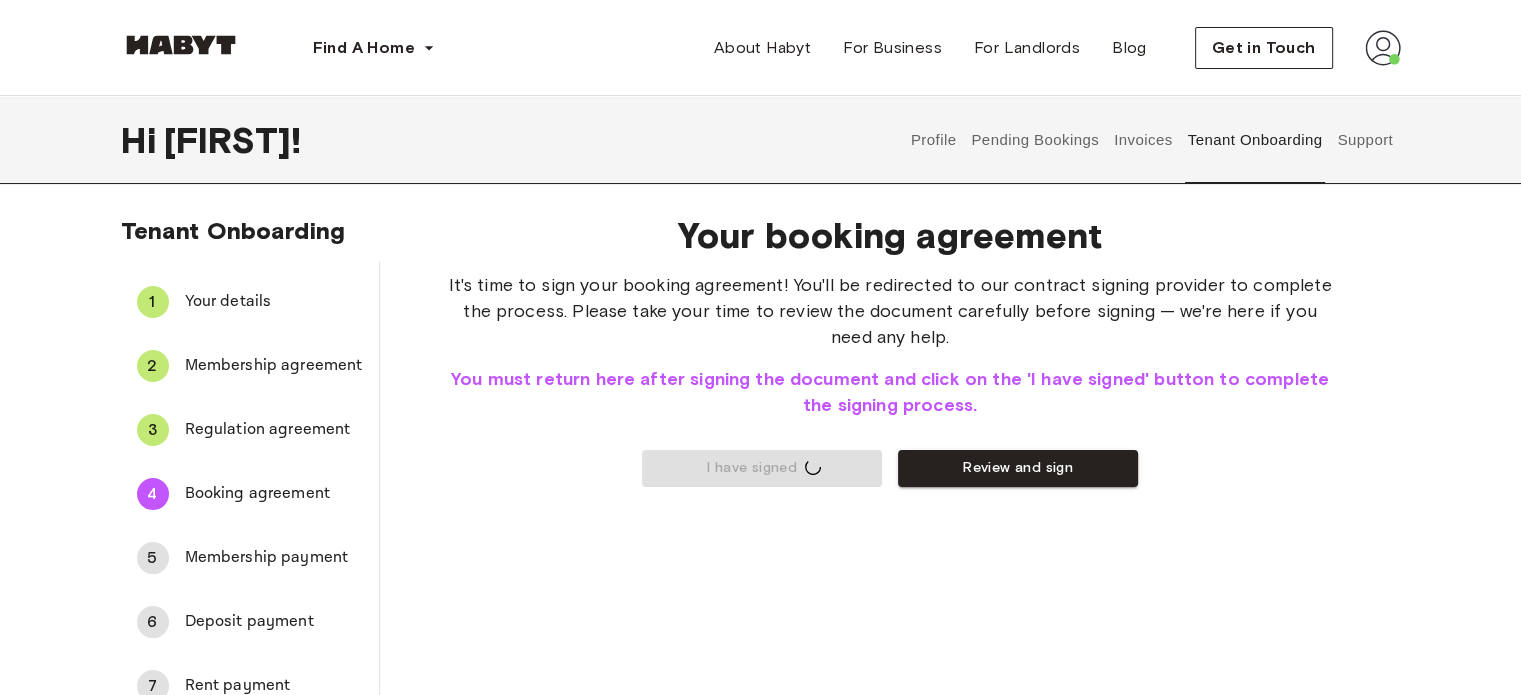 click on "Regulation agreement" at bounding box center (274, 430) 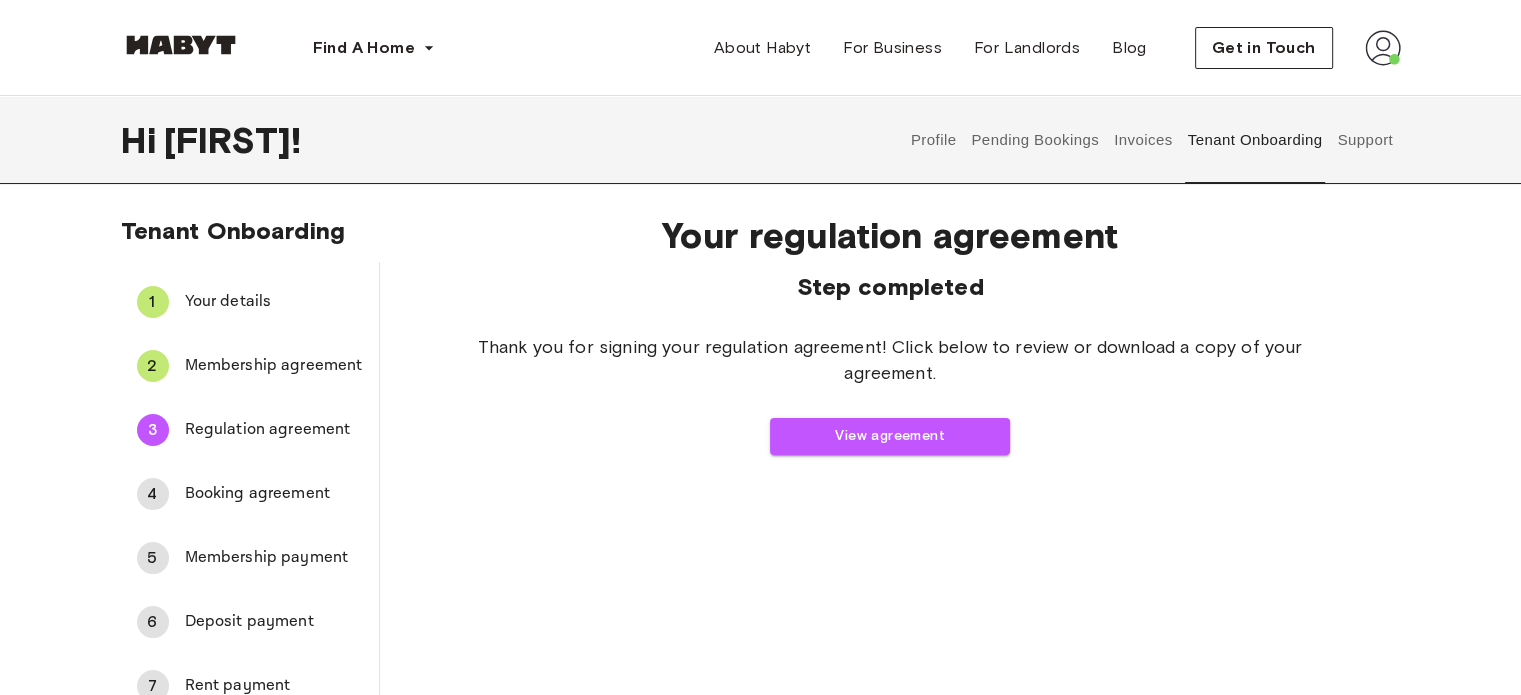click on "4 Booking agreement" at bounding box center [250, 494] 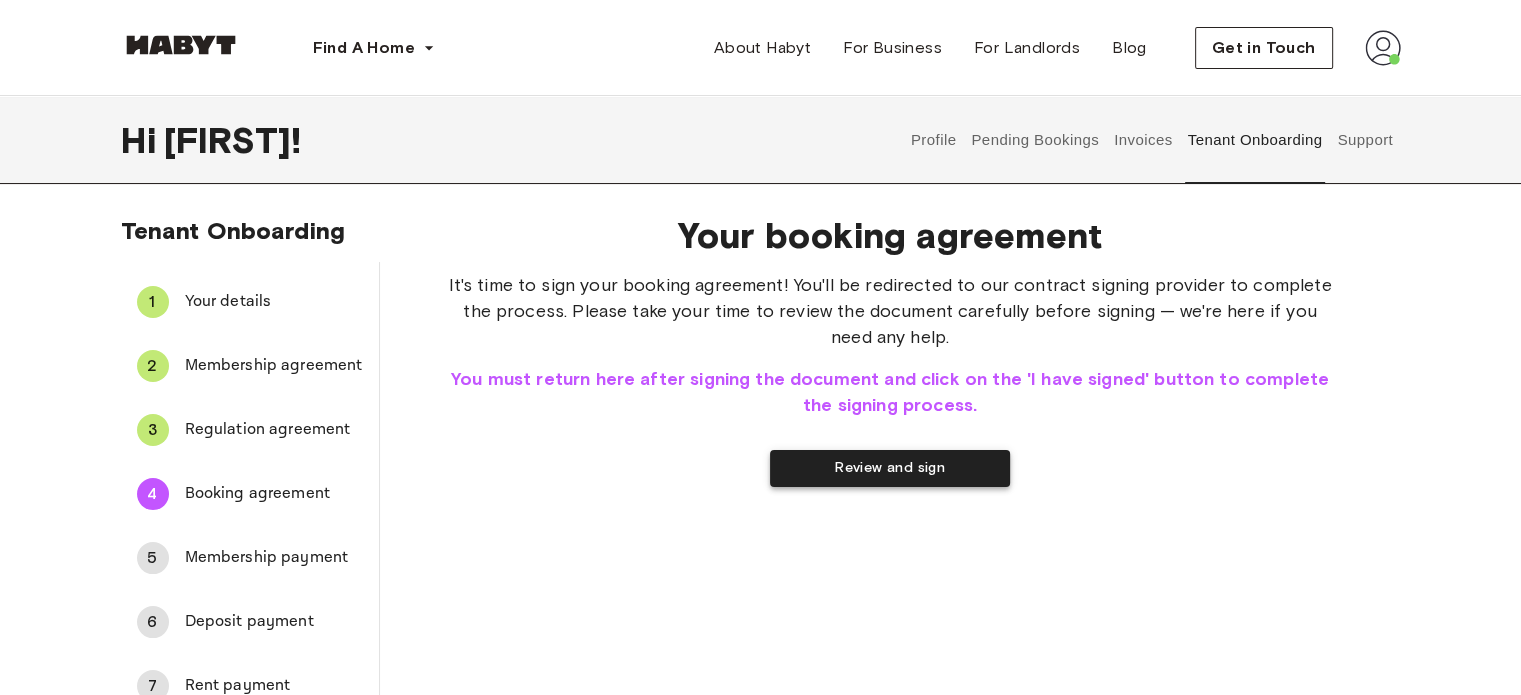 click on "Review and sign" at bounding box center [890, 468] 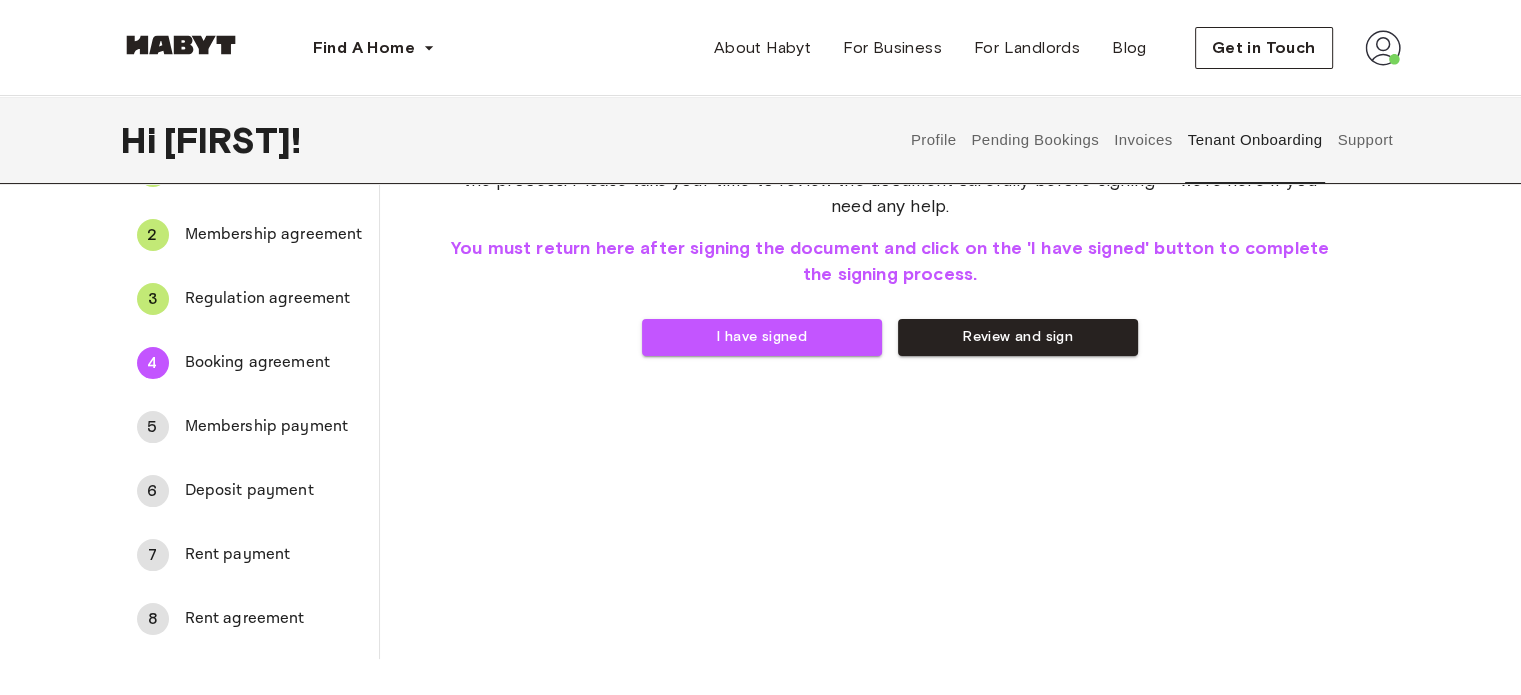 scroll, scrollTop: 0, scrollLeft: 0, axis: both 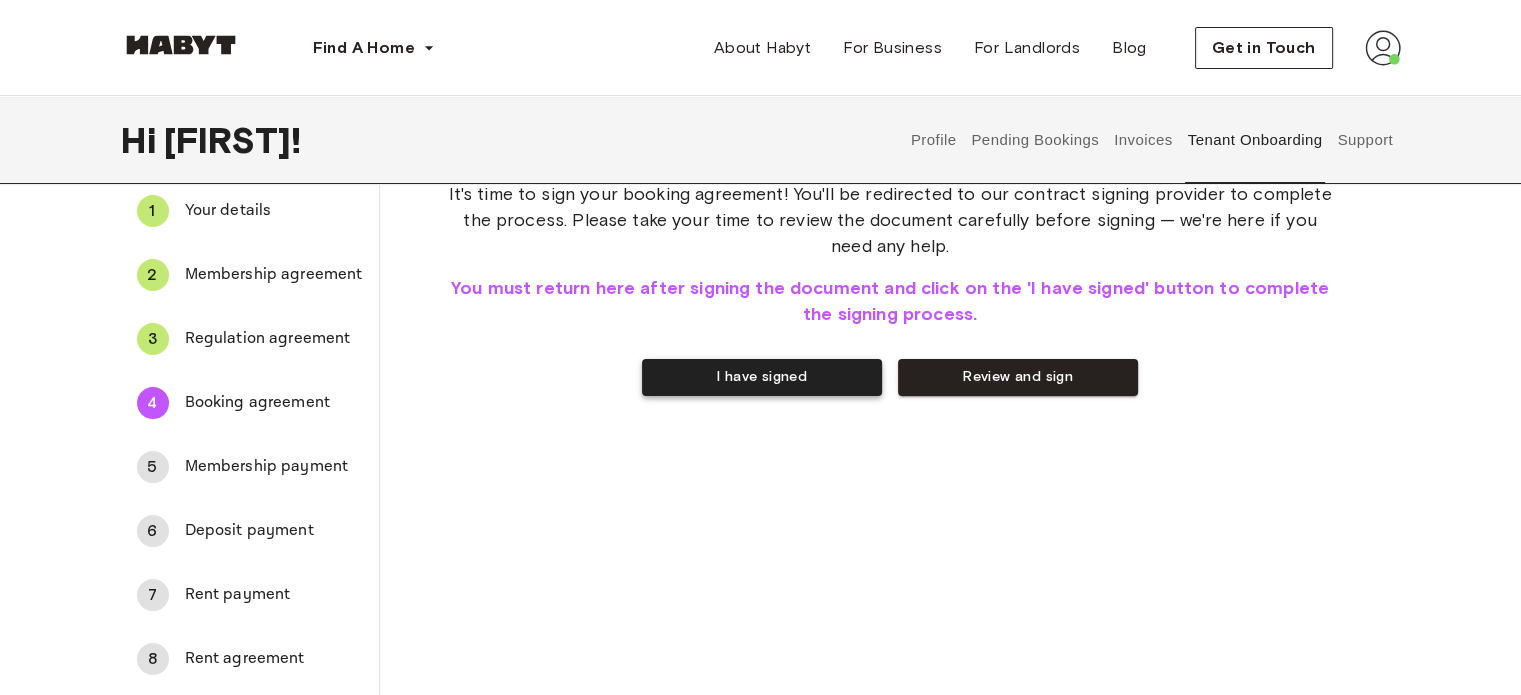 click on "I have signed" at bounding box center [762, 377] 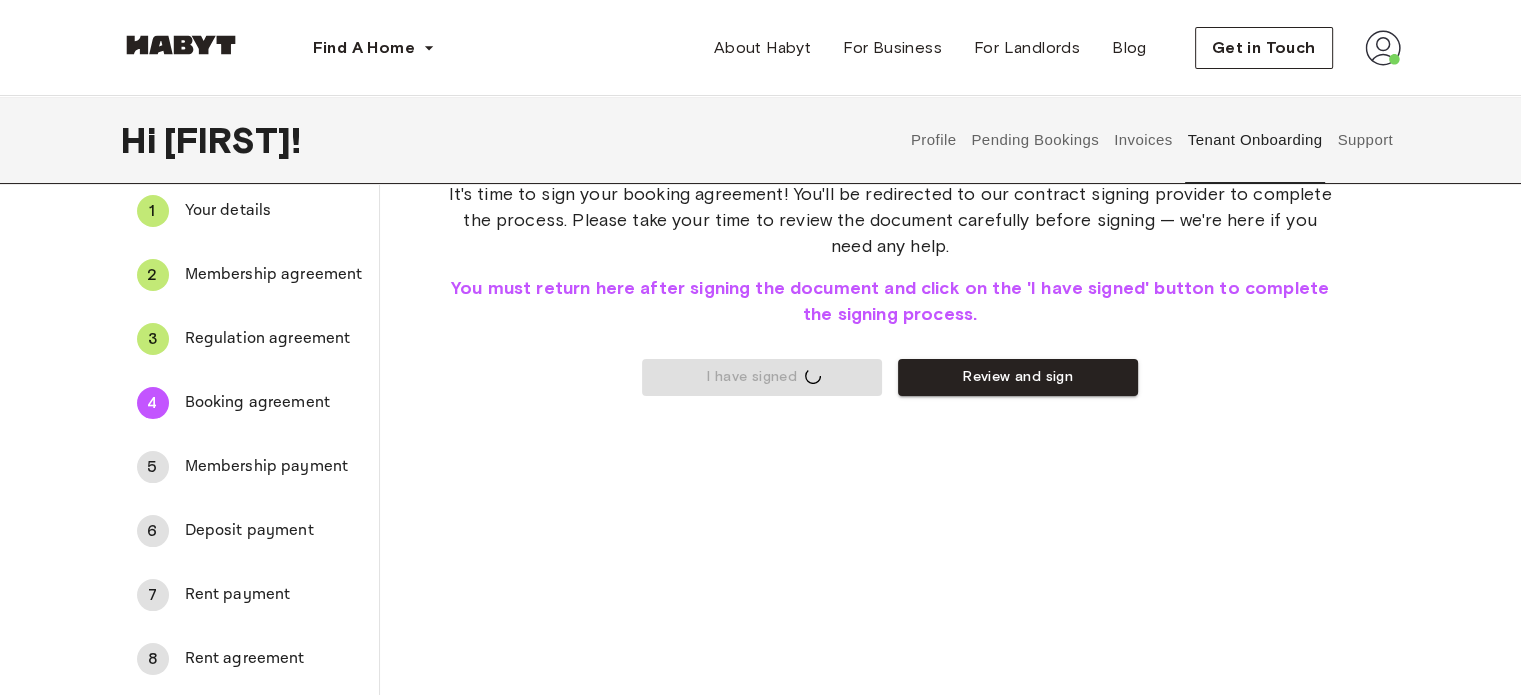 click on "Membership payment" at bounding box center (274, 467) 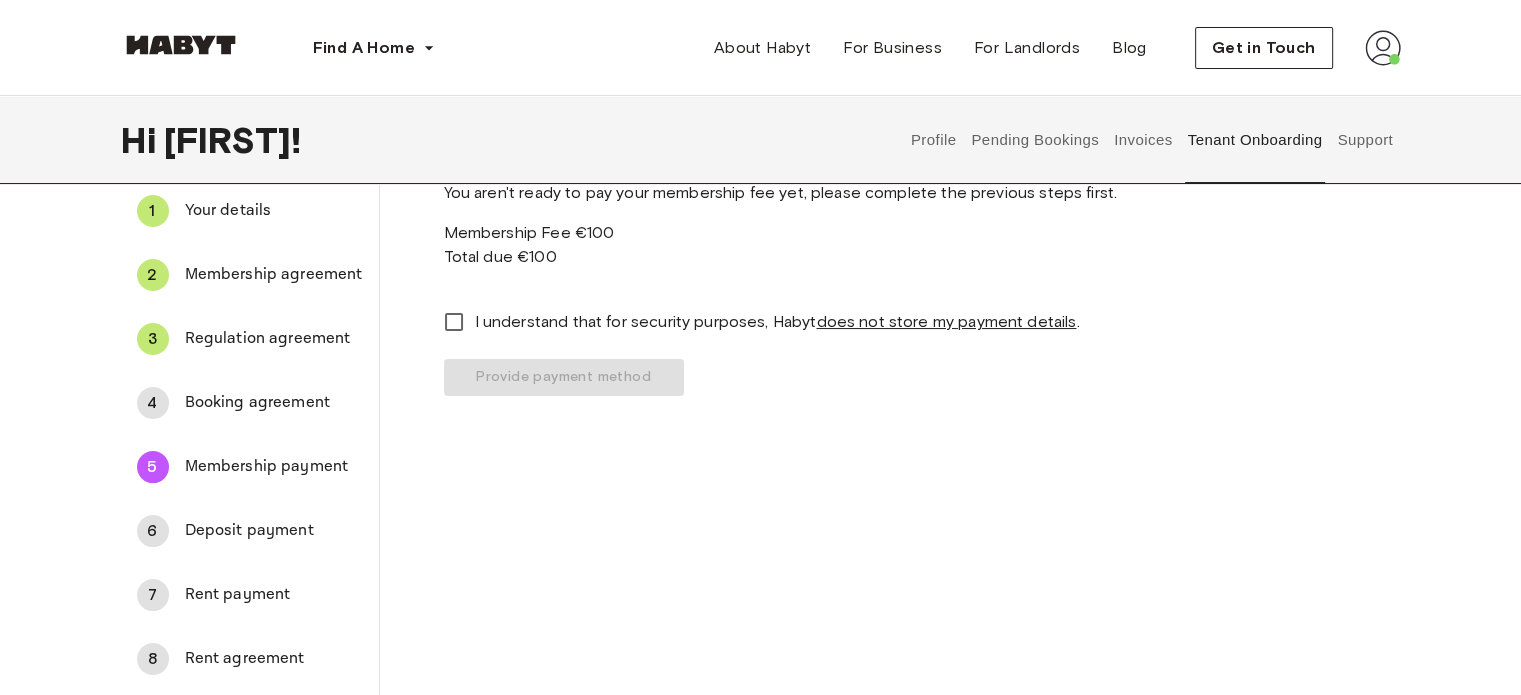 click on "Booking agreement" at bounding box center (274, 403) 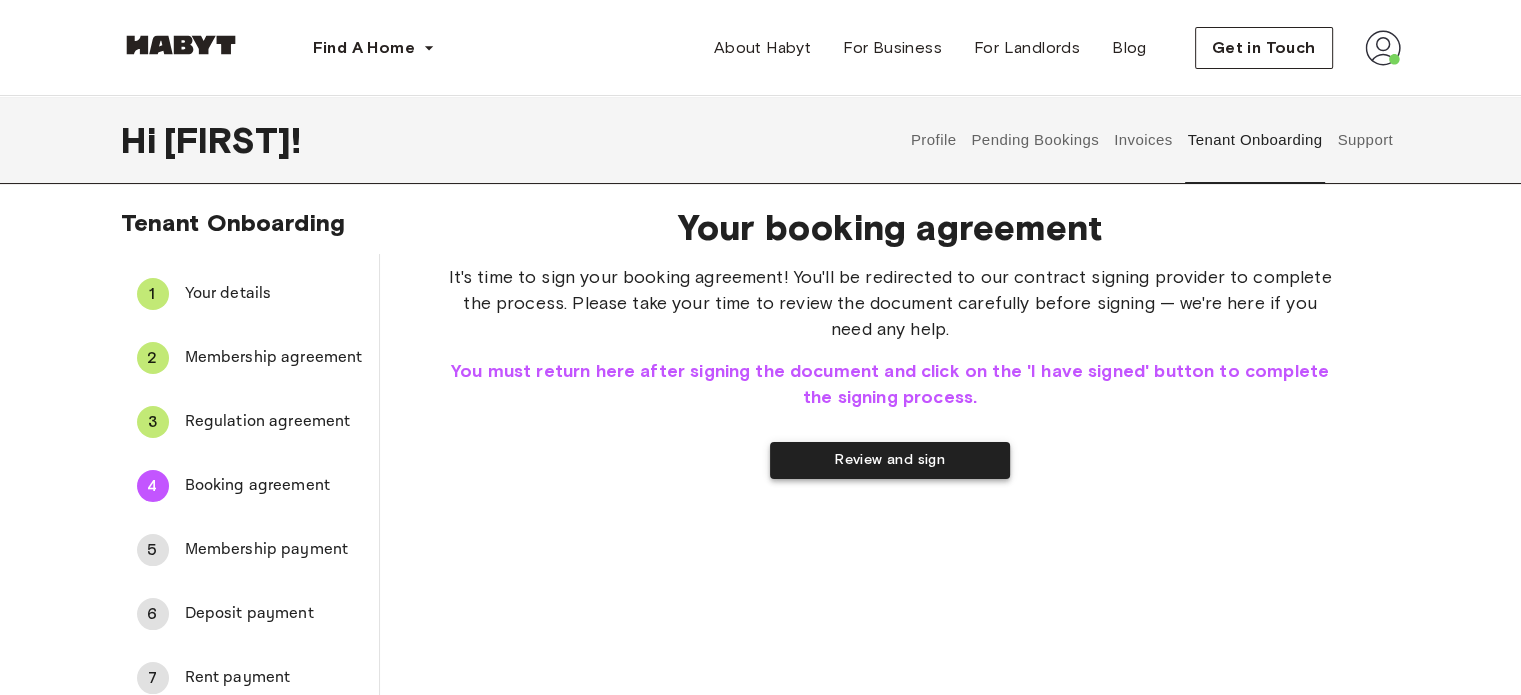 scroll, scrollTop: 28, scrollLeft: 0, axis: vertical 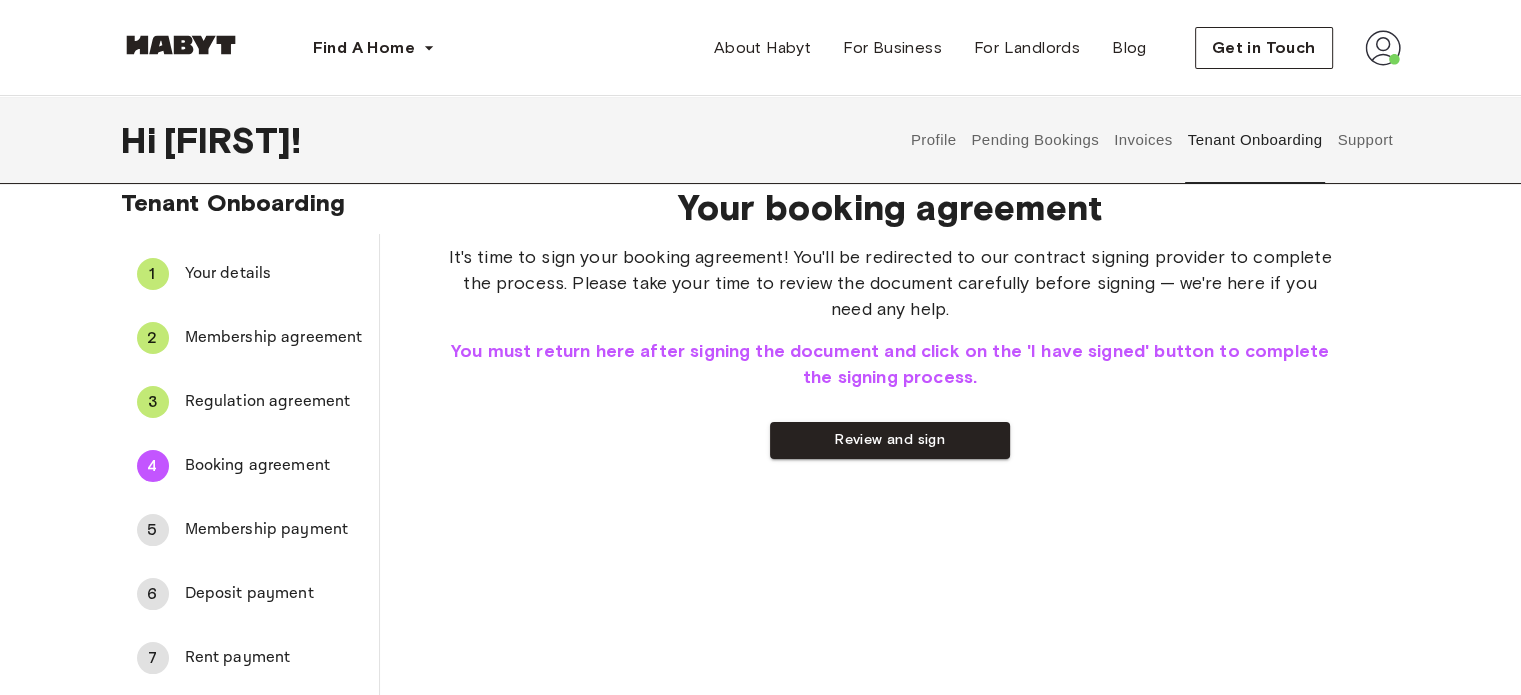 click on "5 Membership payment" at bounding box center (250, 530) 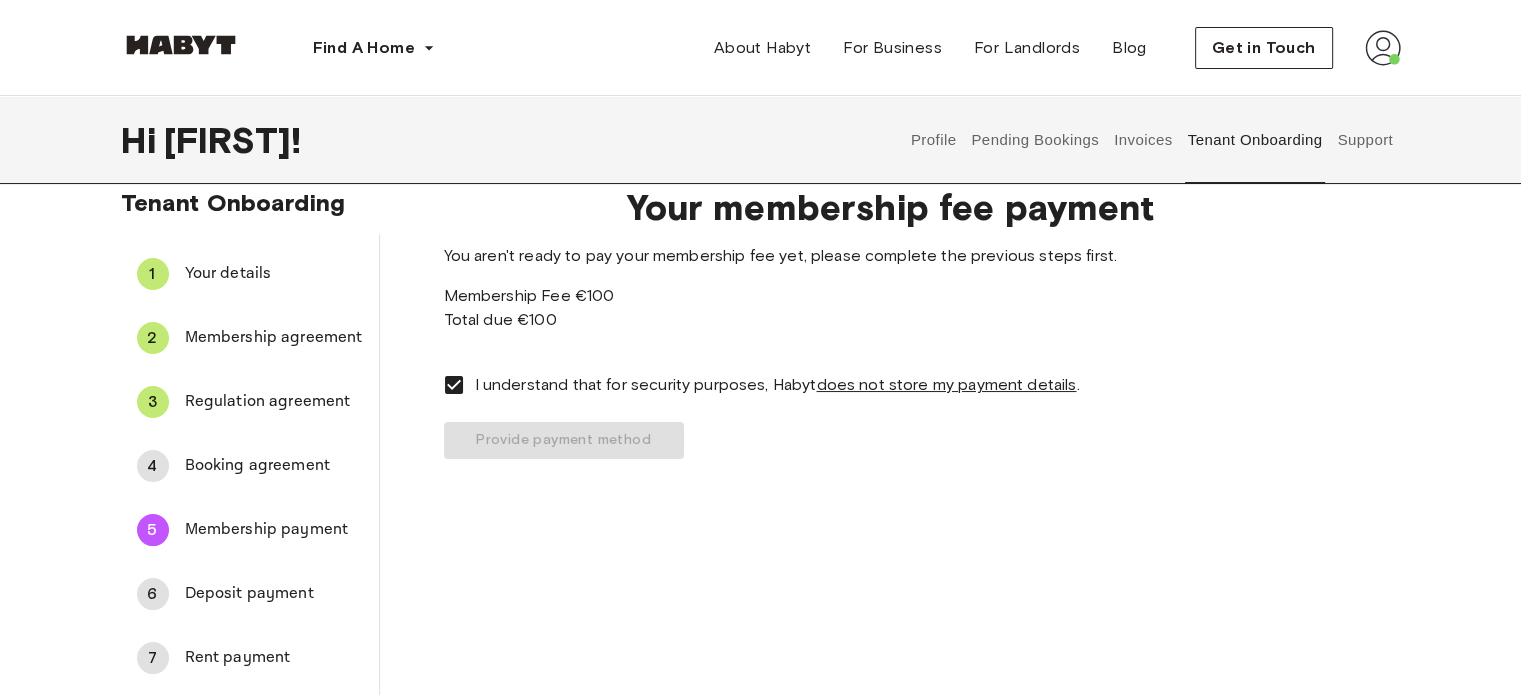 click on "Your membership fee payment You aren't ready to pay your membership fee yet, please complete the previous steps first. Membership Fee   €100 Total due   €100 I understand that for security purposes, Habyt  does not store my payment details .   Provide payment method" at bounding box center [890, 466] 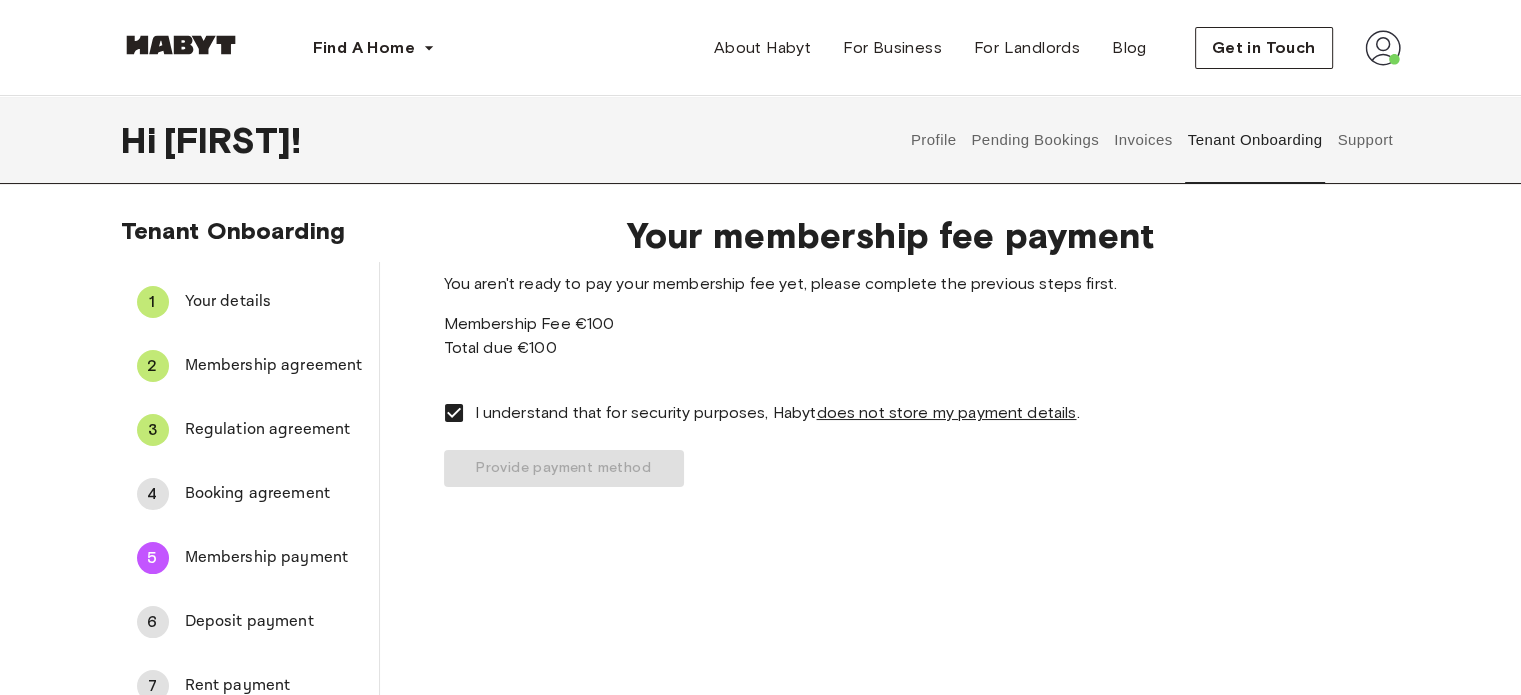 click on "Booking agreement" at bounding box center (274, 494) 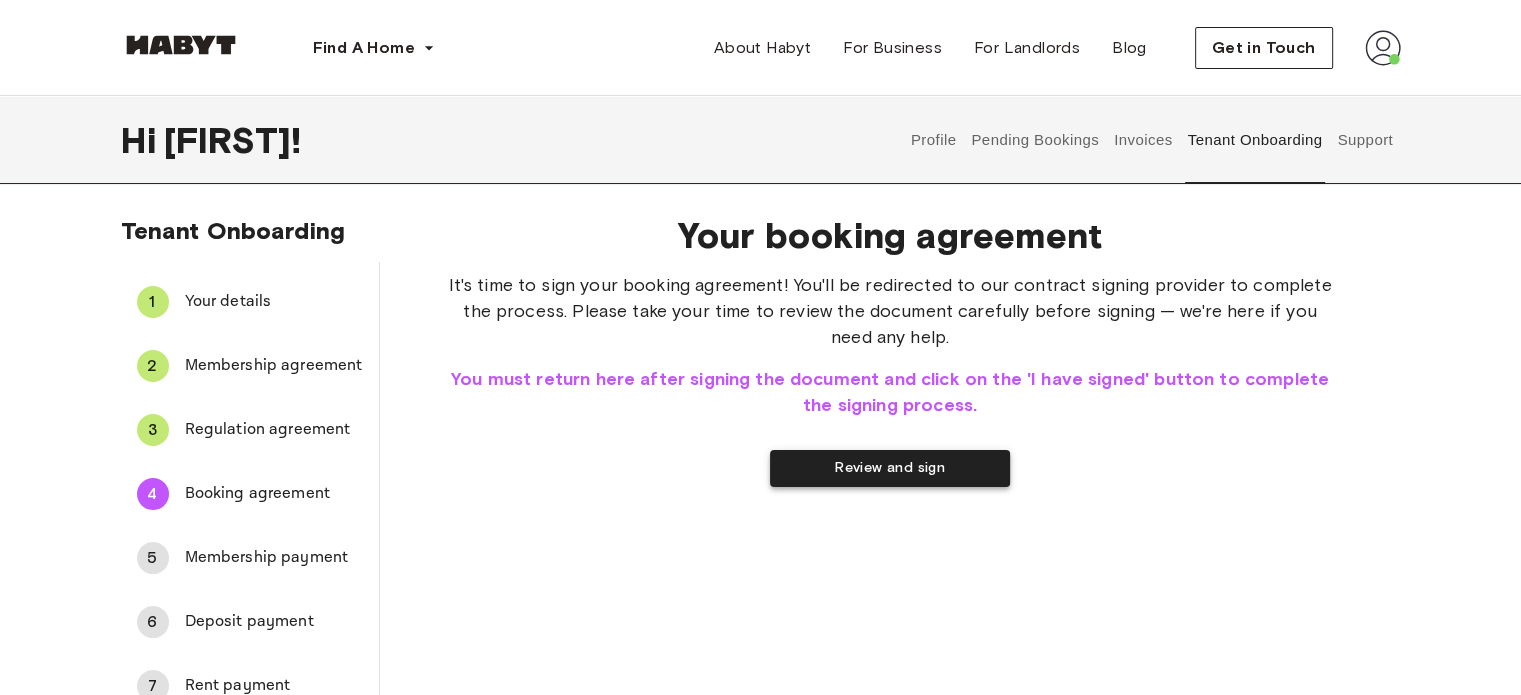 click on "Review and sign" at bounding box center [890, 468] 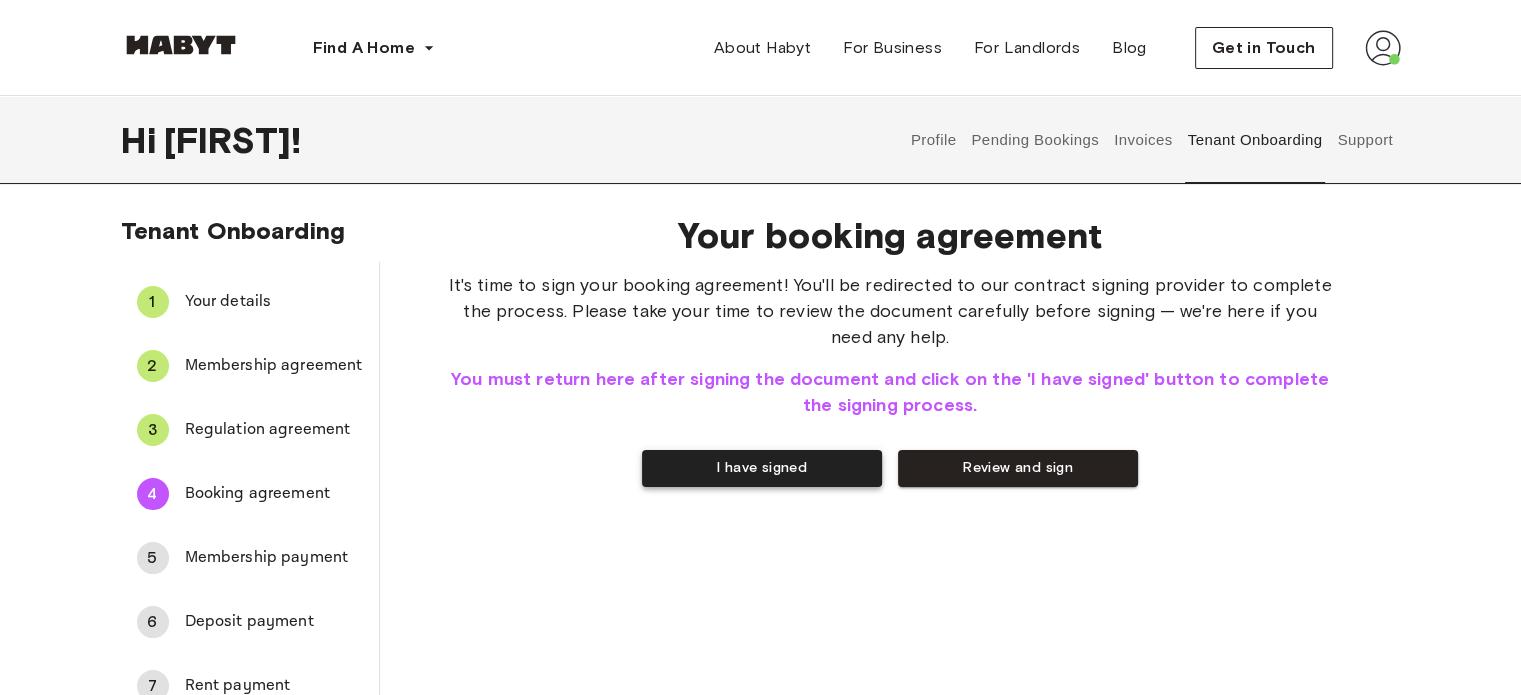 click on "I have signed" at bounding box center (762, 468) 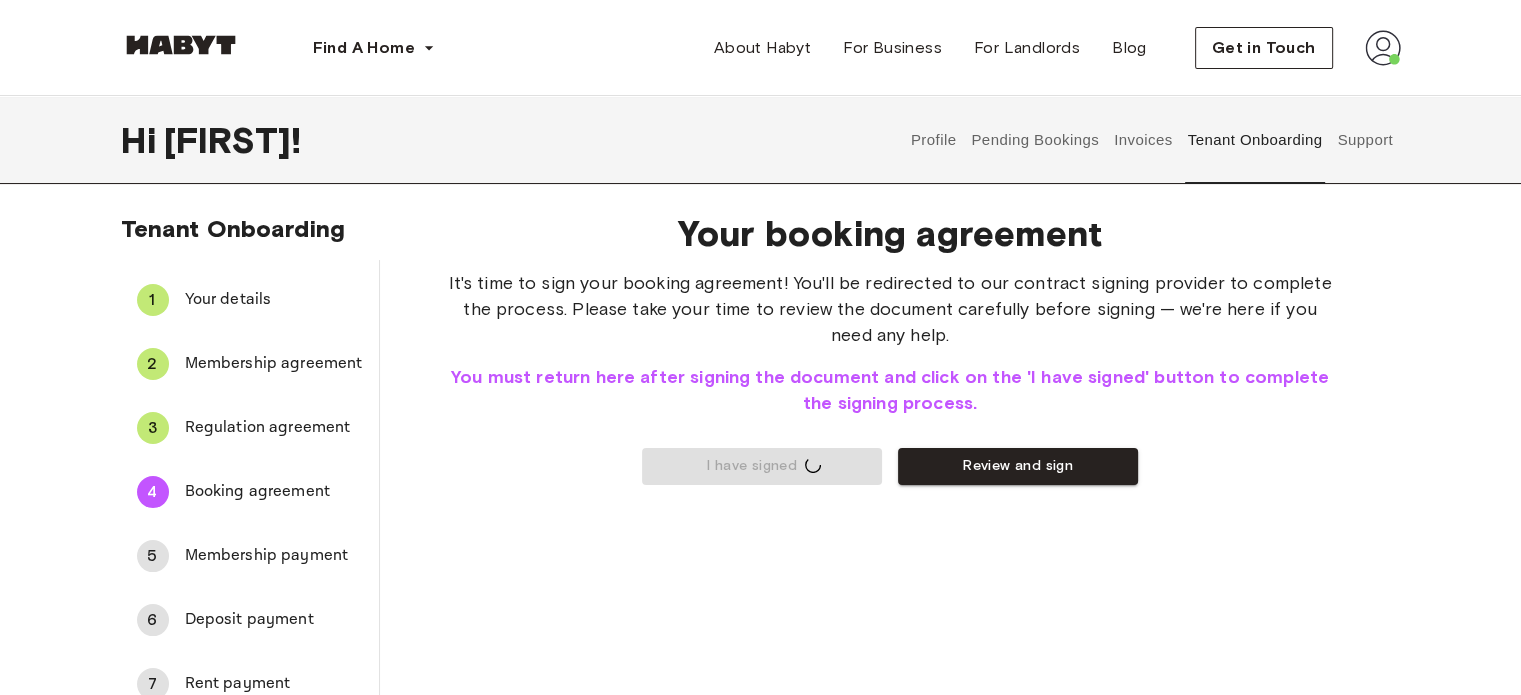 scroll, scrollTop: 0, scrollLeft: 0, axis: both 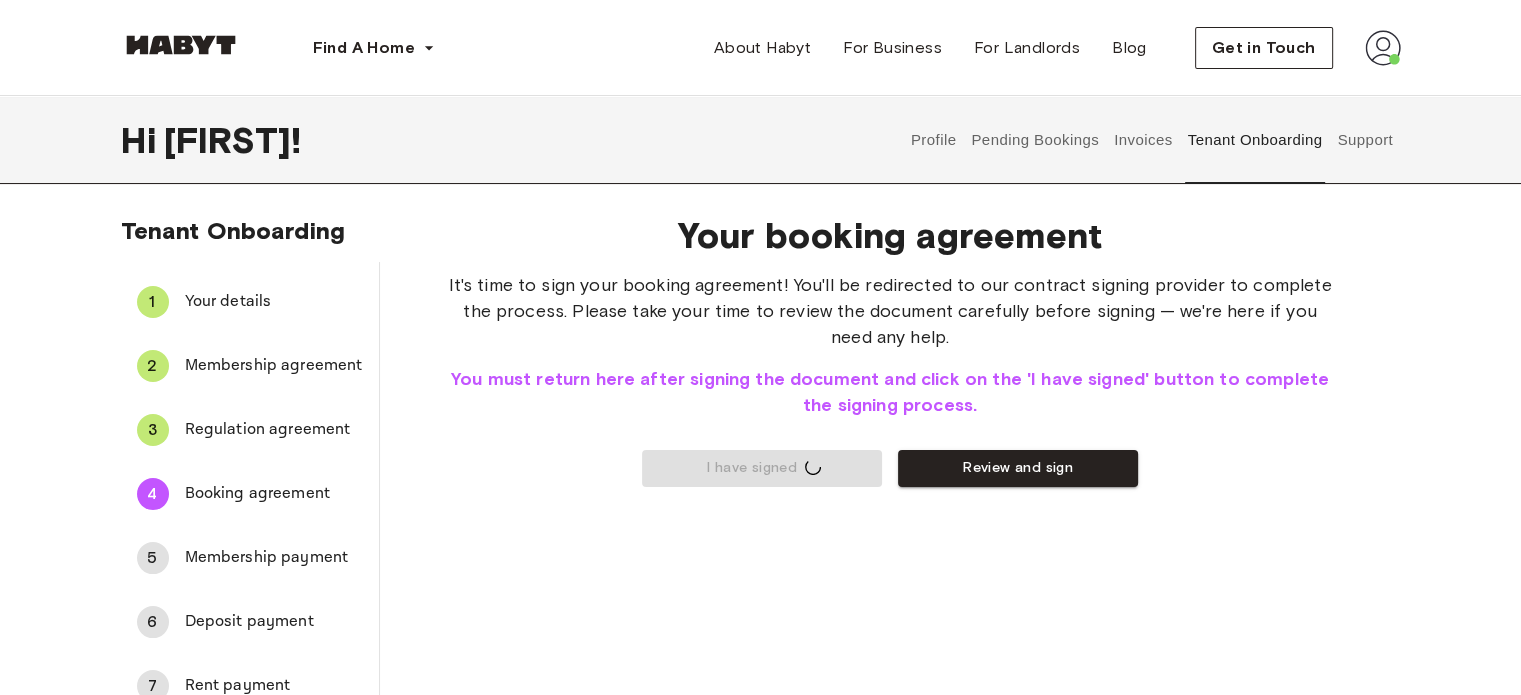 click on "I have signed Review and sign" at bounding box center (890, 468) 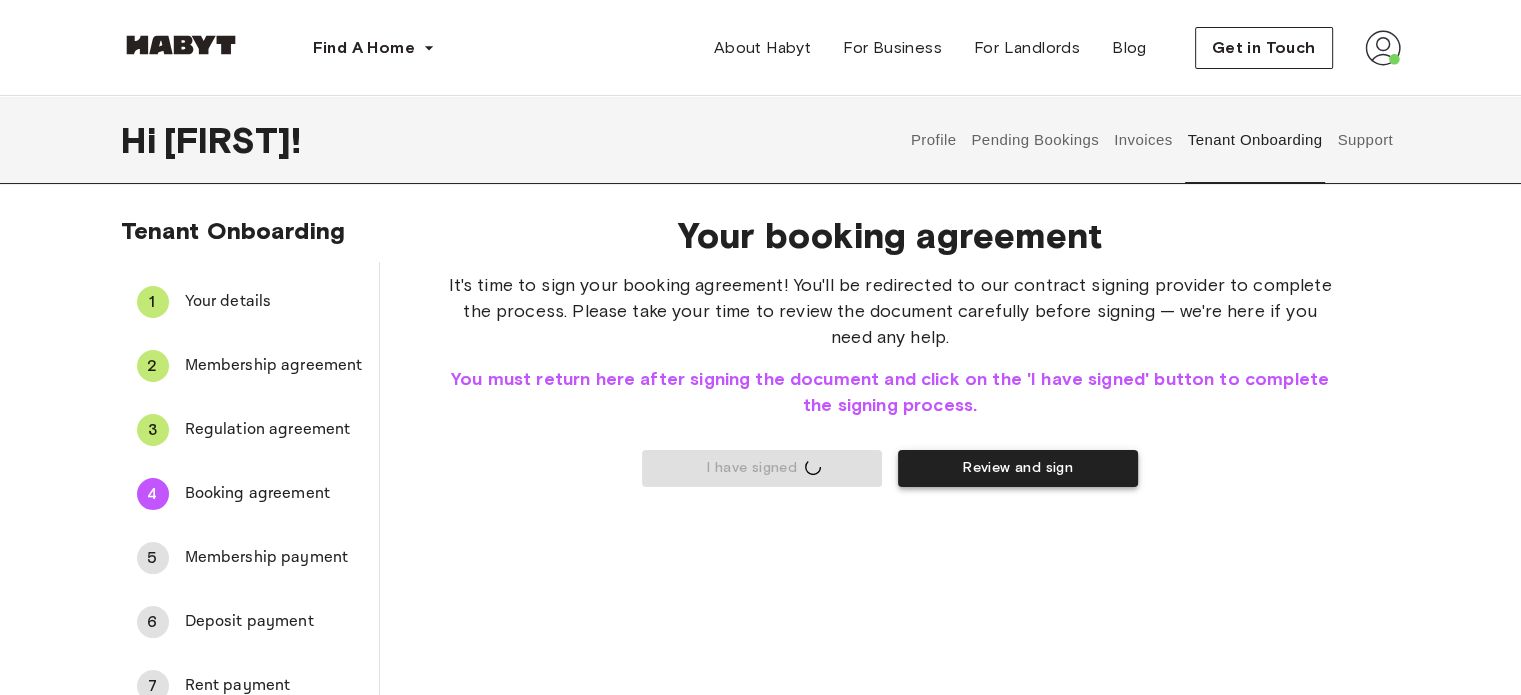 click on "Review and sign" at bounding box center [1018, 468] 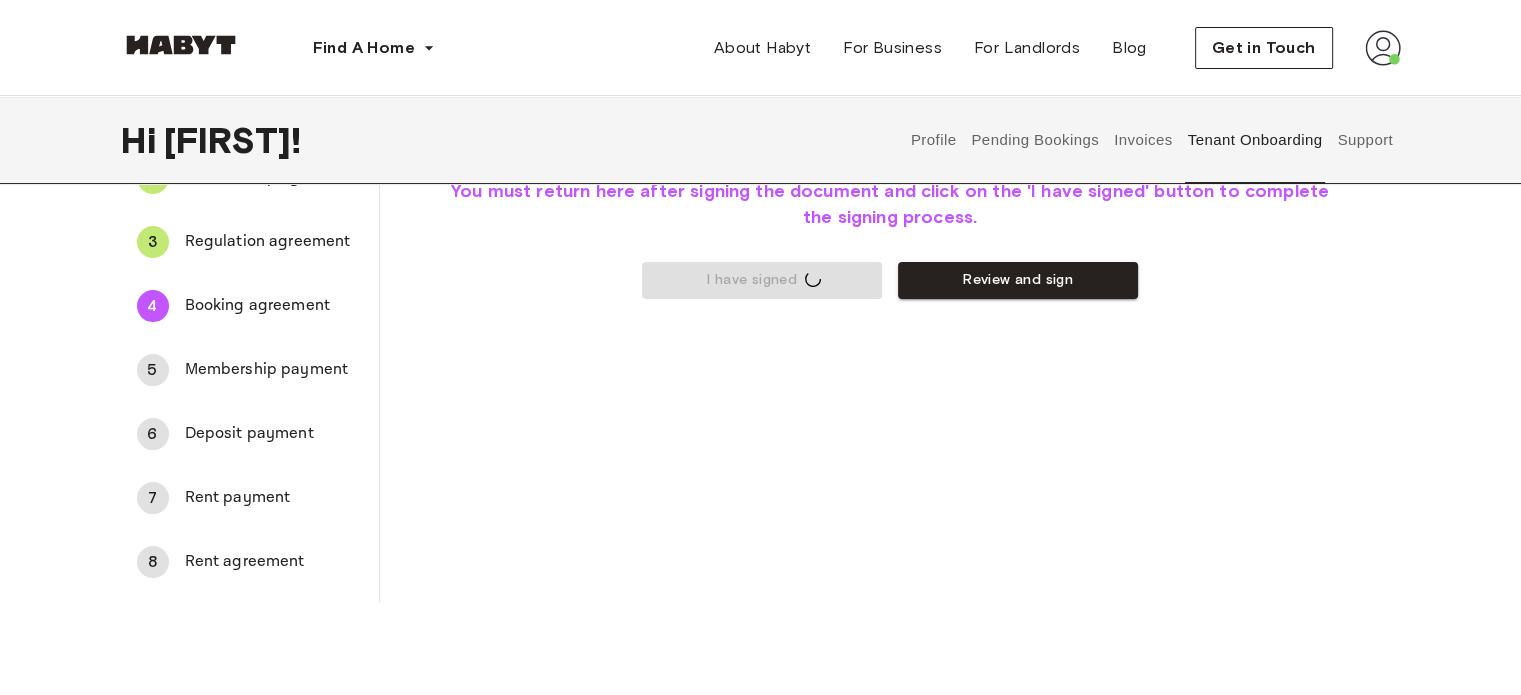 scroll, scrollTop: 0, scrollLeft: 0, axis: both 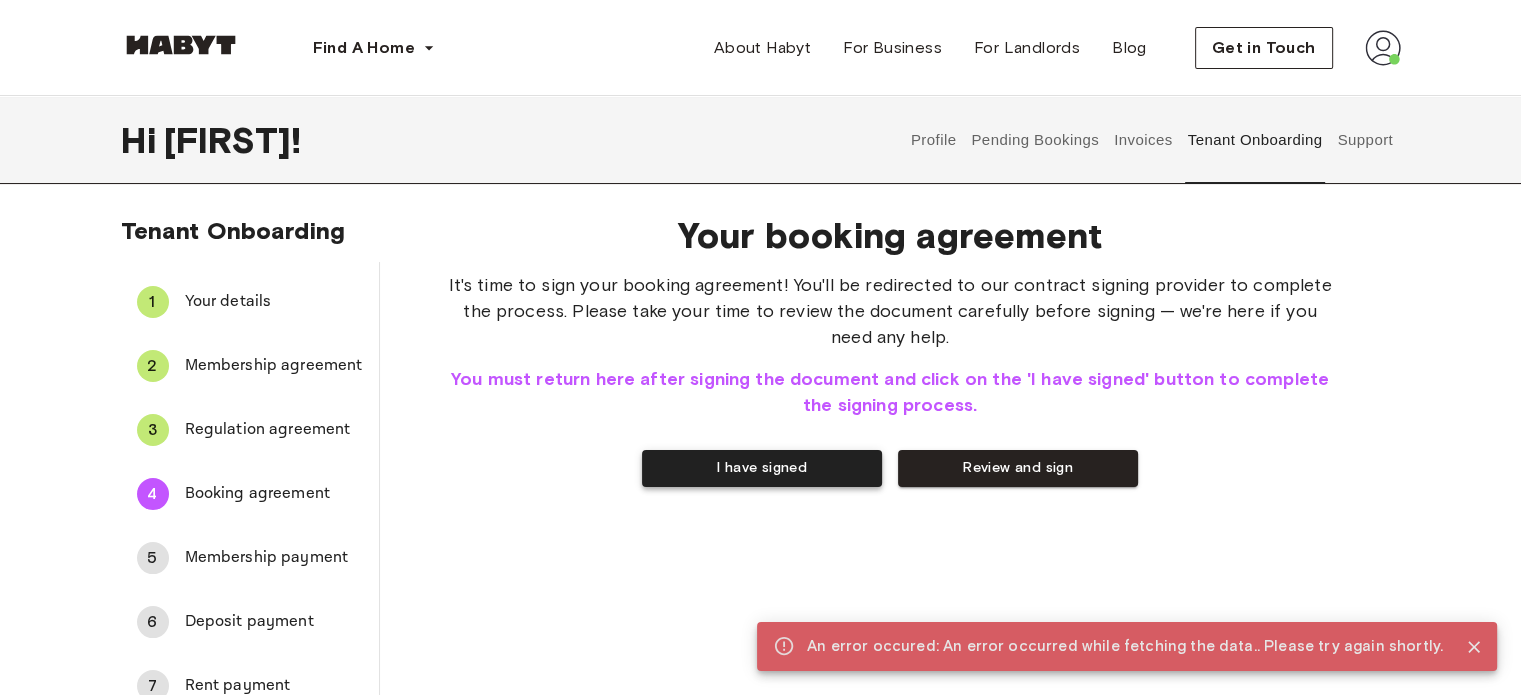 click on "I have signed" at bounding box center (762, 468) 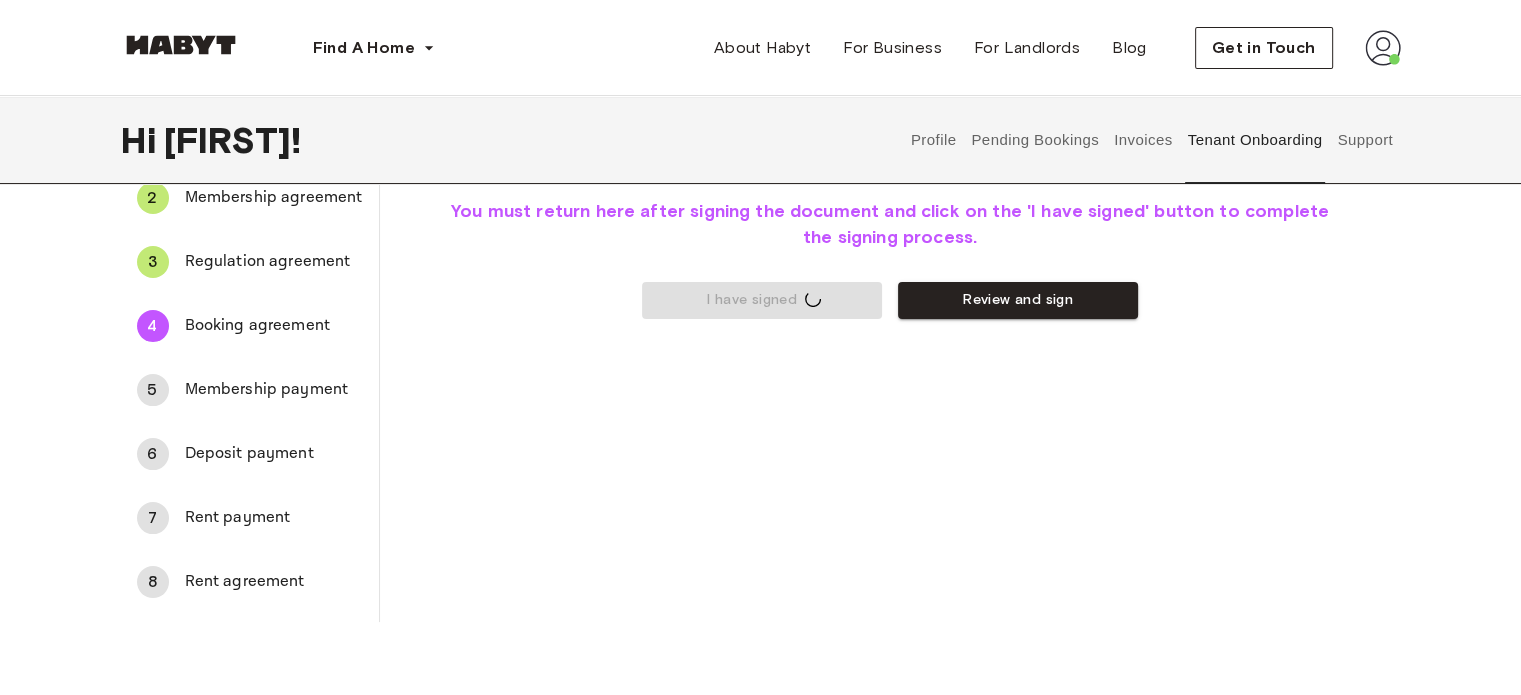 scroll, scrollTop: 0, scrollLeft: 0, axis: both 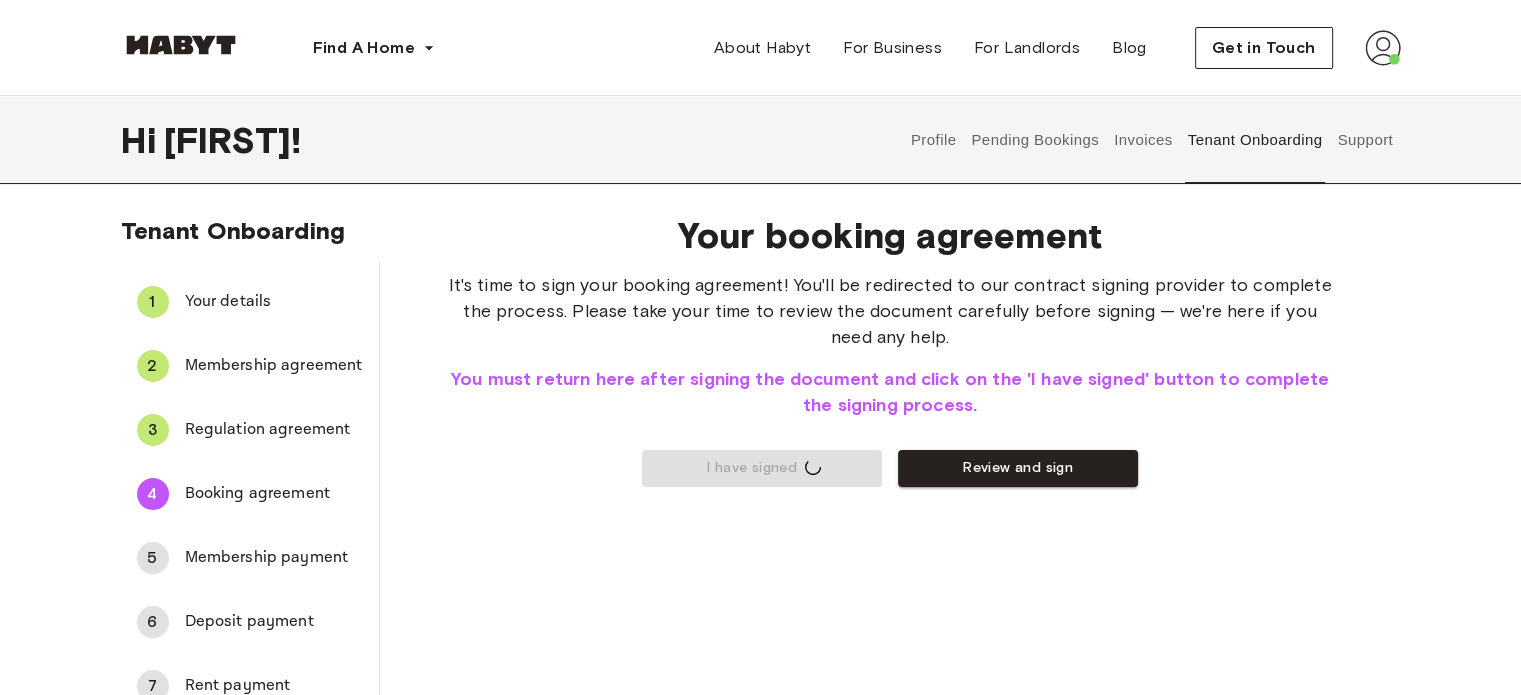 click on "I have signed Review and sign" at bounding box center [890, 468] 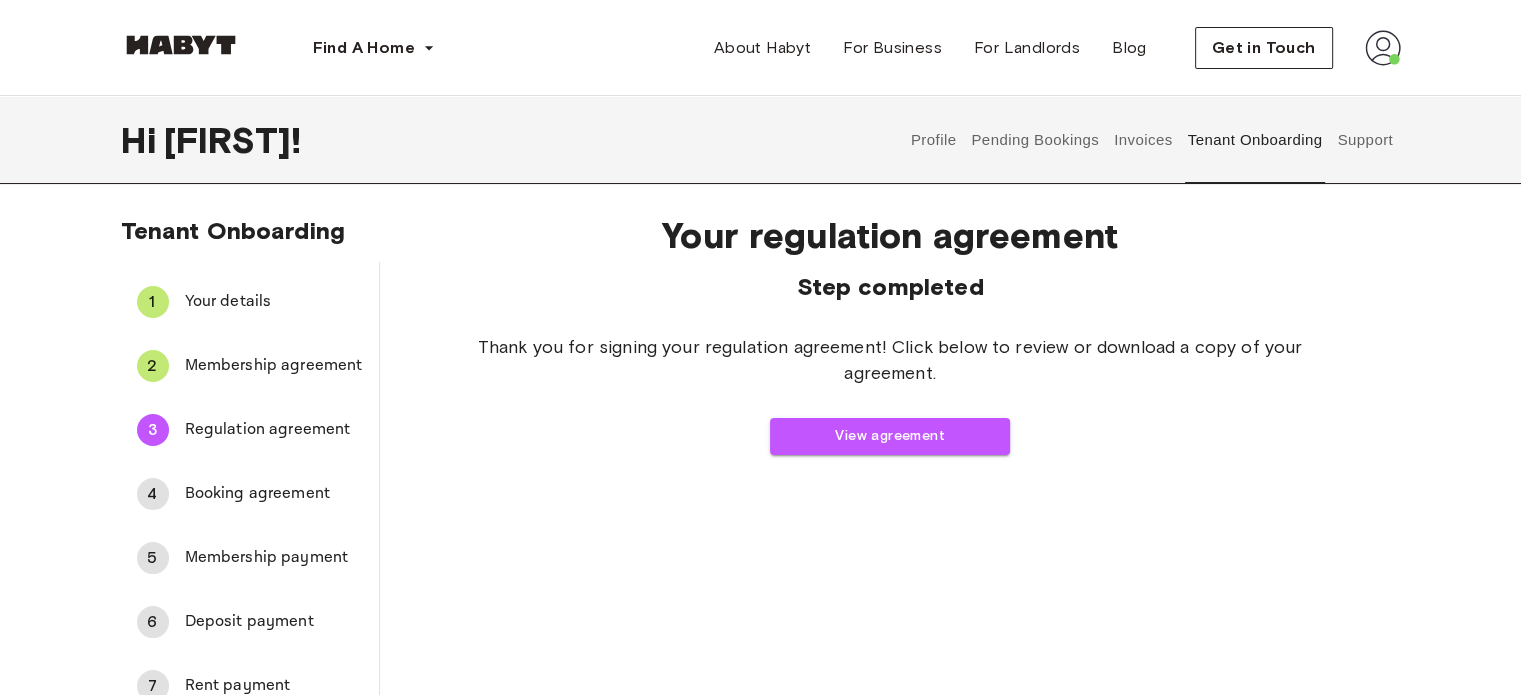 click on "Booking agreement" at bounding box center (274, 494) 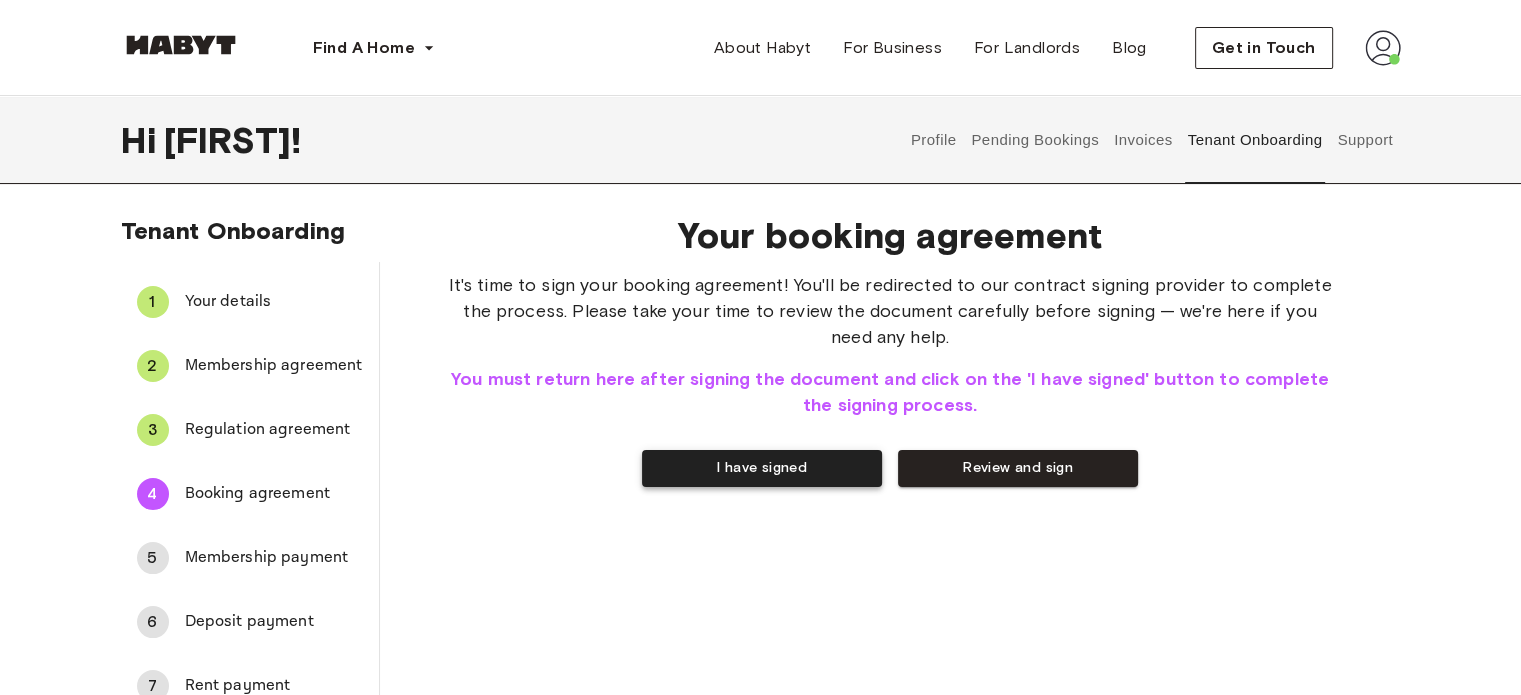 click on "I have signed" at bounding box center [762, 468] 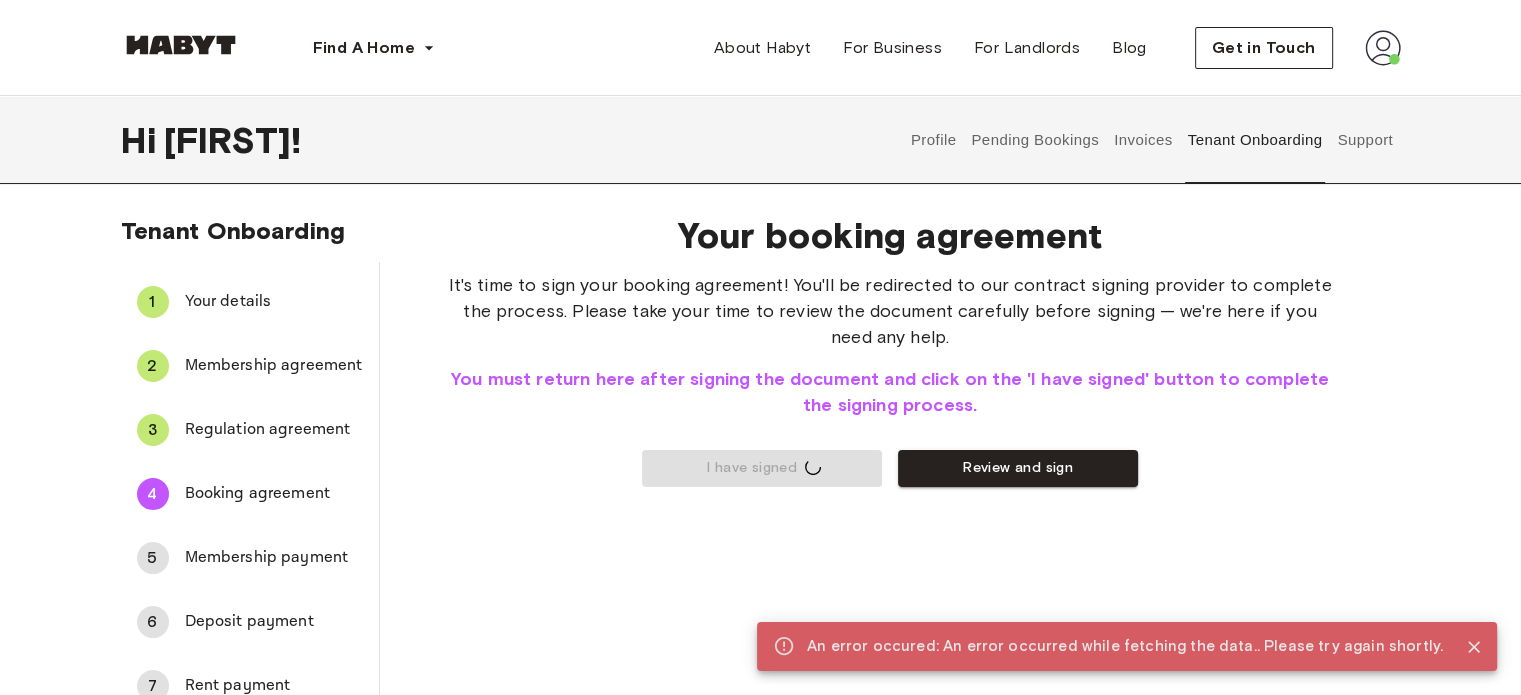 click on "Your booking agreement  It's time to sign your booking agreement! You'll be redirected to our contract signing provider to complete the process. Please take your time to review the document carefully before signing — we're here if you need any help. You must return here after signing the document and click on the 'I have signed' button to complete the signing process. I have signed Review and sign" at bounding box center [890, 494] 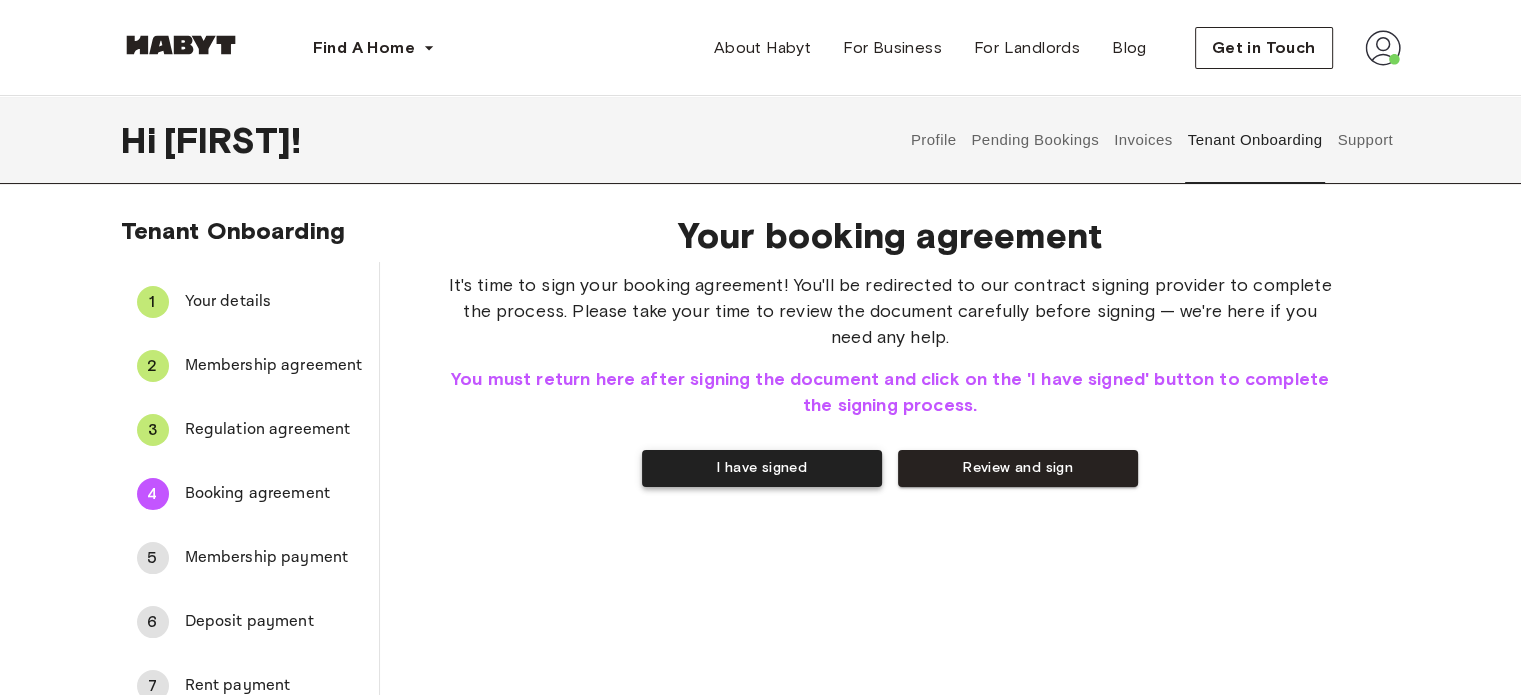click on "I have signed" at bounding box center [762, 468] 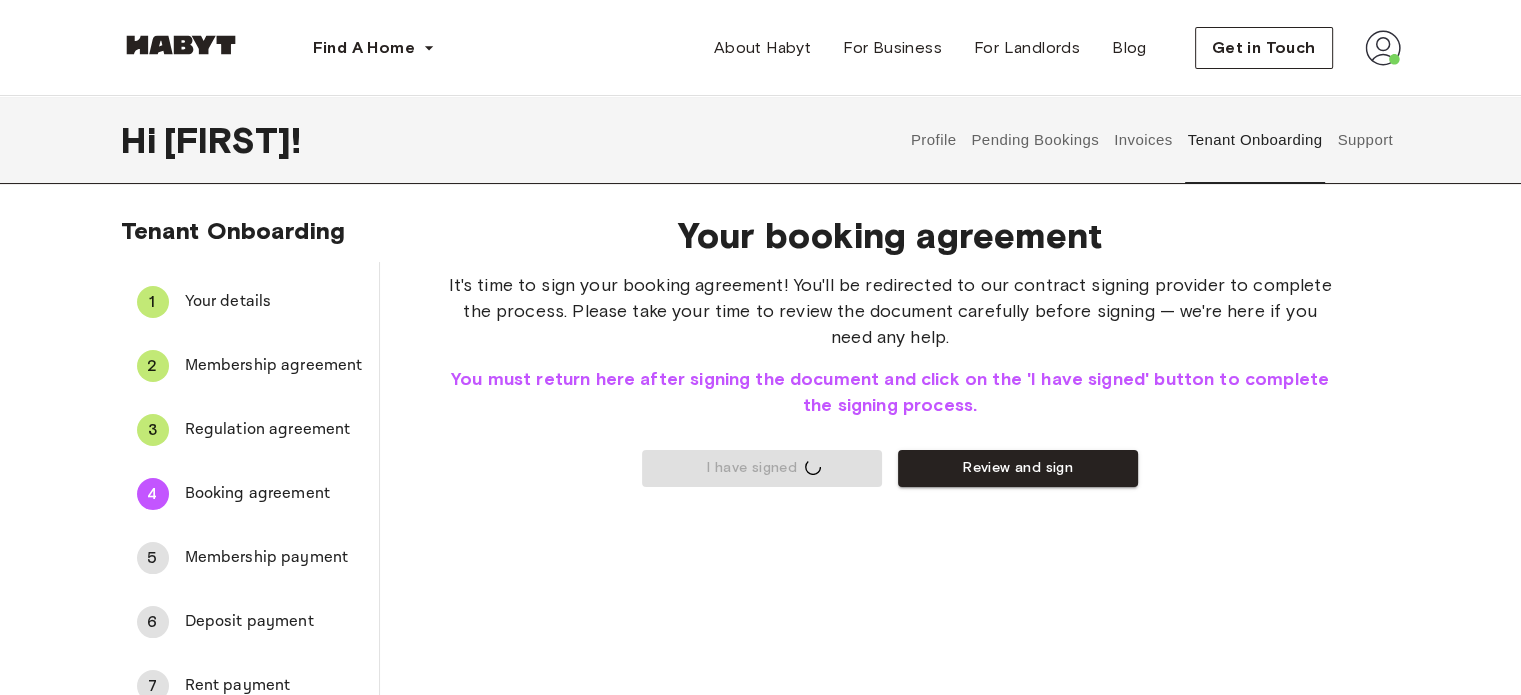 click on "Your details" at bounding box center [274, 302] 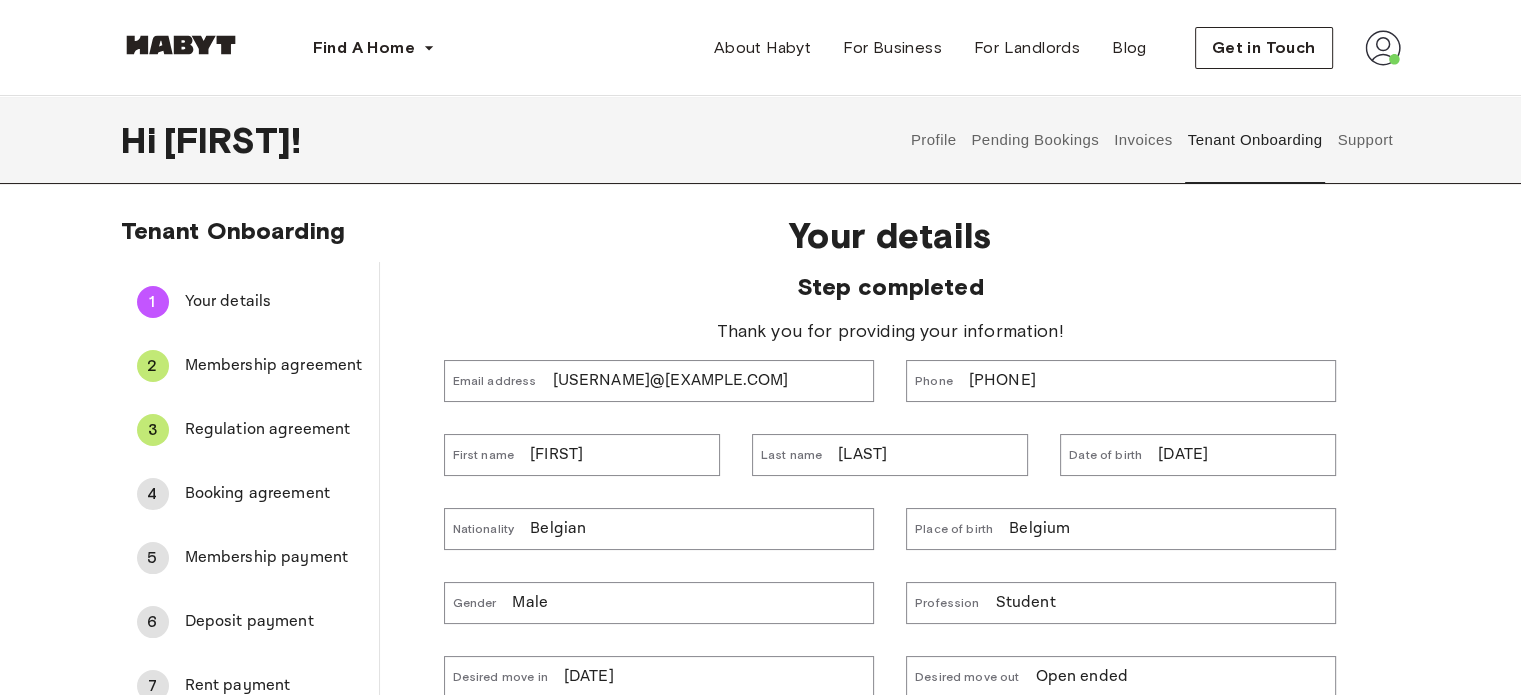 click on "2 Membership agreement" at bounding box center [250, 366] 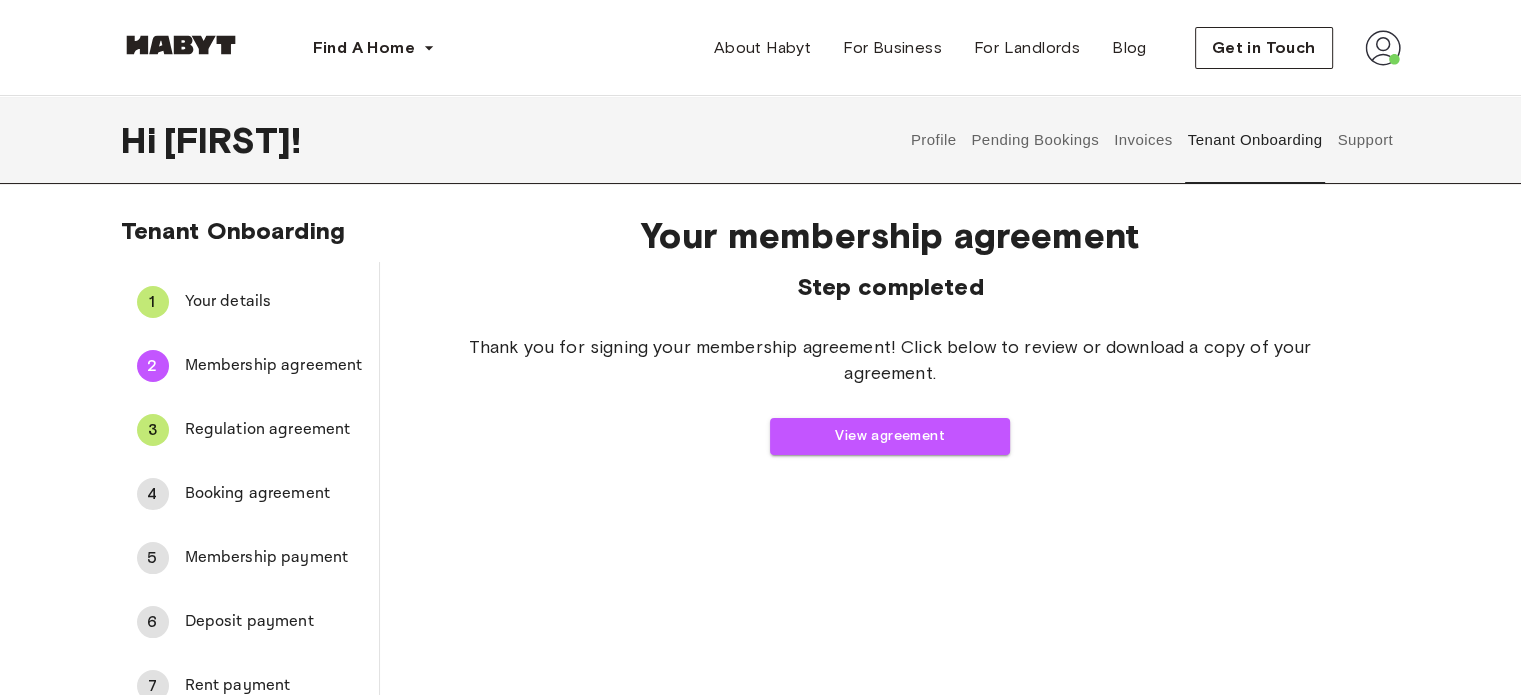 click on "3 Regulation agreement" at bounding box center (250, 430) 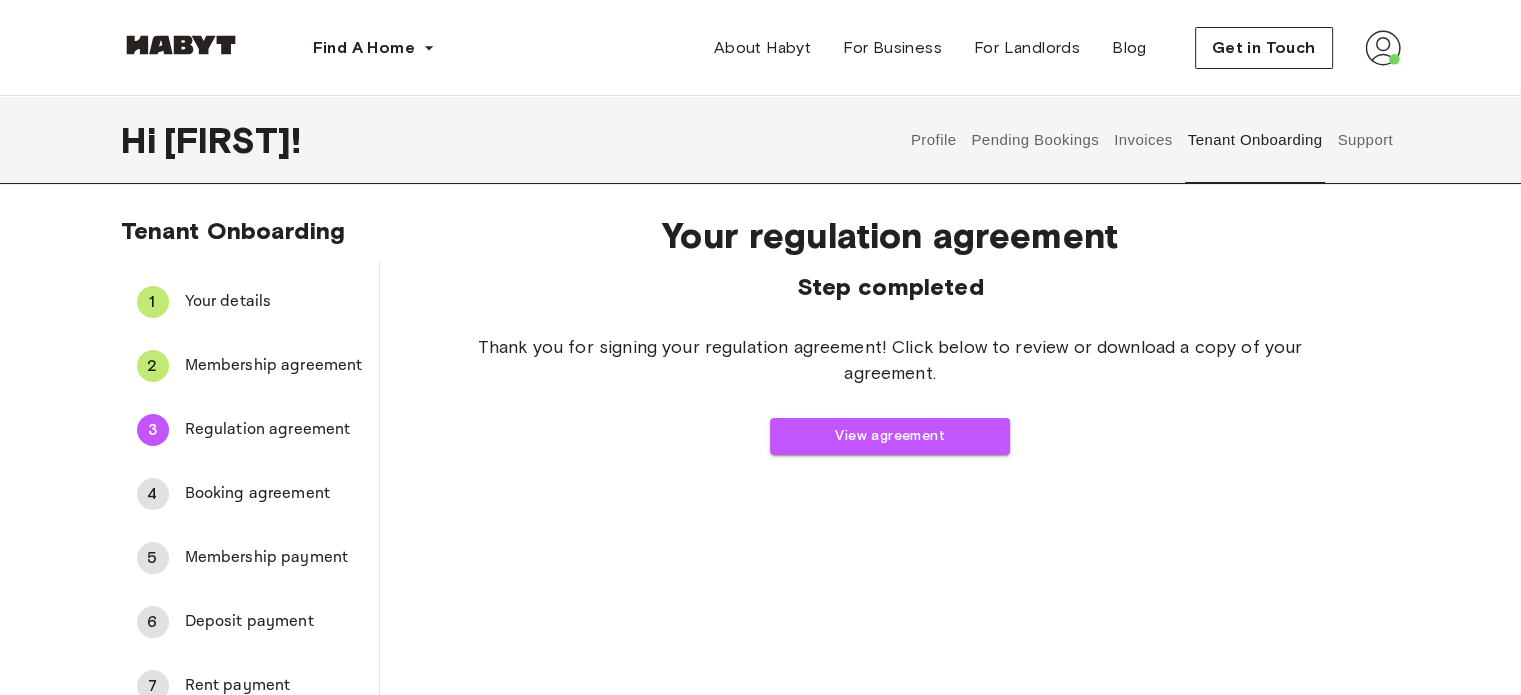 click on "Booking agreement" at bounding box center [274, 494] 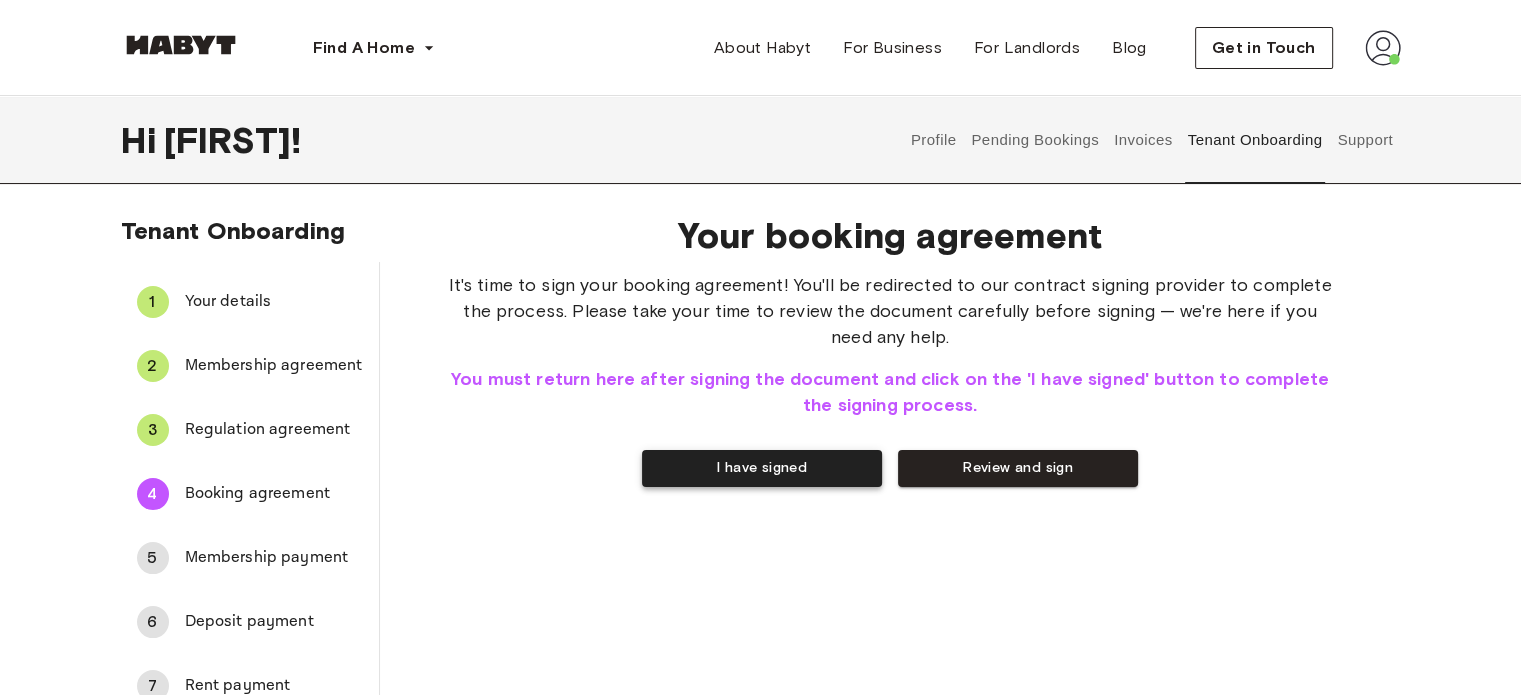 click on "I have signed" at bounding box center [762, 468] 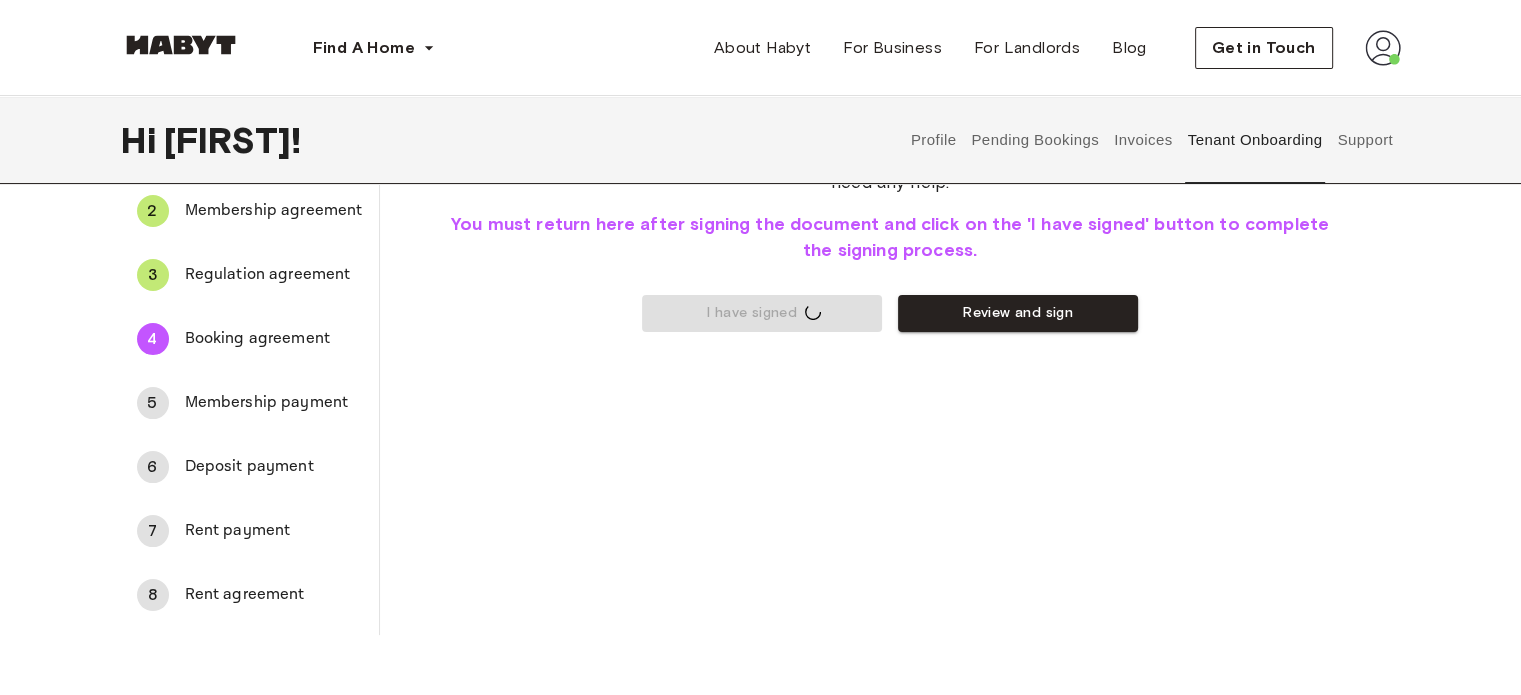 scroll, scrollTop: 152, scrollLeft: 0, axis: vertical 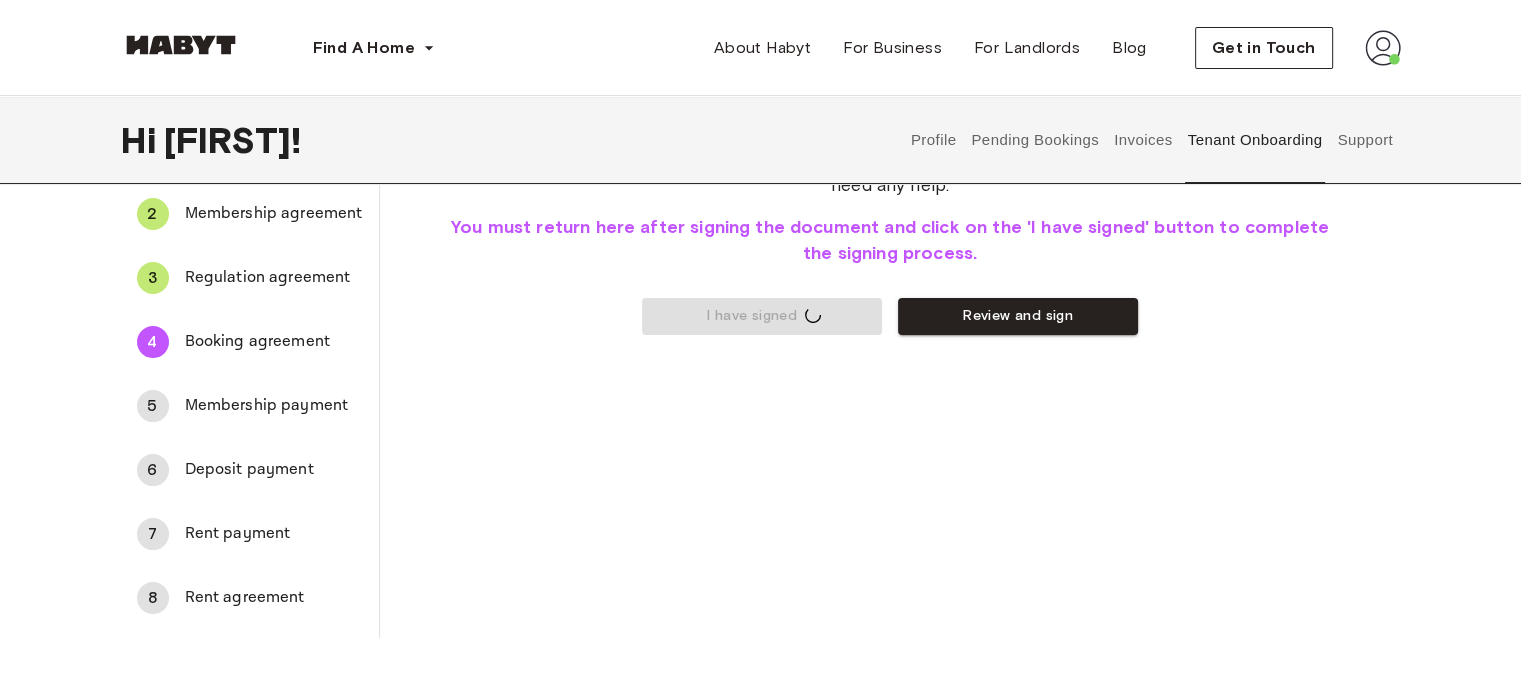 click on "5 Membership payment" at bounding box center [250, 406] 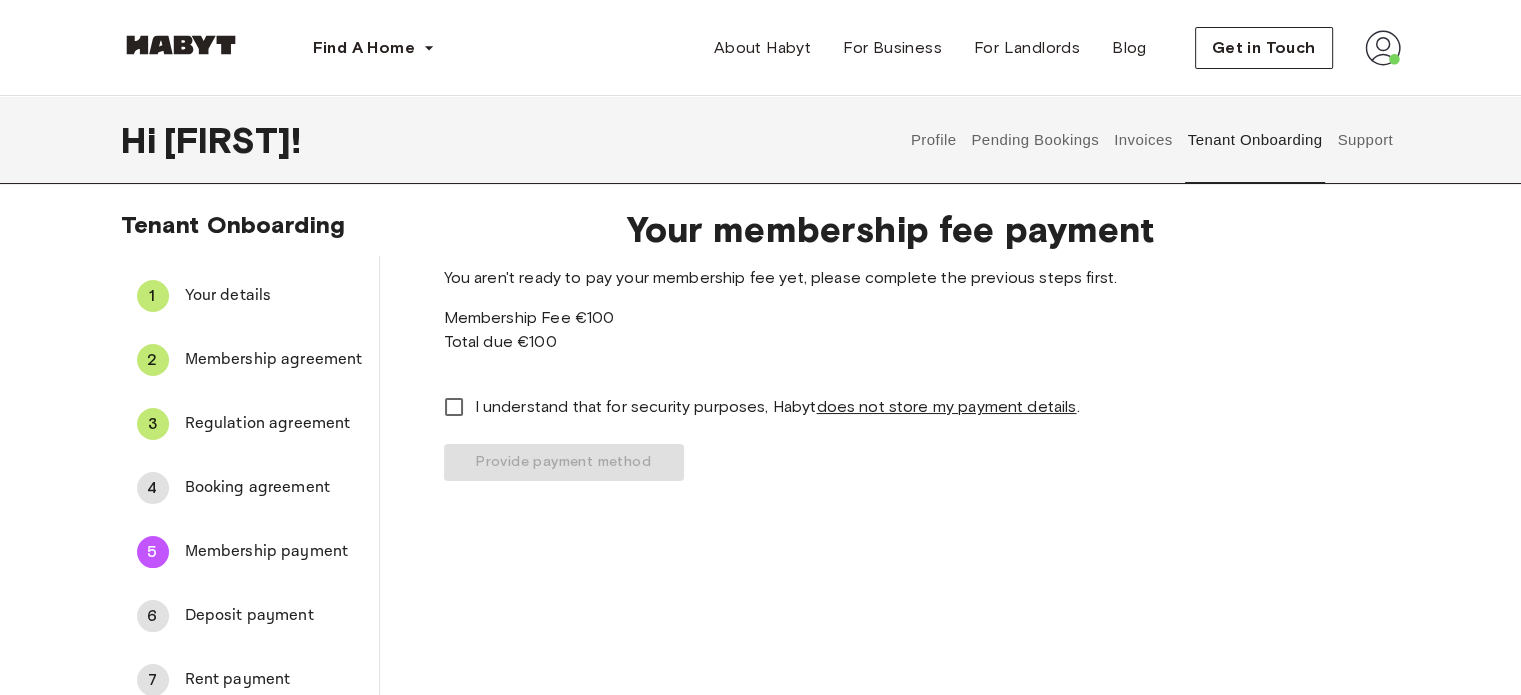 scroll, scrollTop: 4, scrollLeft: 0, axis: vertical 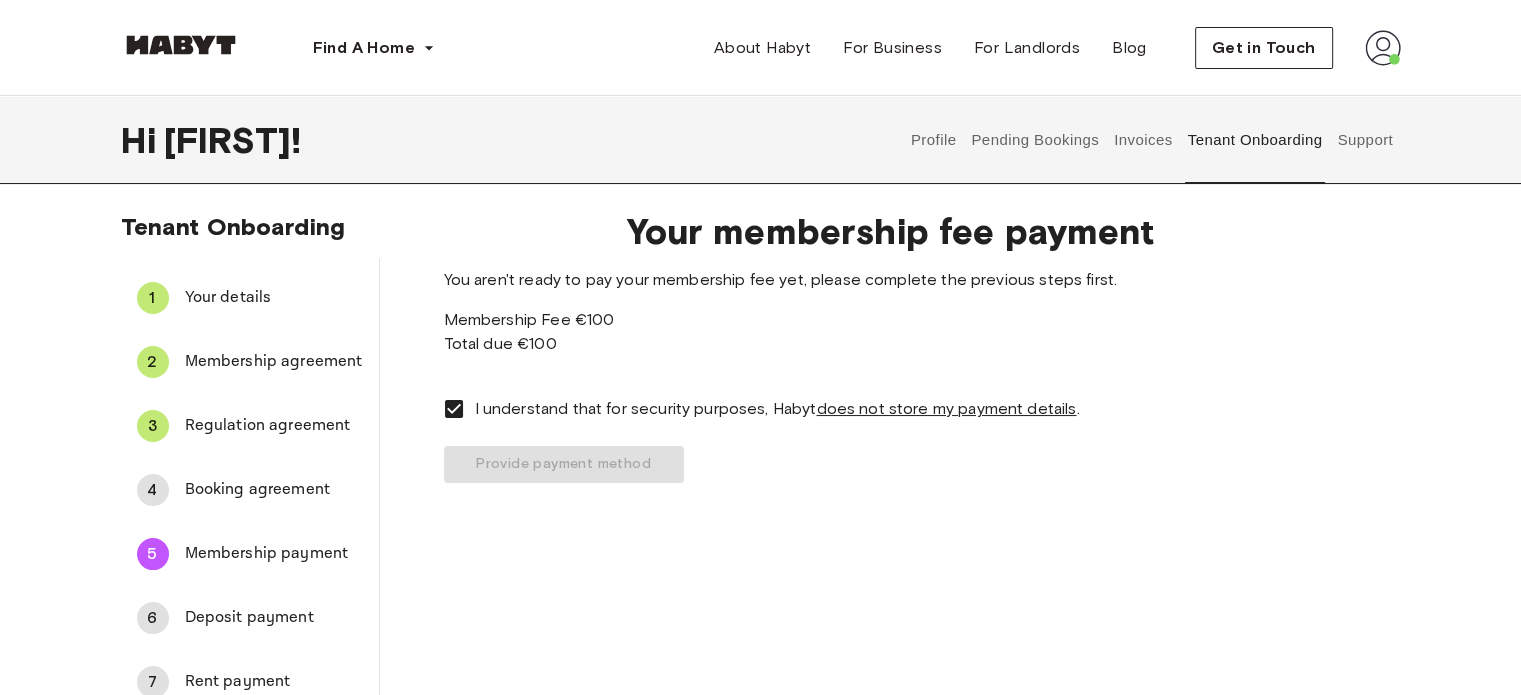 click on "6 Deposit payment" at bounding box center (250, 618) 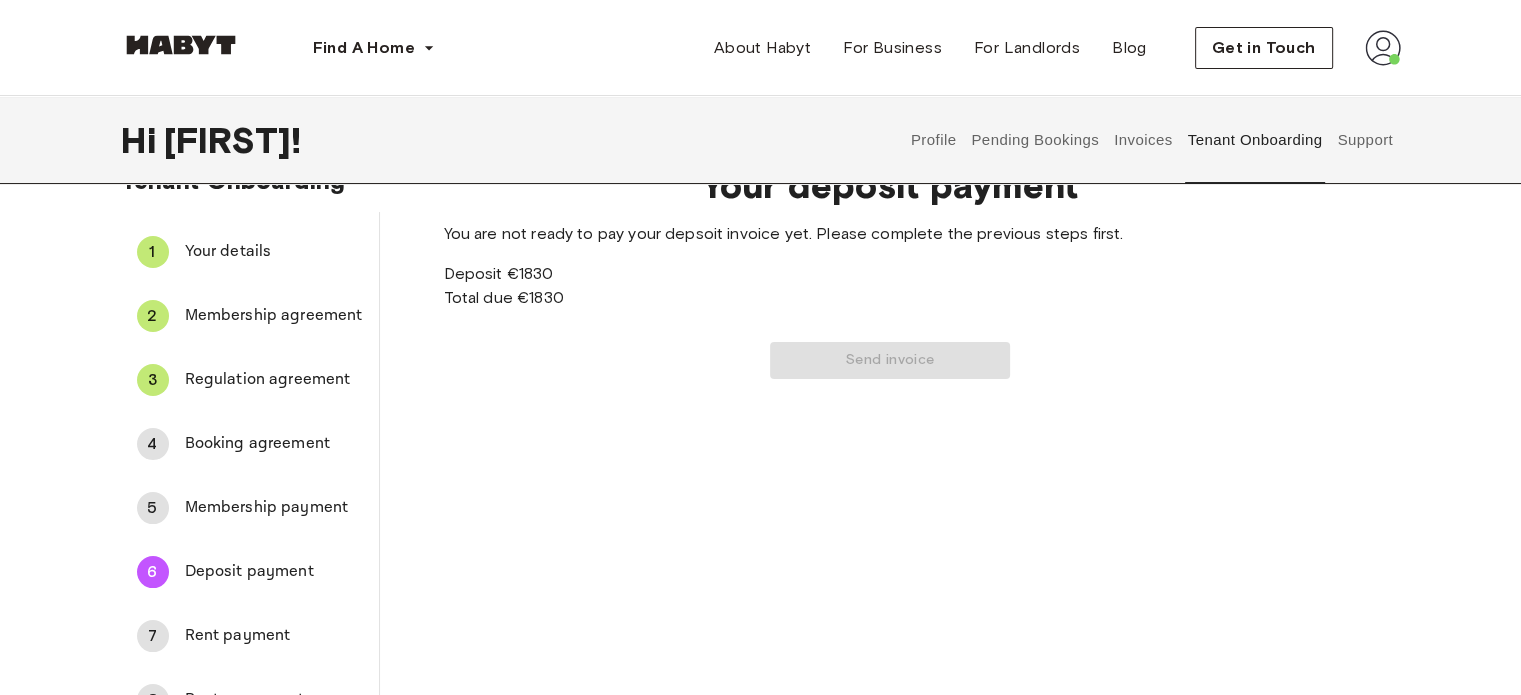 click on "Rent payment" at bounding box center [274, 636] 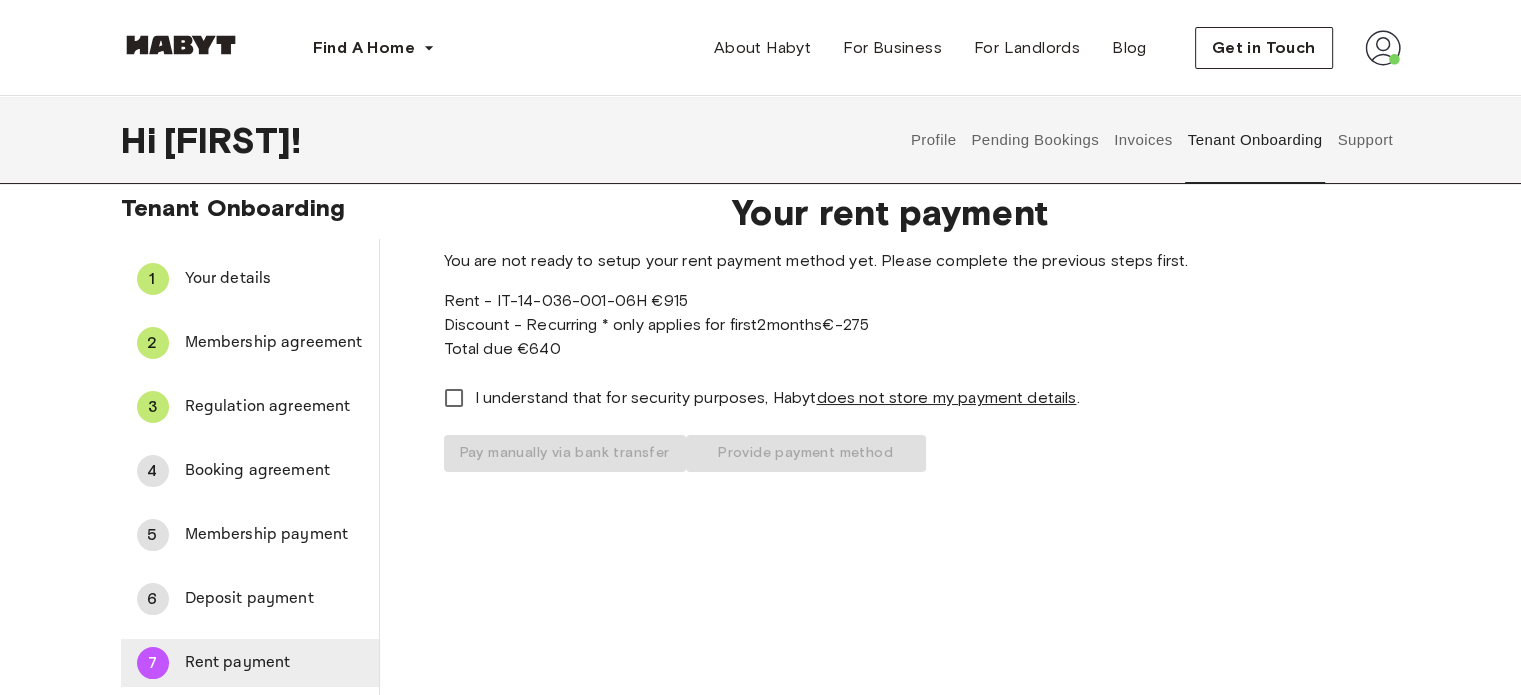 scroll, scrollTop: 20, scrollLeft: 0, axis: vertical 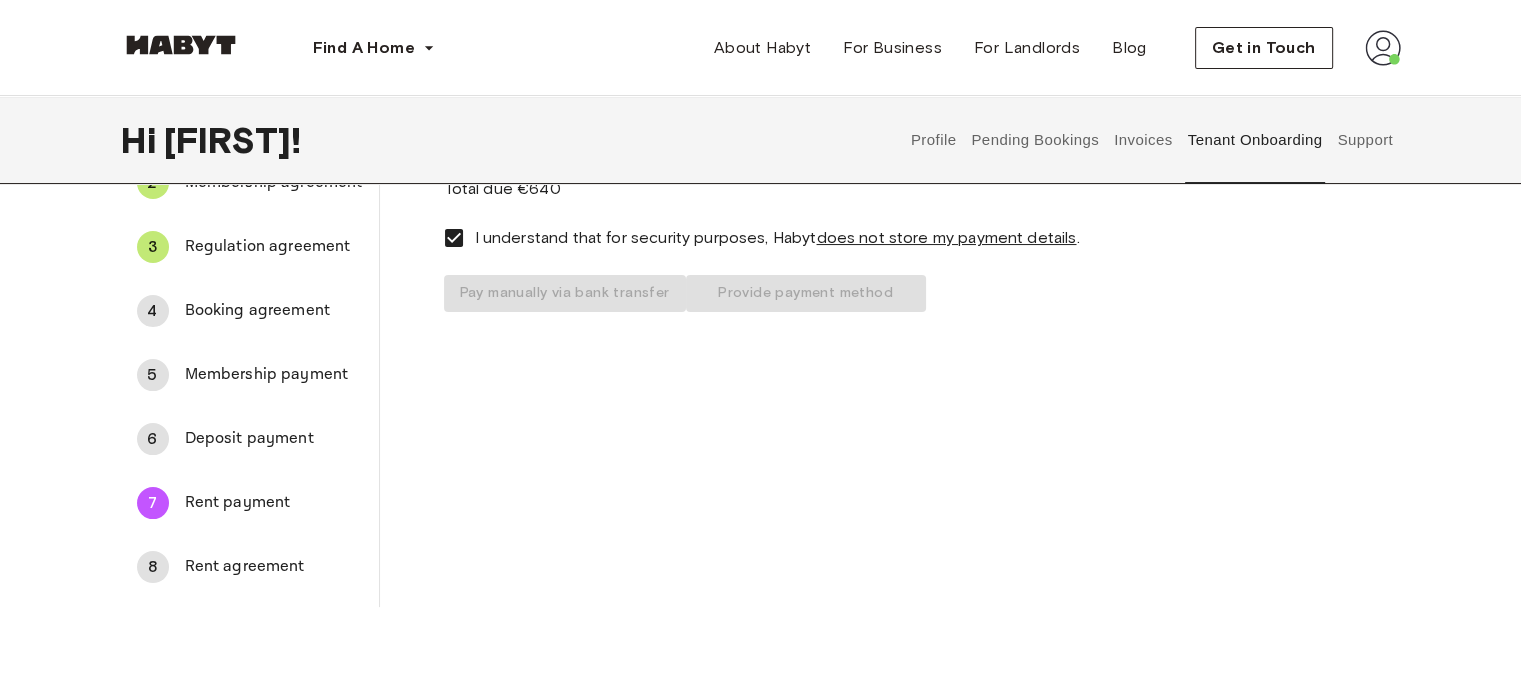 click on "8 Rent agreement" at bounding box center [250, 567] 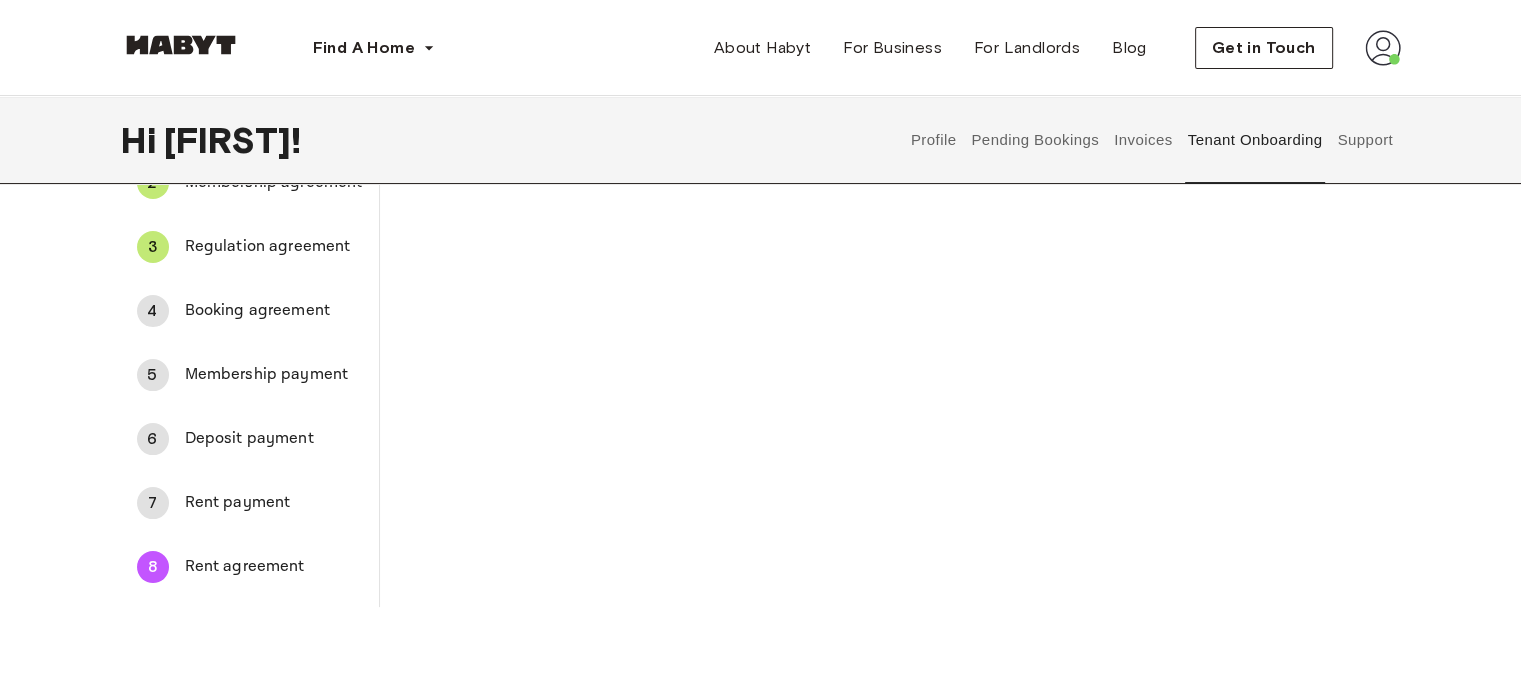 scroll, scrollTop: 0, scrollLeft: 0, axis: both 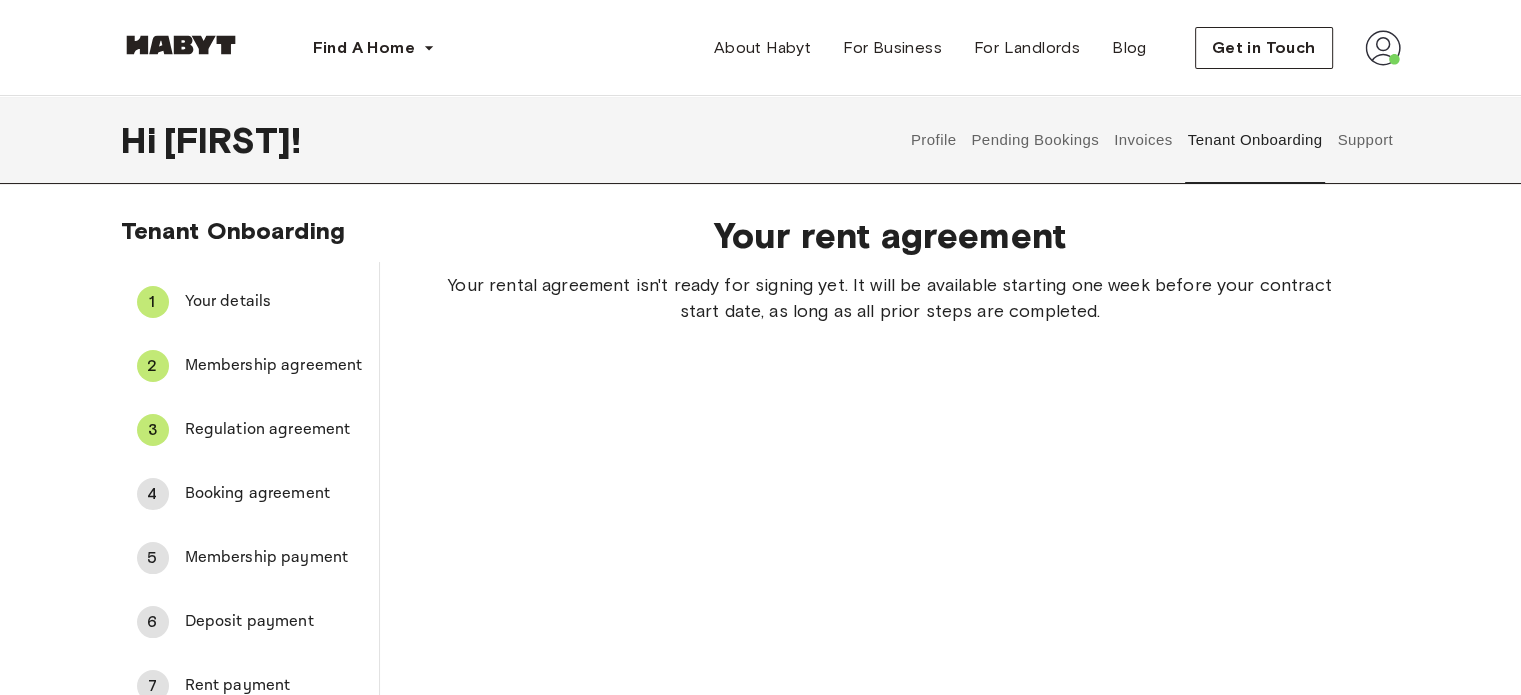 click on "Booking agreement" at bounding box center [274, 494] 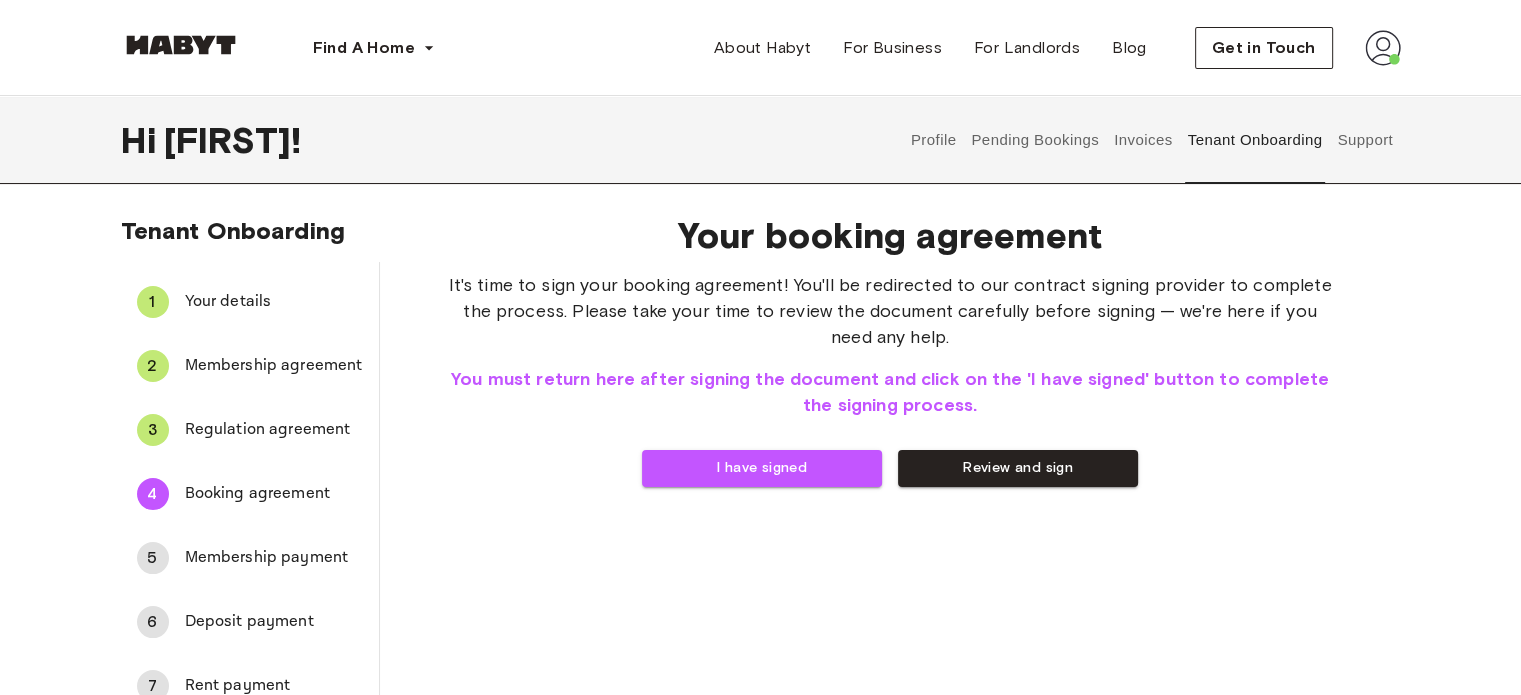 click on "Your booking agreement  It's time to sign your booking agreement! You'll be redirected to our contract signing provider to complete the process. Please take your time to review the document carefully before signing — we're here if you need any help. You must return here after signing the document and click on the 'I have signed' button to complete the signing process. I have signed Review and sign" at bounding box center (890, 494) 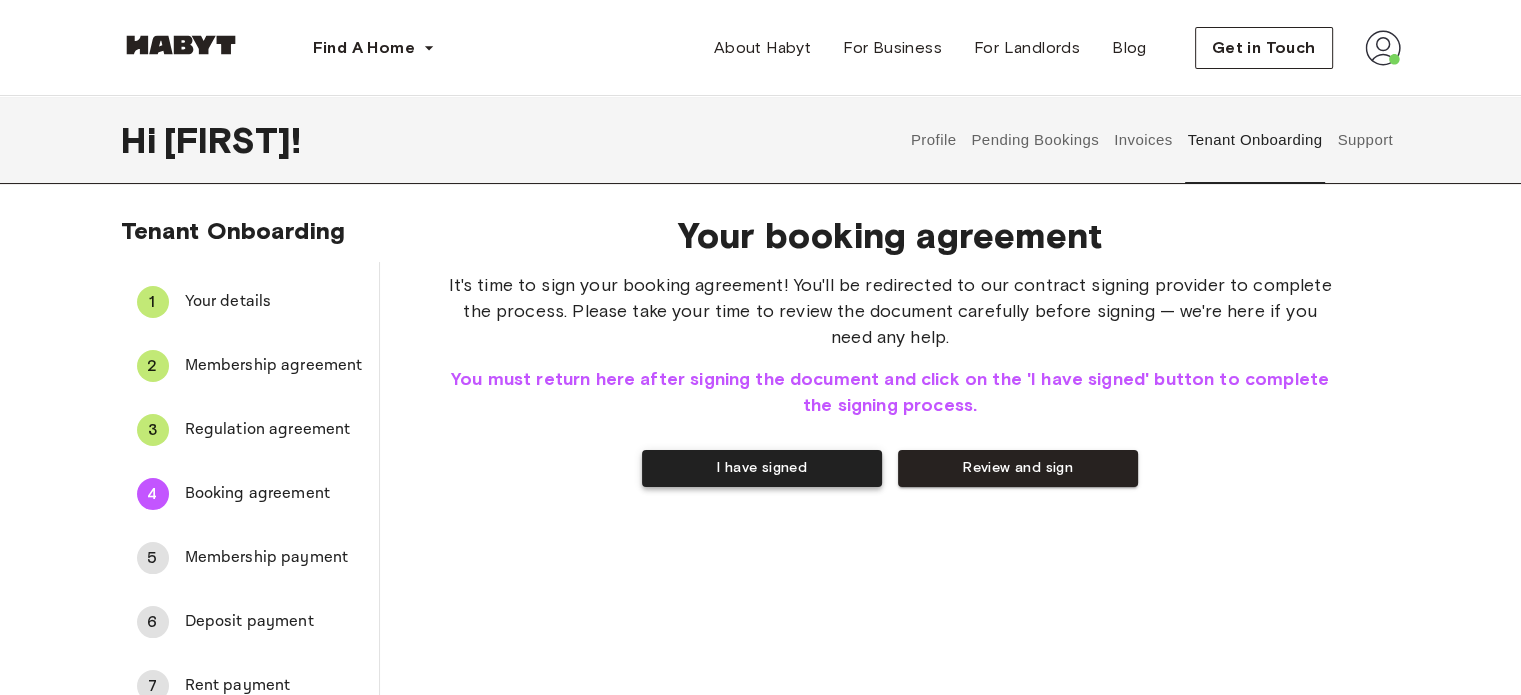 click on "I have signed" at bounding box center [762, 468] 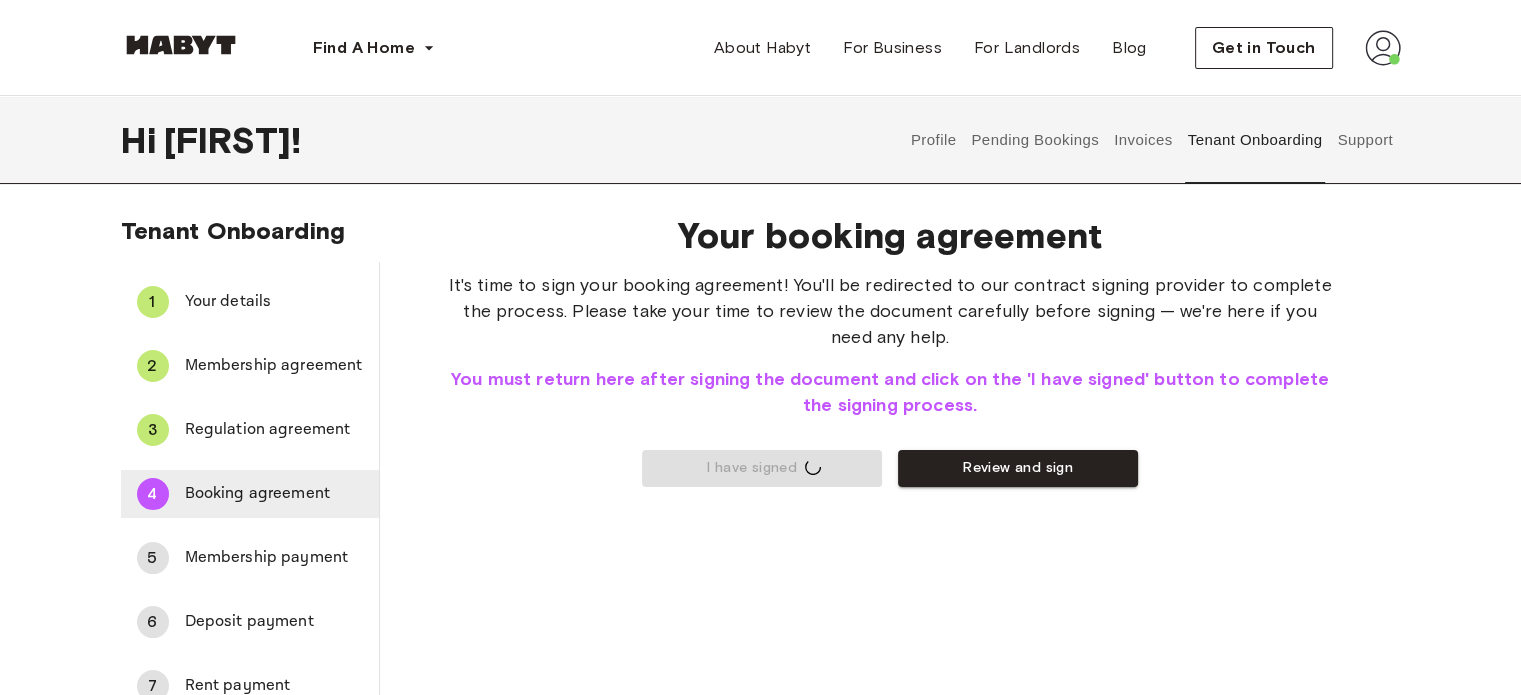 click on "Booking agreement" at bounding box center [274, 494] 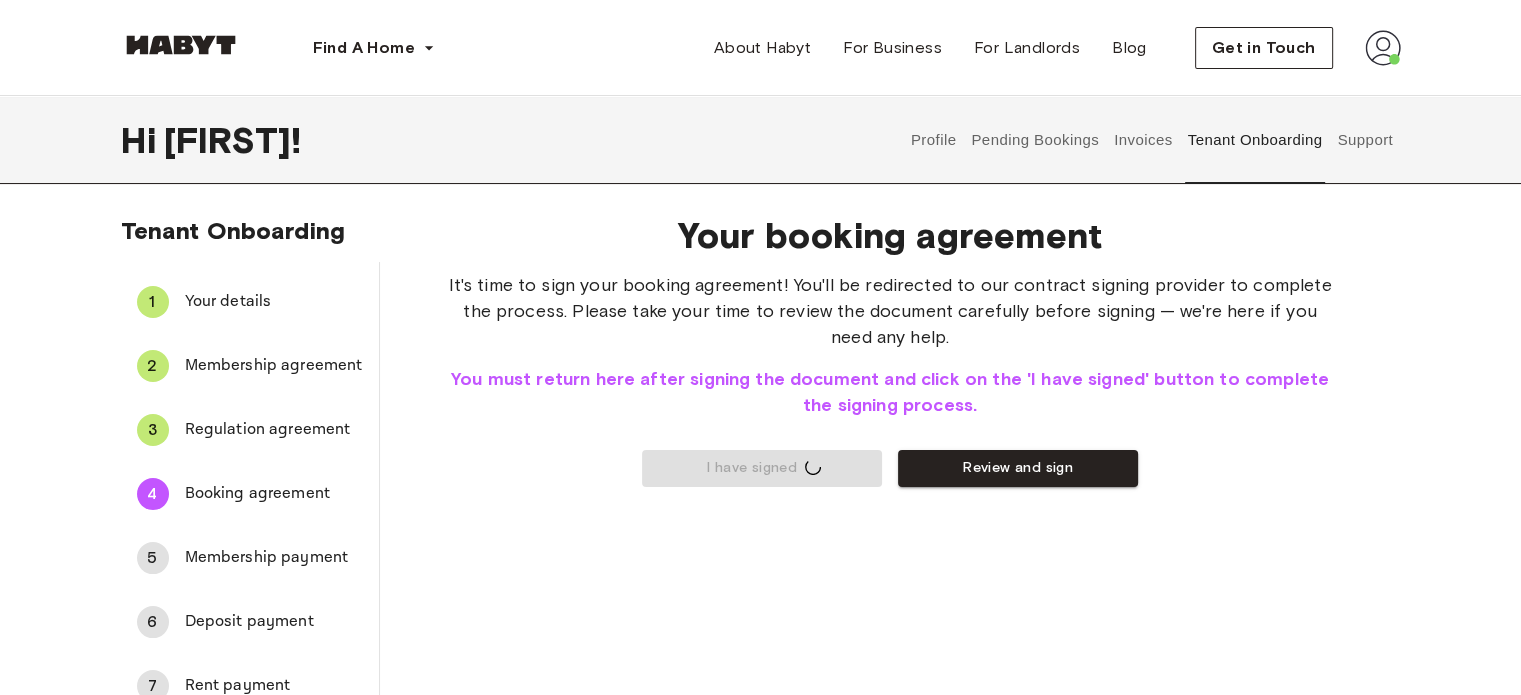 click on "Regulation agreement" at bounding box center (274, 430) 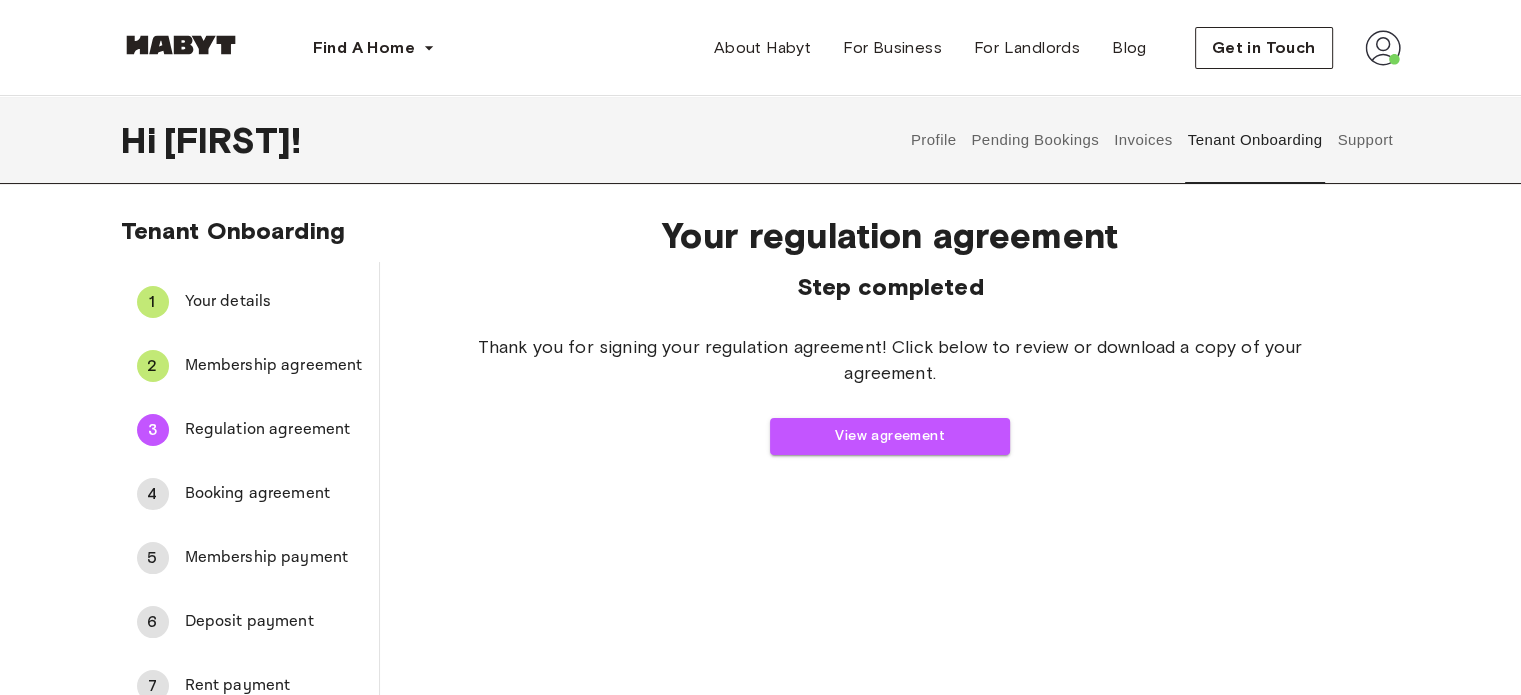 click on "Booking agreement" at bounding box center (274, 494) 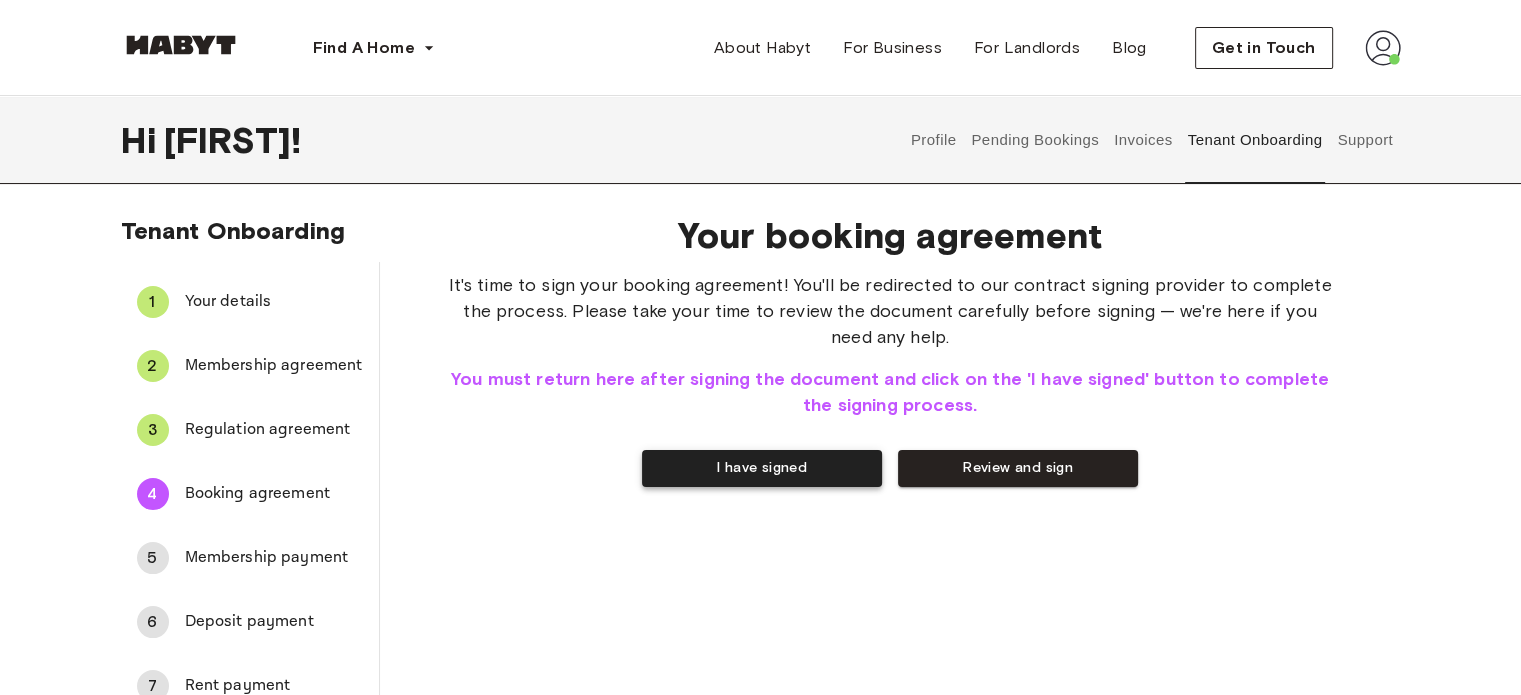 click on "I have signed" at bounding box center (762, 468) 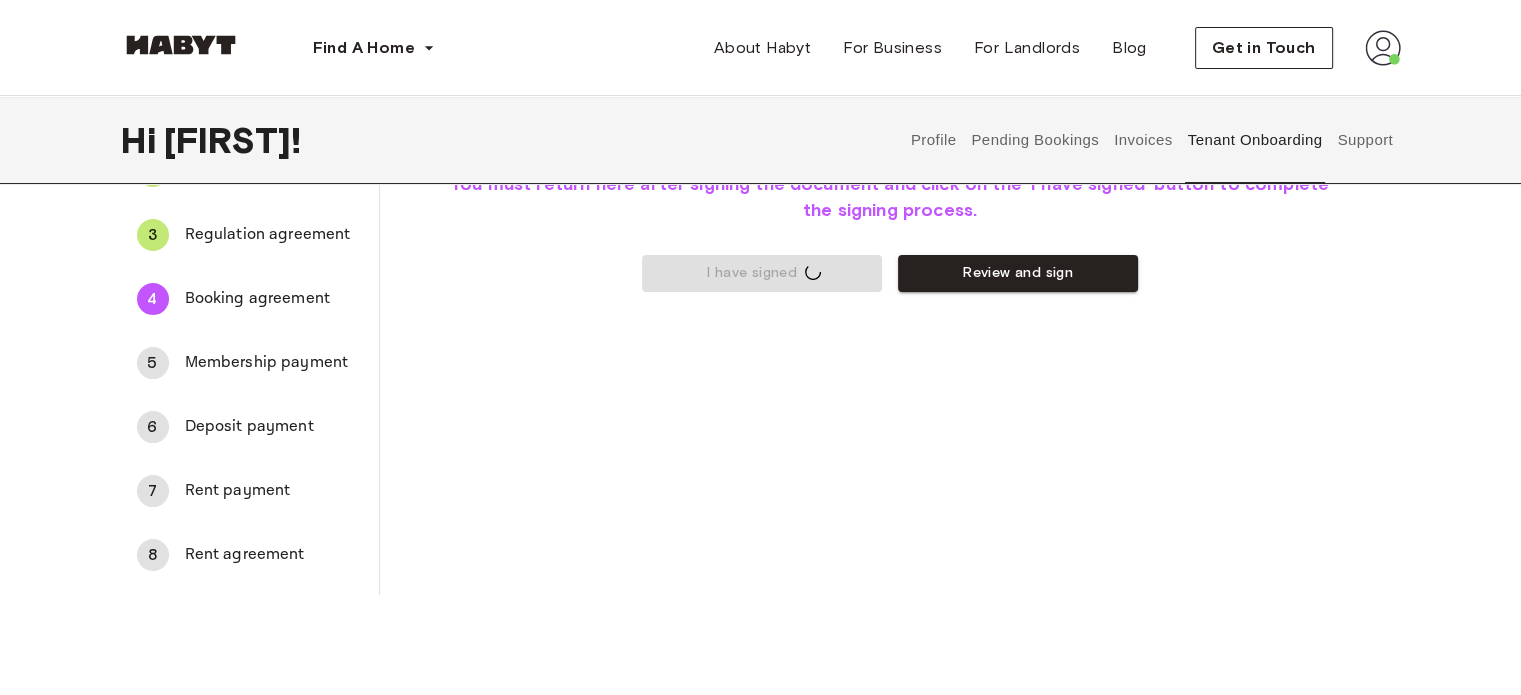 scroll, scrollTop: 196, scrollLeft: 0, axis: vertical 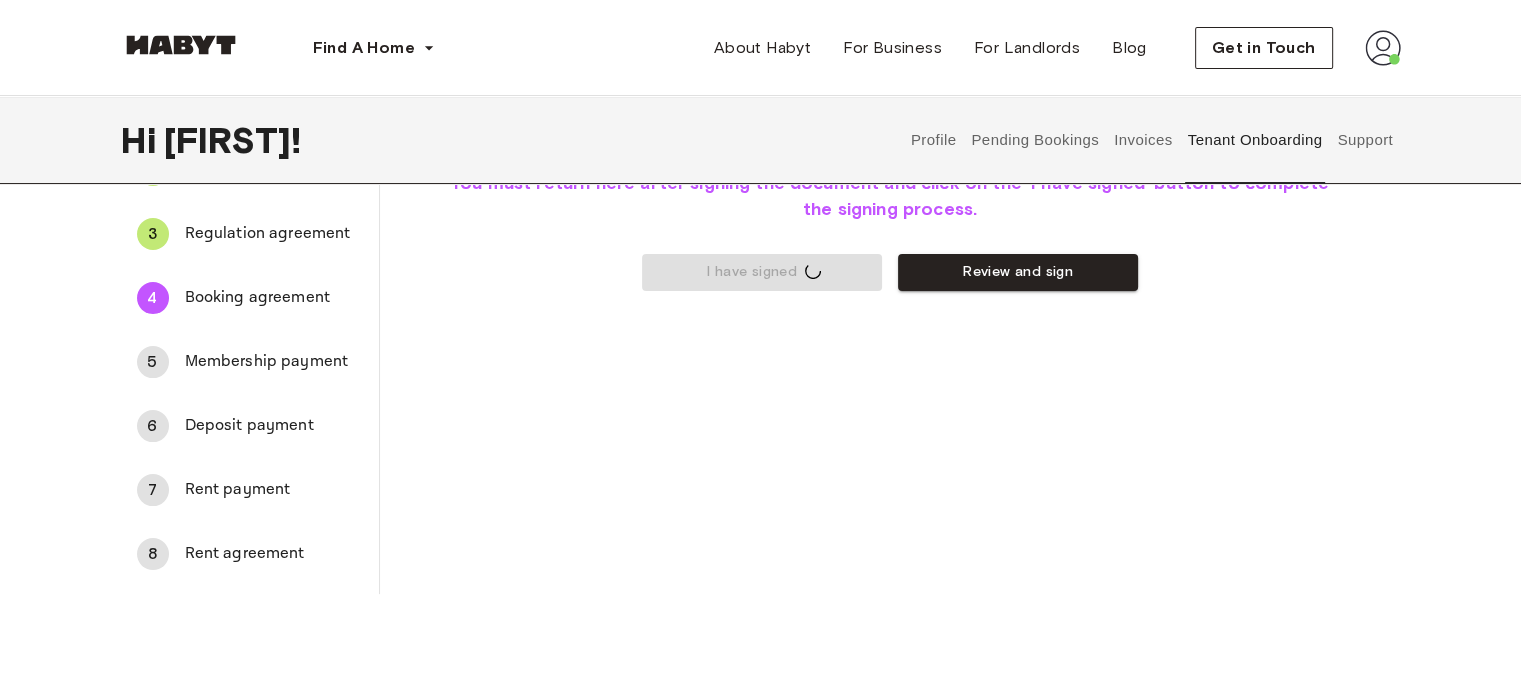 click on "5 Membership payment" at bounding box center [250, 362] 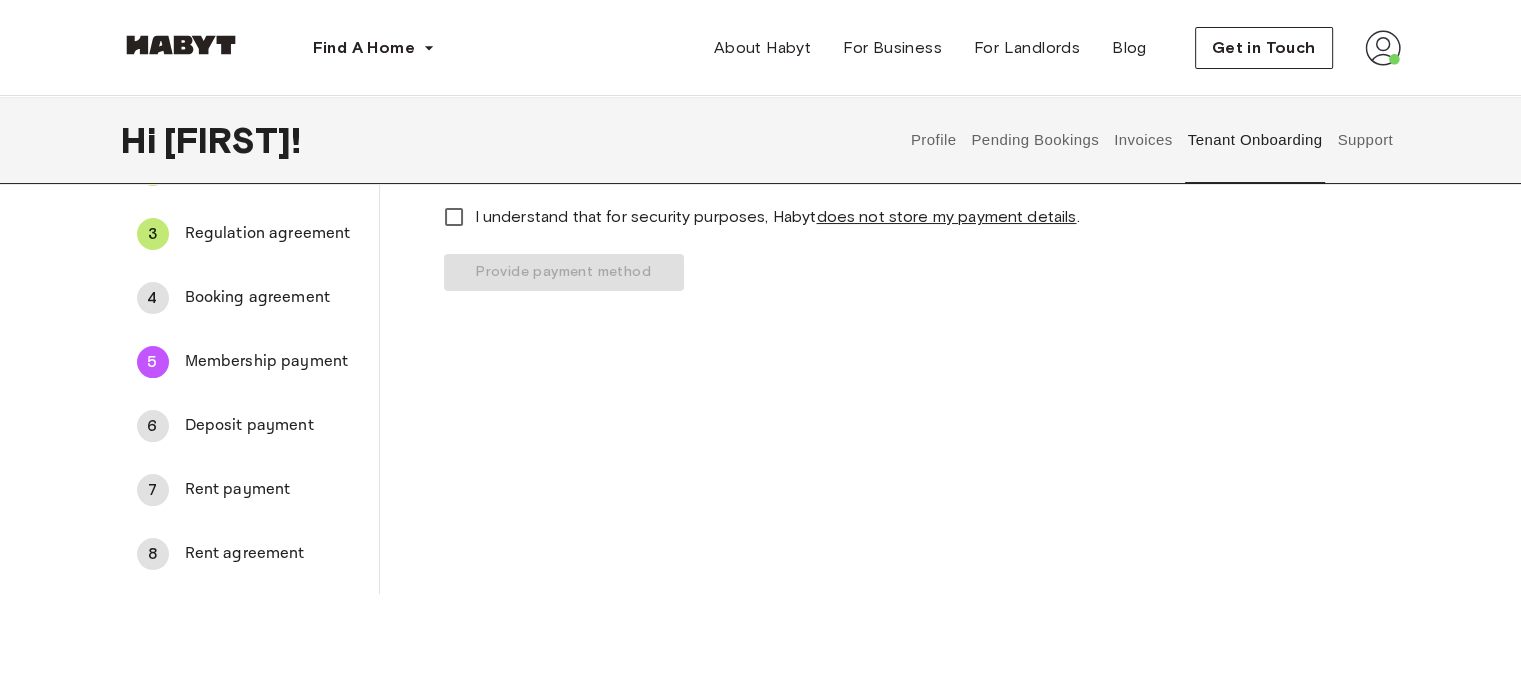 click on "3 Regulation agreement" at bounding box center (250, 234) 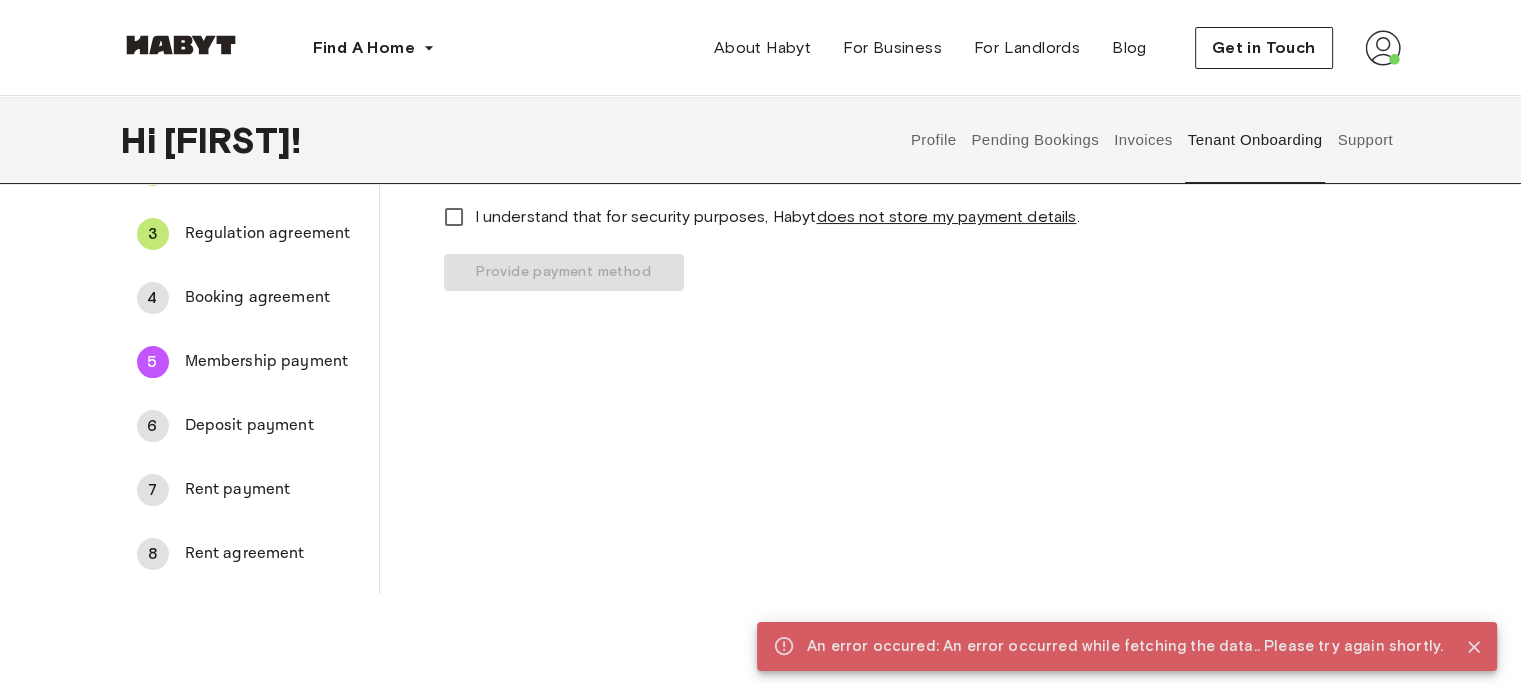 click on "Your membership fee payment You aren't ready to pay your membership fee yet, please complete the previous steps first. Membership Fee   €100 Total due   €100 I understand that for security purposes, Habyt  does not store my payment details .   Provide payment method" at bounding box center [890, 298] 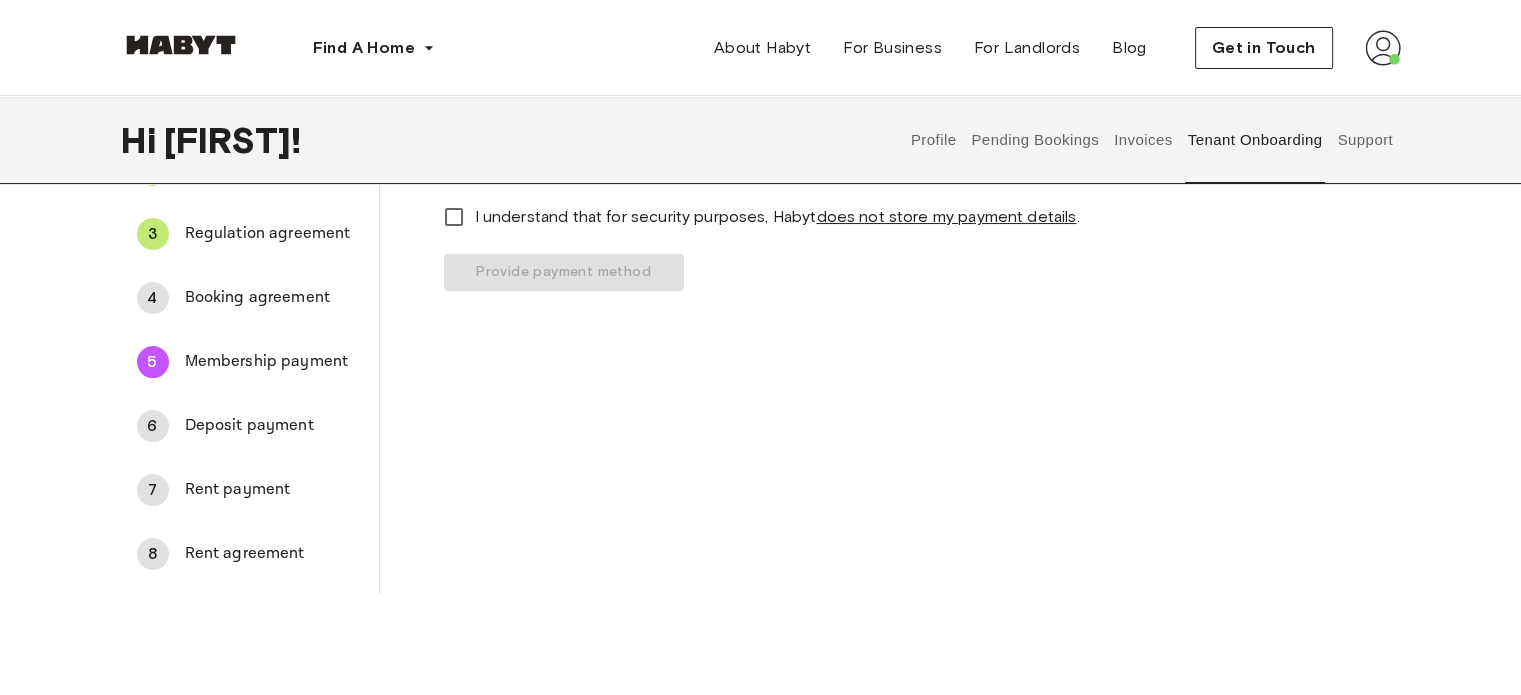 click on "Booking agreement" at bounding box center (274, 298) 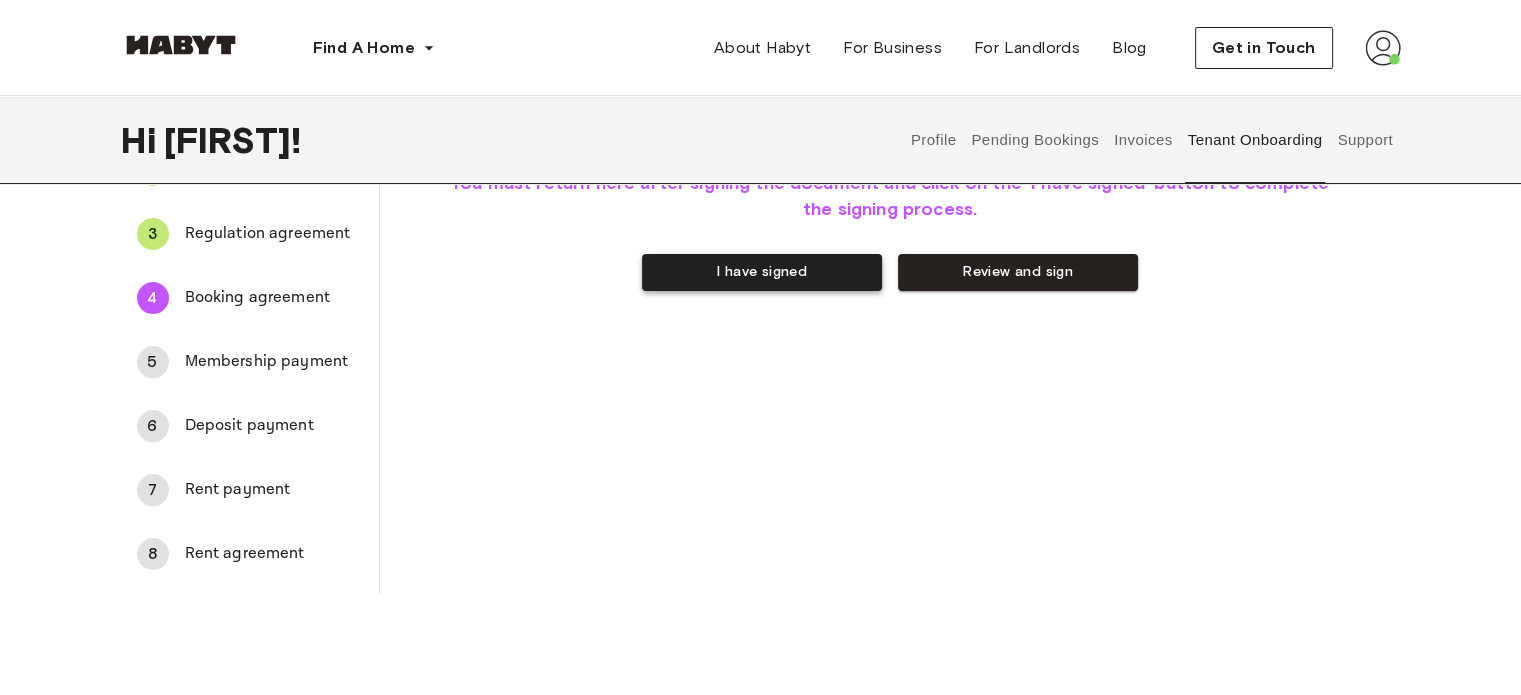 click on "I have signed" at bounding box center [762, 272] 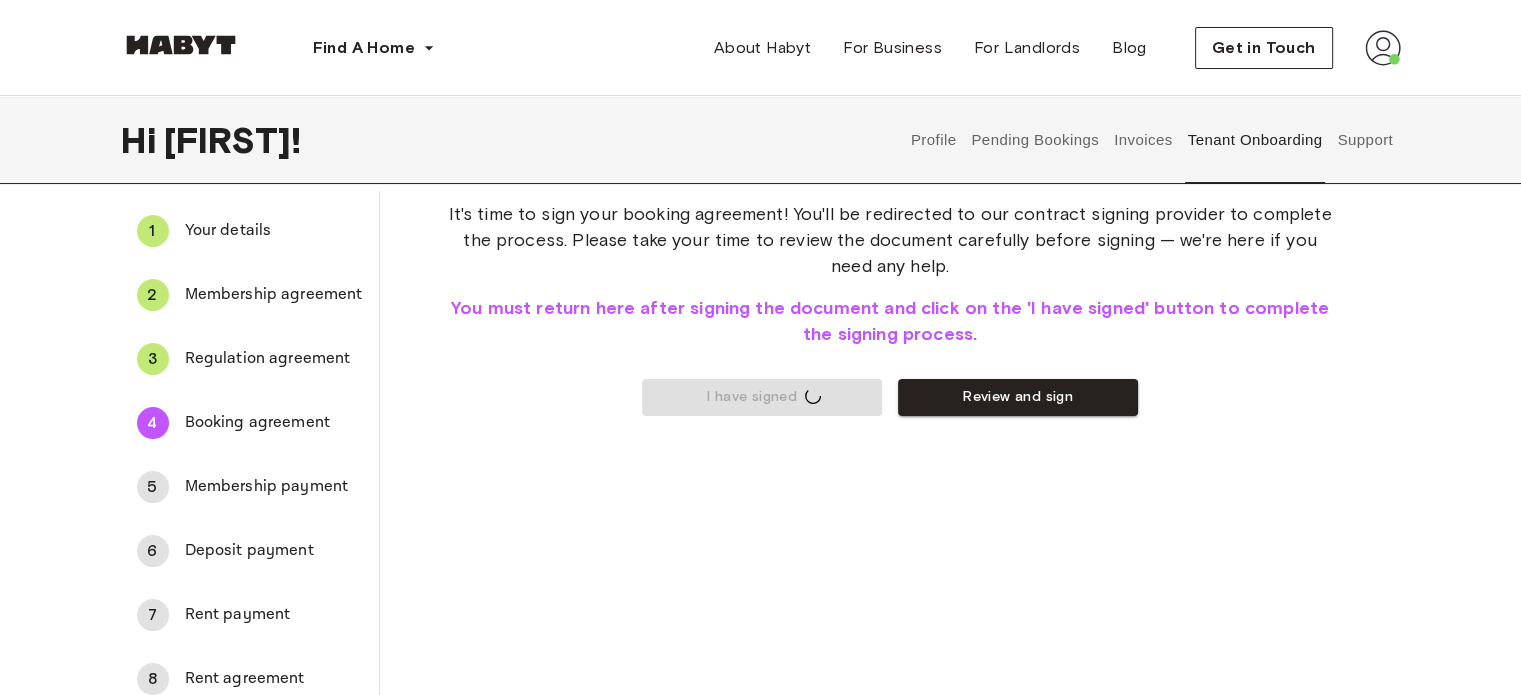scroll, scrollTop: 70, scrollLeft: 0, axis: vertical 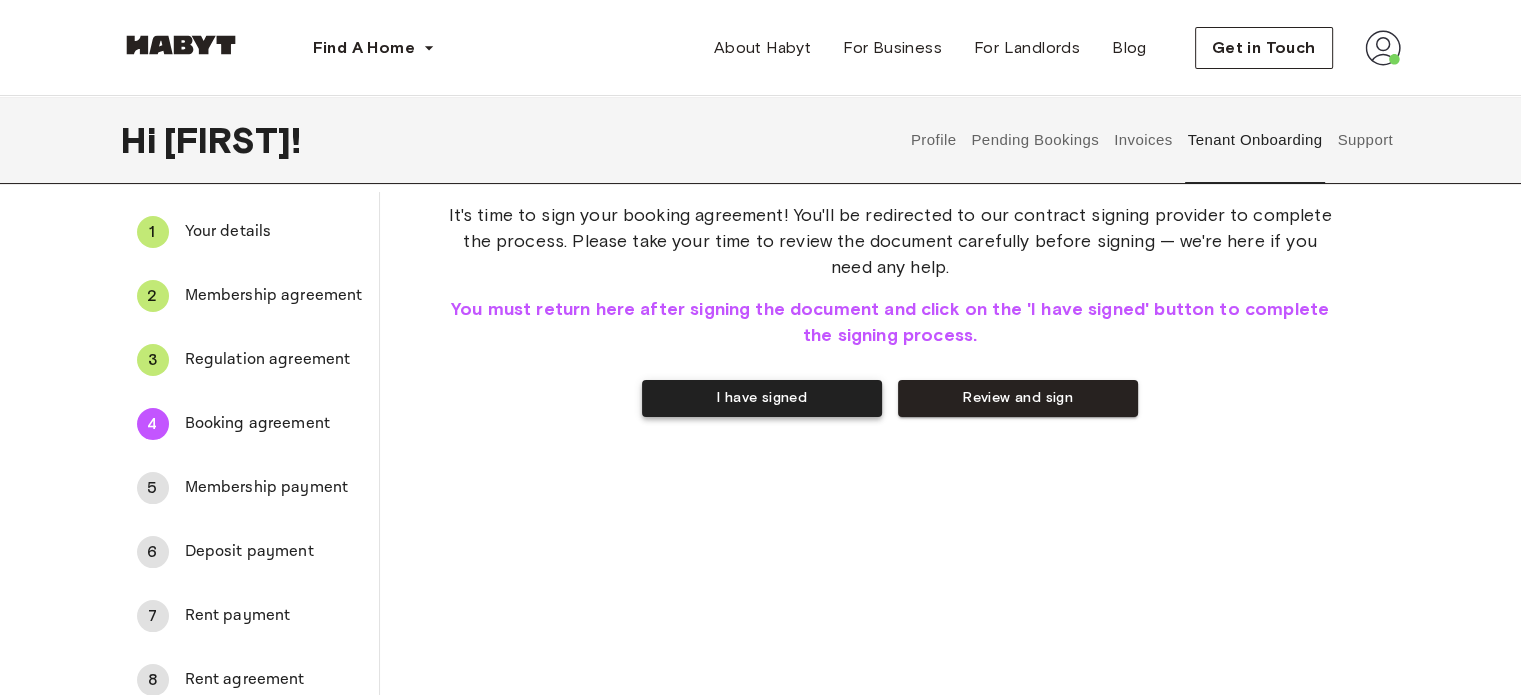 click on "I have signed" at bounding box center [762, 398] 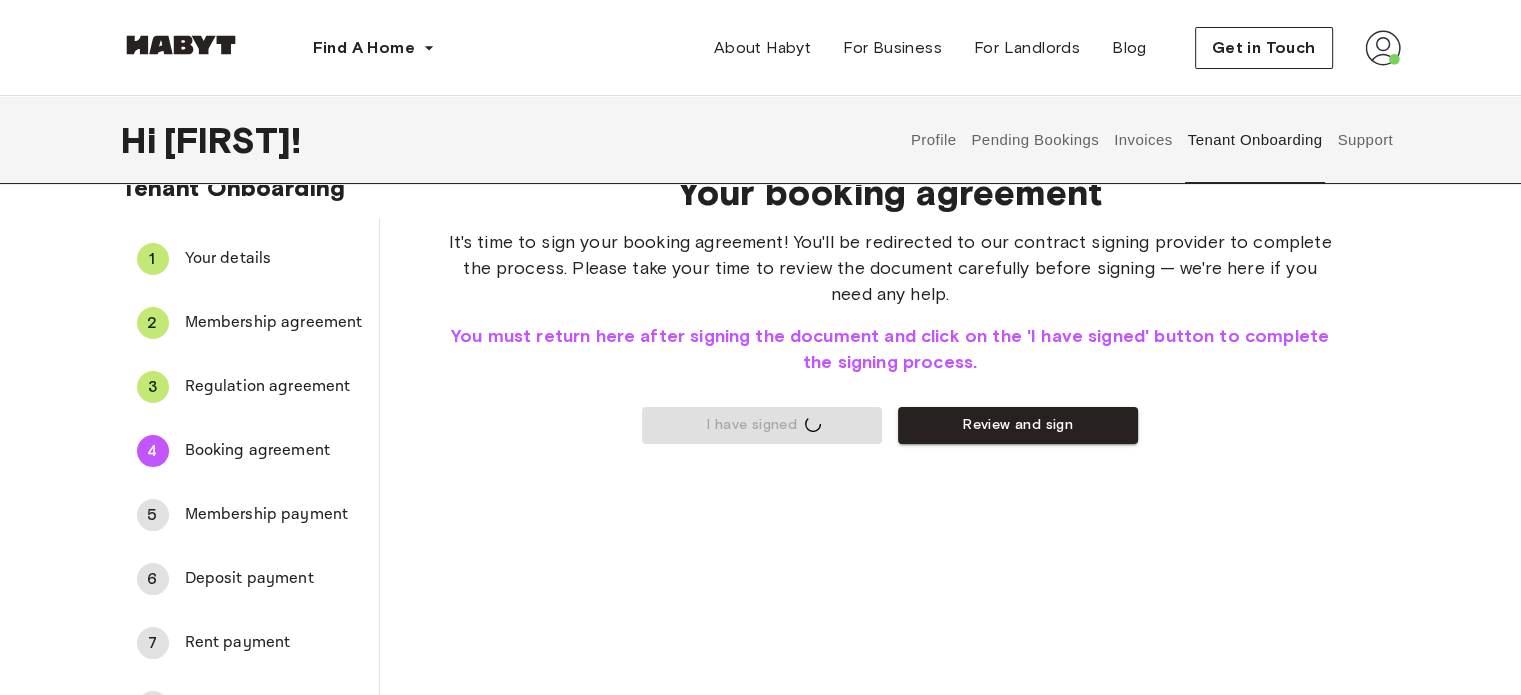 scroll, scrollTop: 0, scrollLeft: 0, axis: both 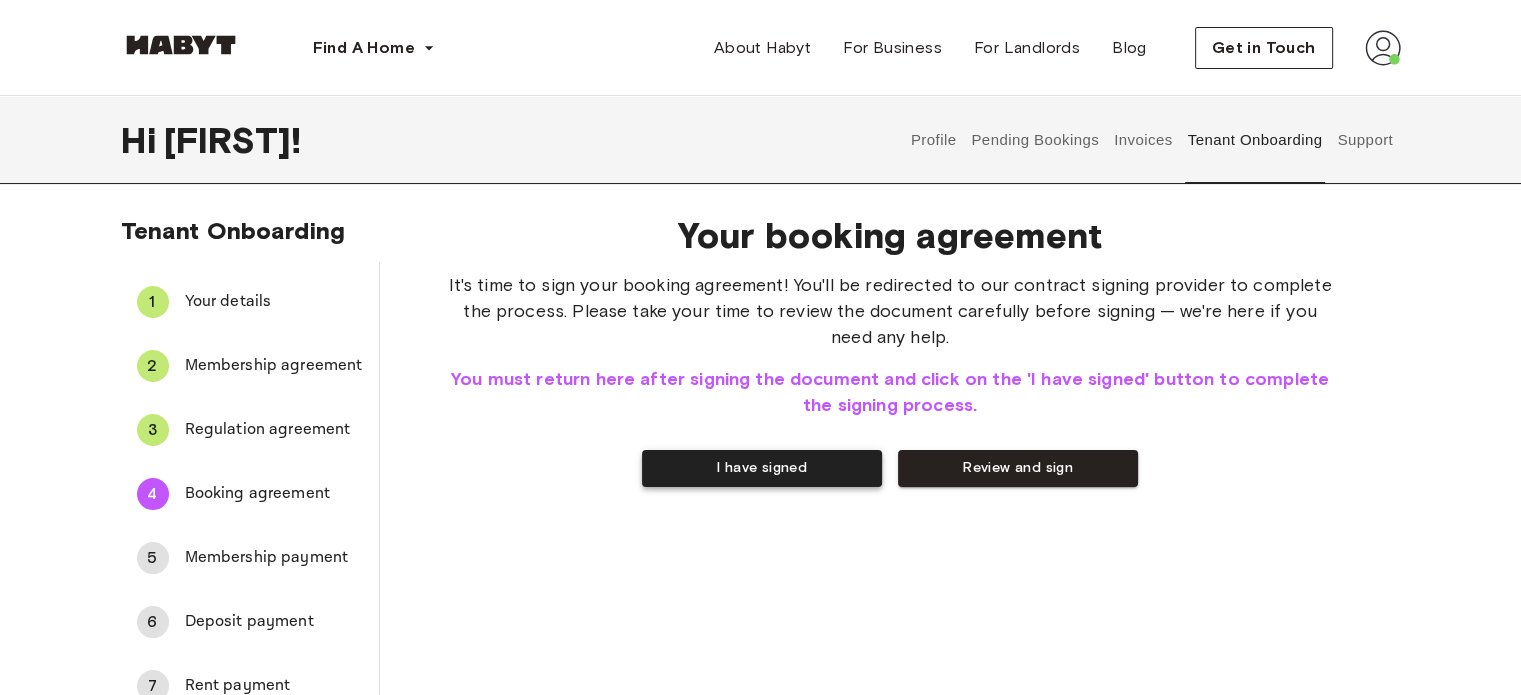 click on "I have signed" at bounding box center (762, 468) 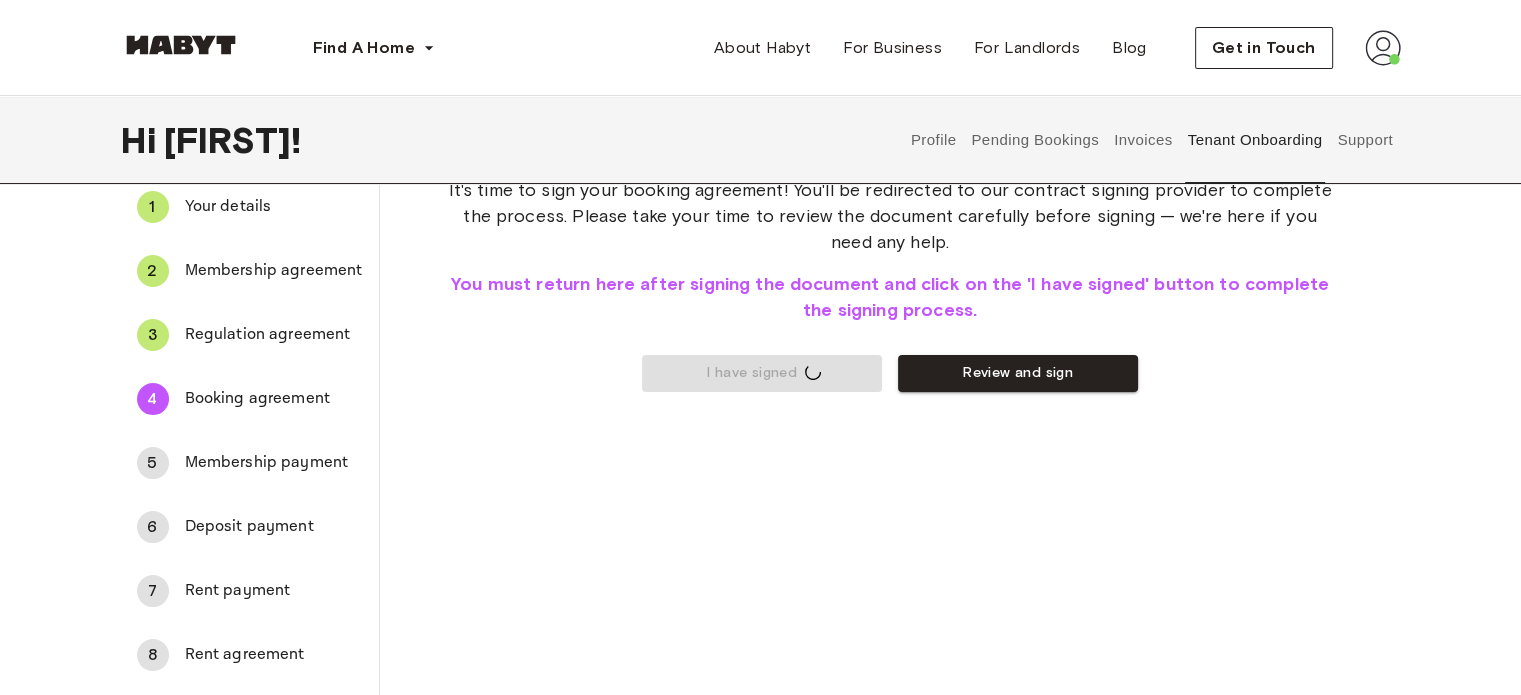 scroll, scrollTop: 94, scrollLeft: 0, axis: vertical 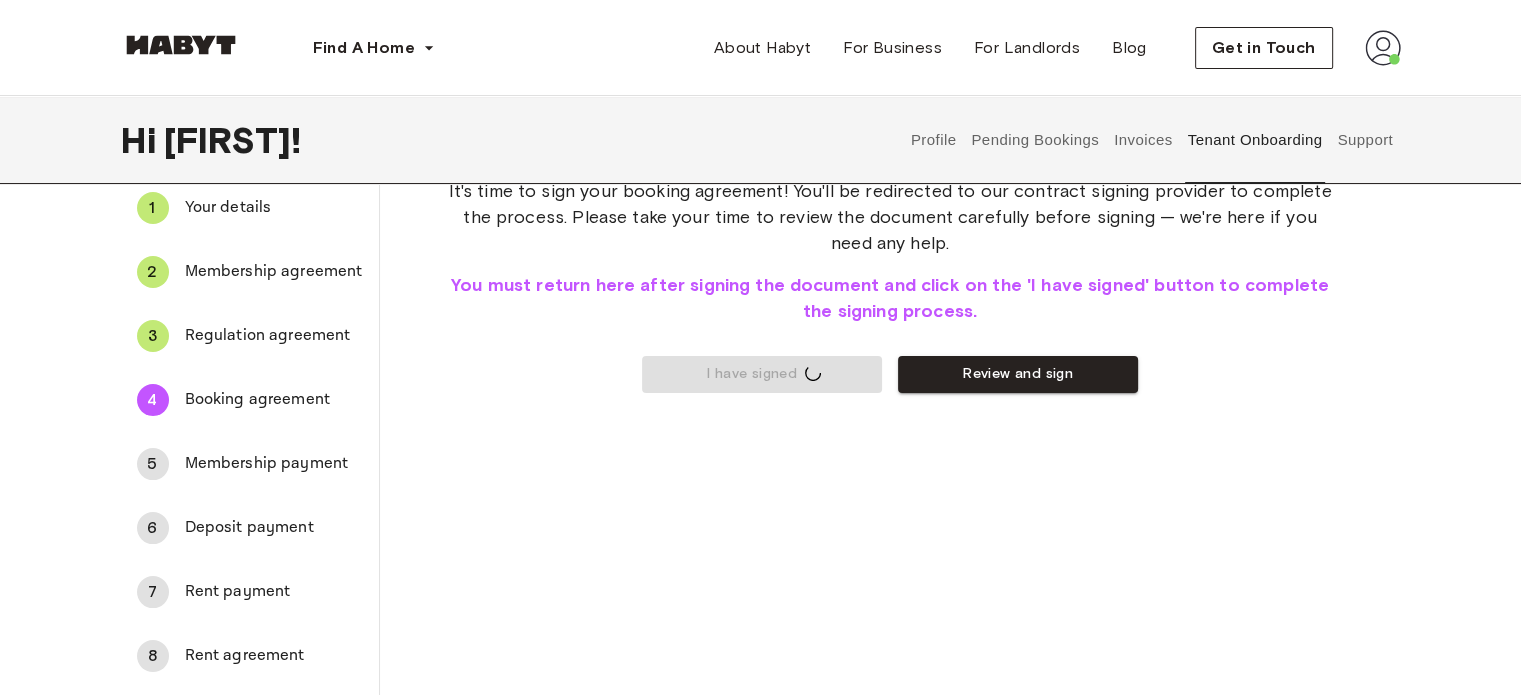 click on "Membership payment" at bounding box center (274, 464) 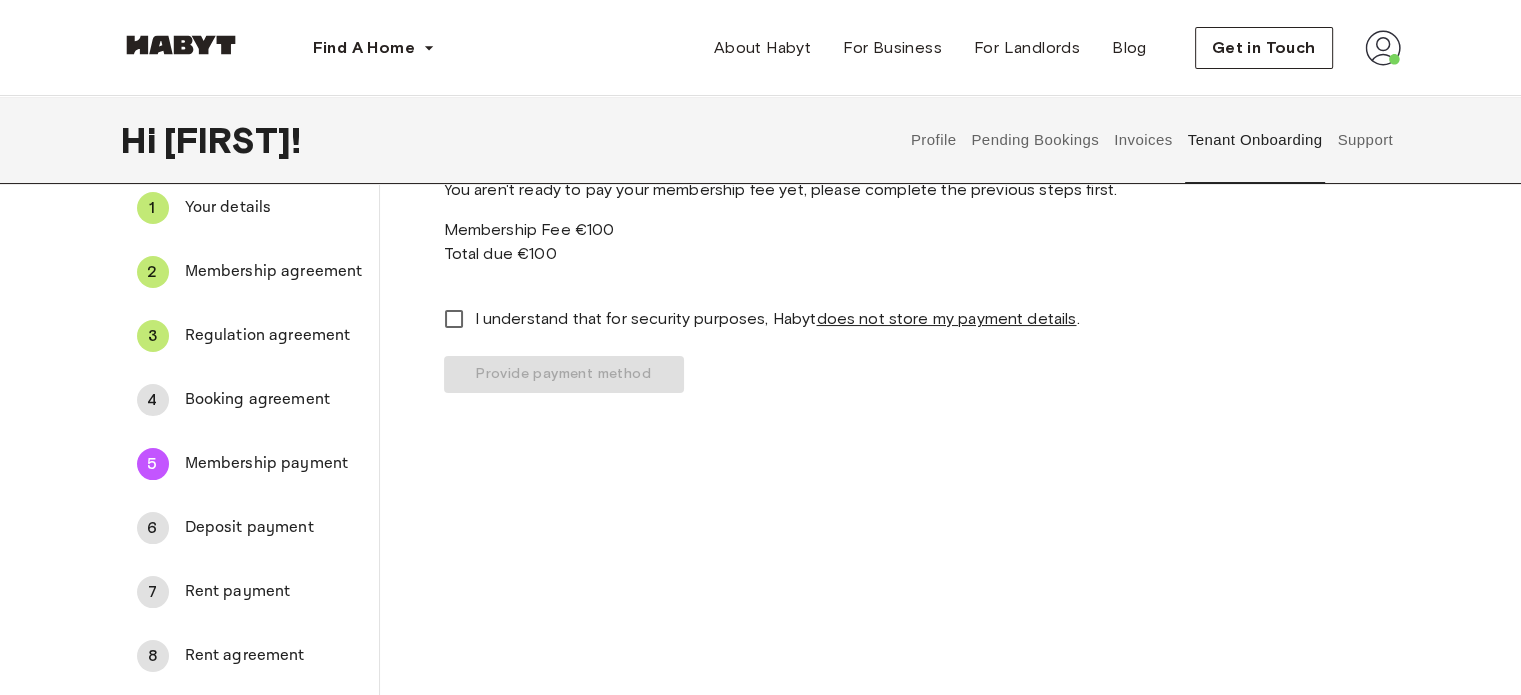 scroll, scrollTop: 34, scrollLeft: 0, axis: vertical 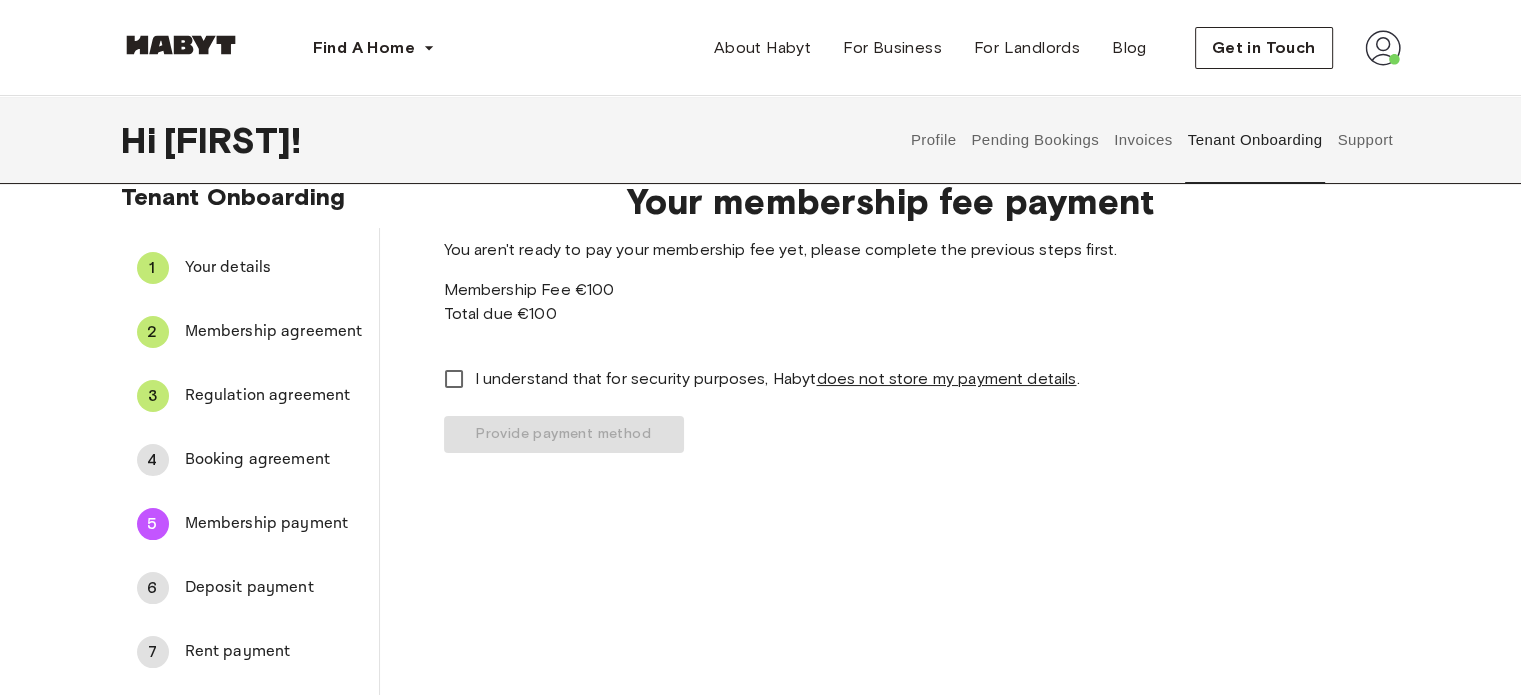 click on "Total due" at bounding box center [481, 313] 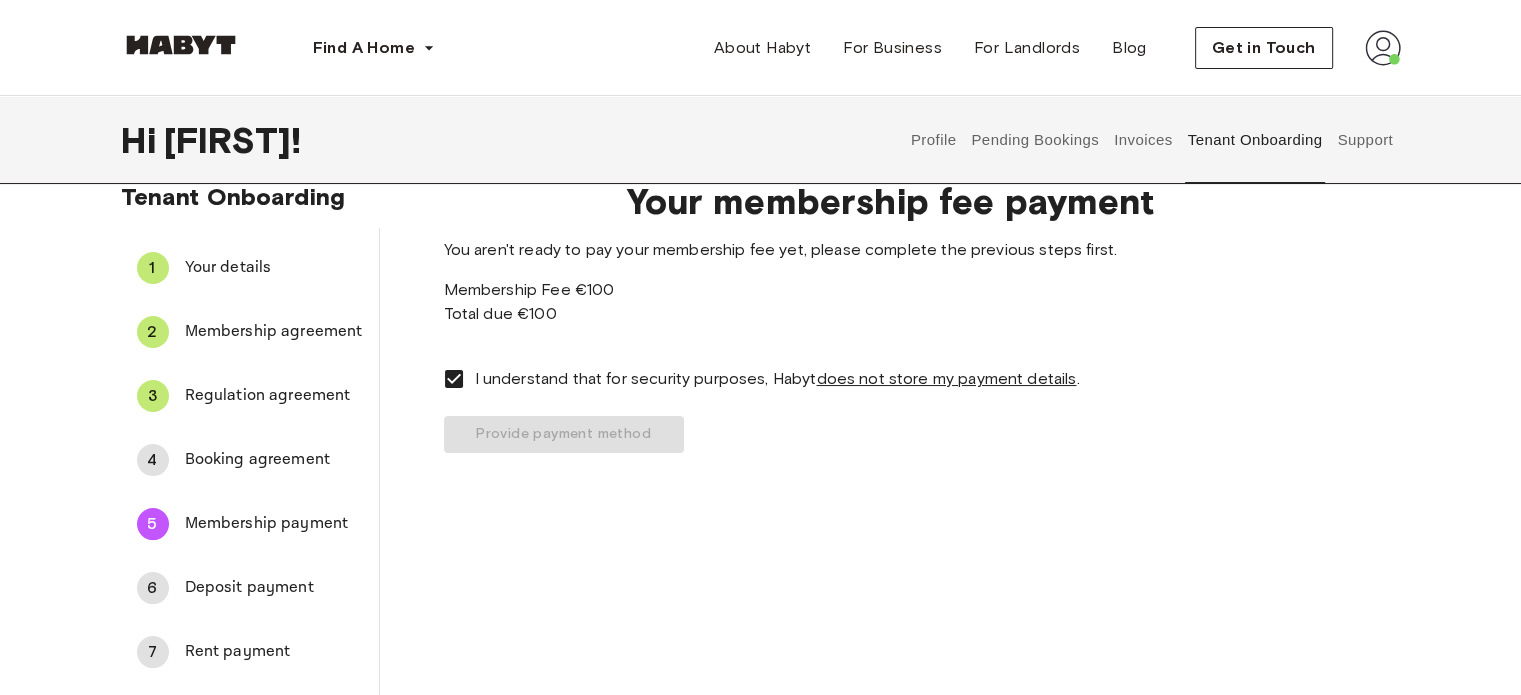 click on "Provide payment method" at bounding box center [890, 434] 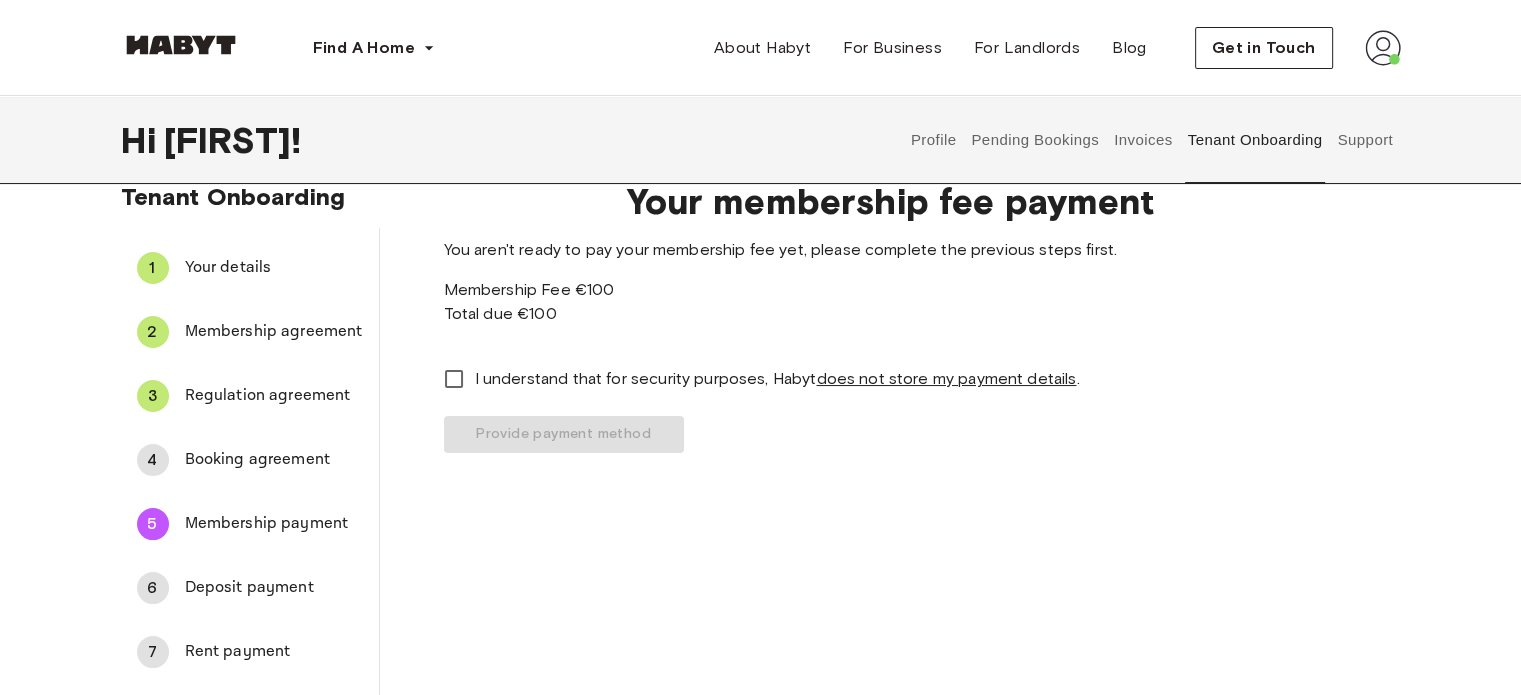 click on "Provide payment method" at bounding box center [890, 434] 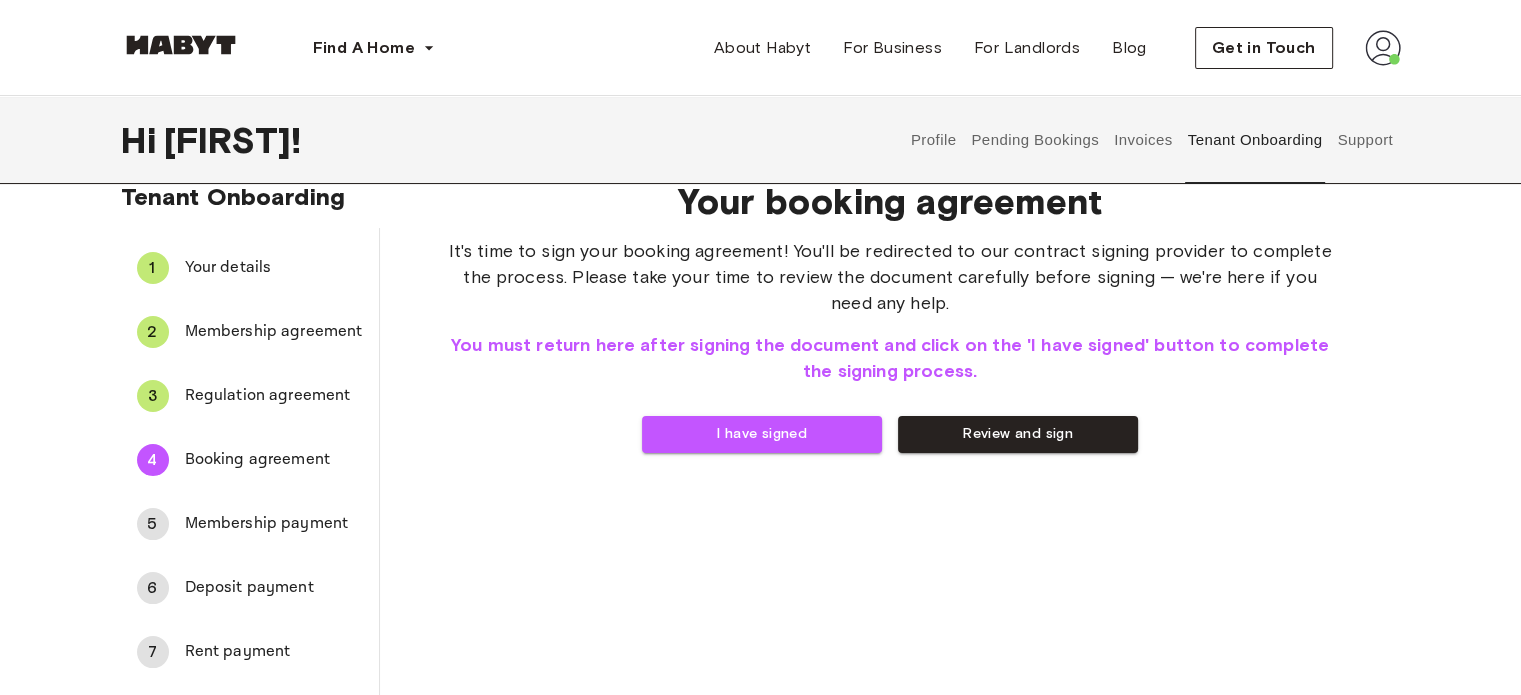 click on "Your booking agreement  It's time to sign your booking agreement! You'll be redirected to our contract signing provider to complete the process. Please take your time to review the document carefully before signing — we're here if you need any help. You must return here after signing the document and click on the 'I have signed' button to complete the signing process. I have signed Review and sign" at bounding box center (890, 460) 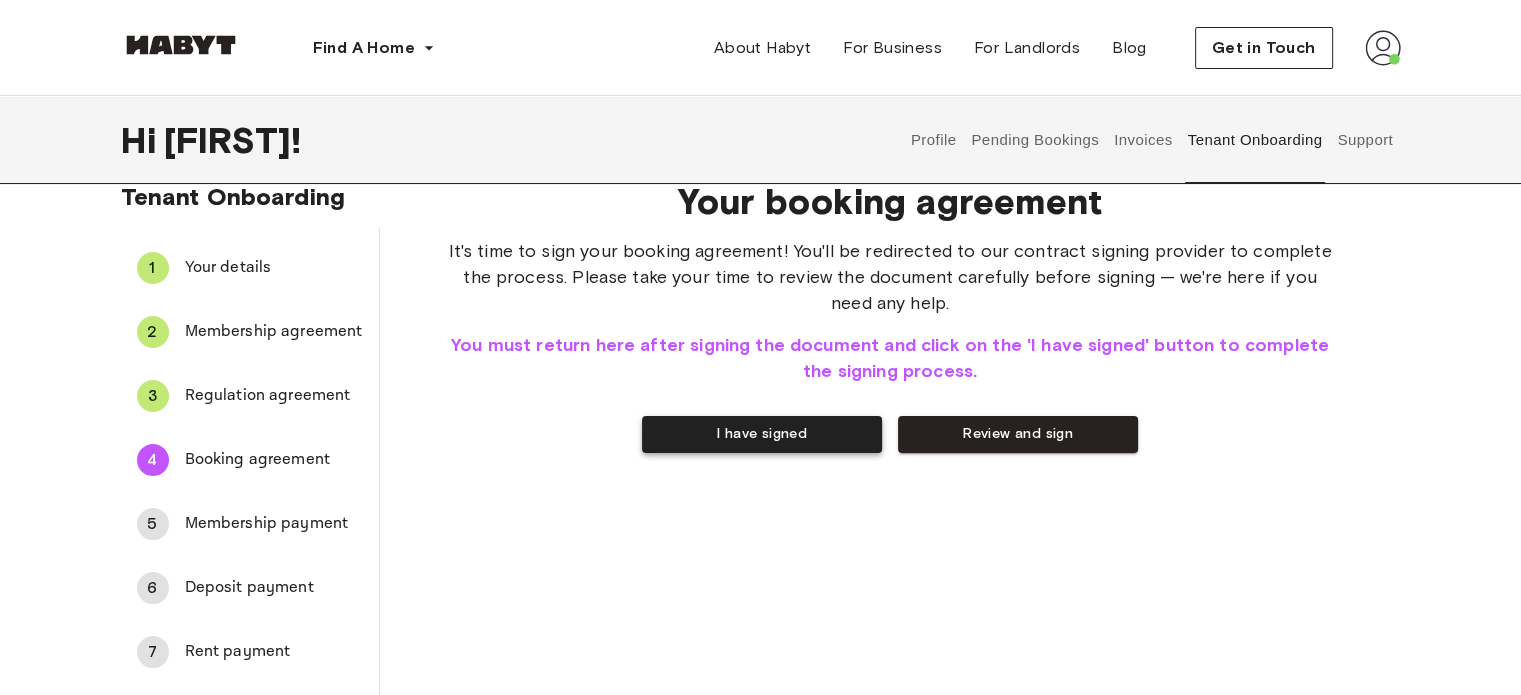 click on "I have signed" at bounding box center (762, 434) 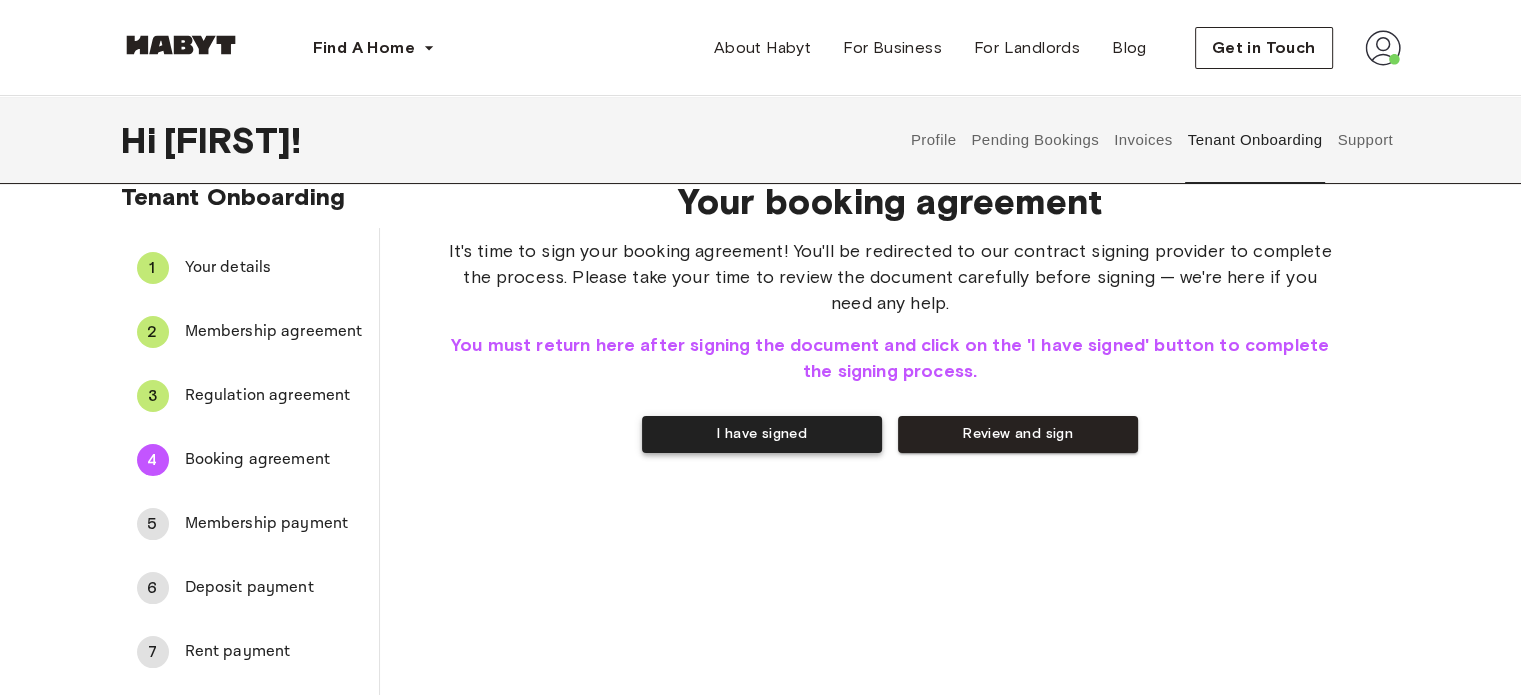 click on "I have signed" at bounding box center [762, 434] 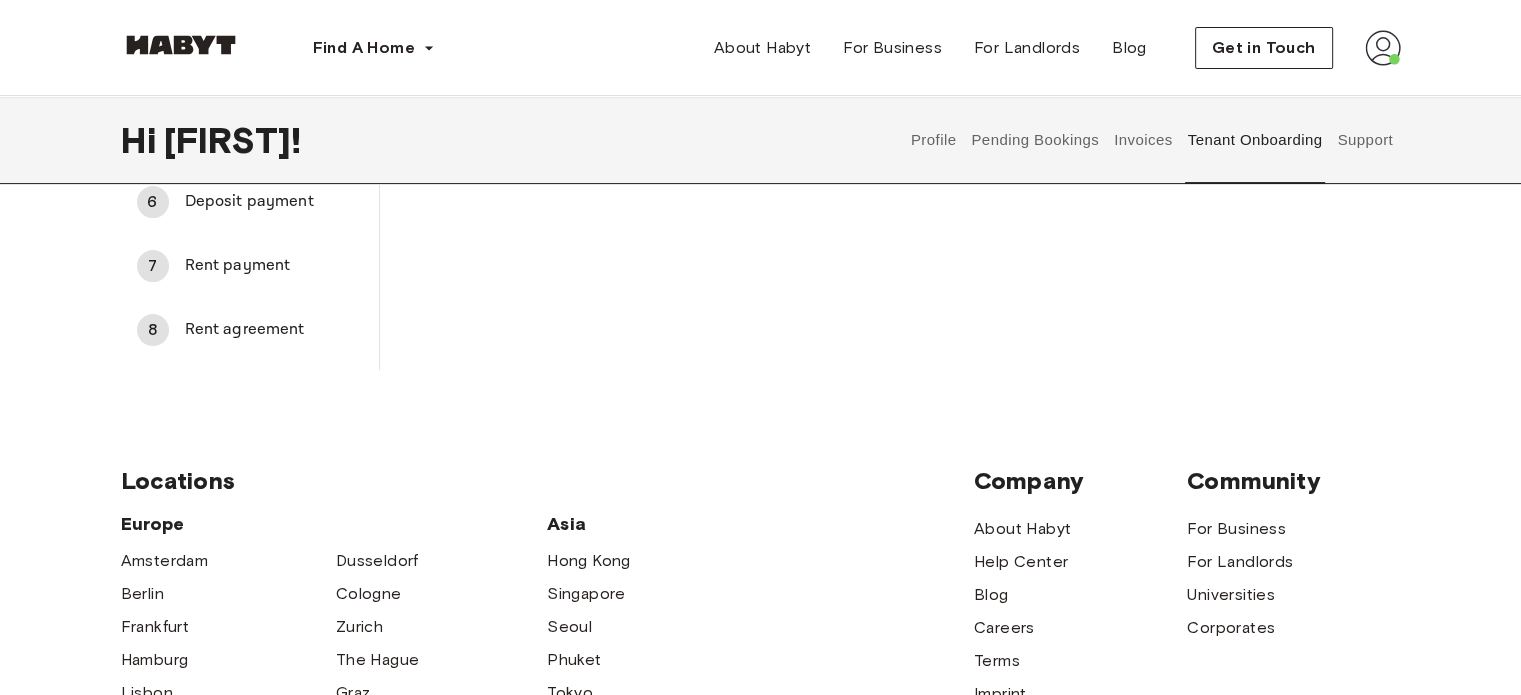 scroll, scrollTop: 420, scrollLeft: 0, axis: vertical 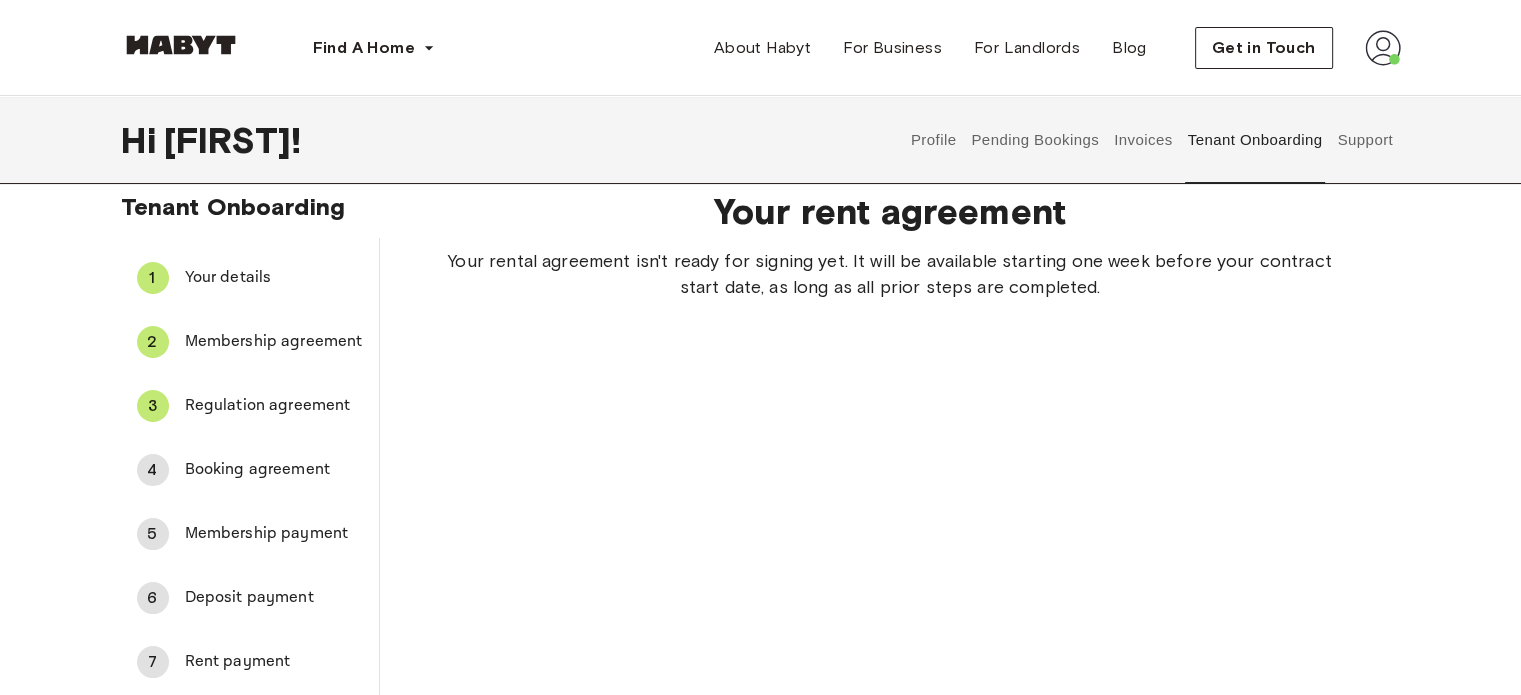 click on "3 Regulation agreement" at bounding box center (250, 406) 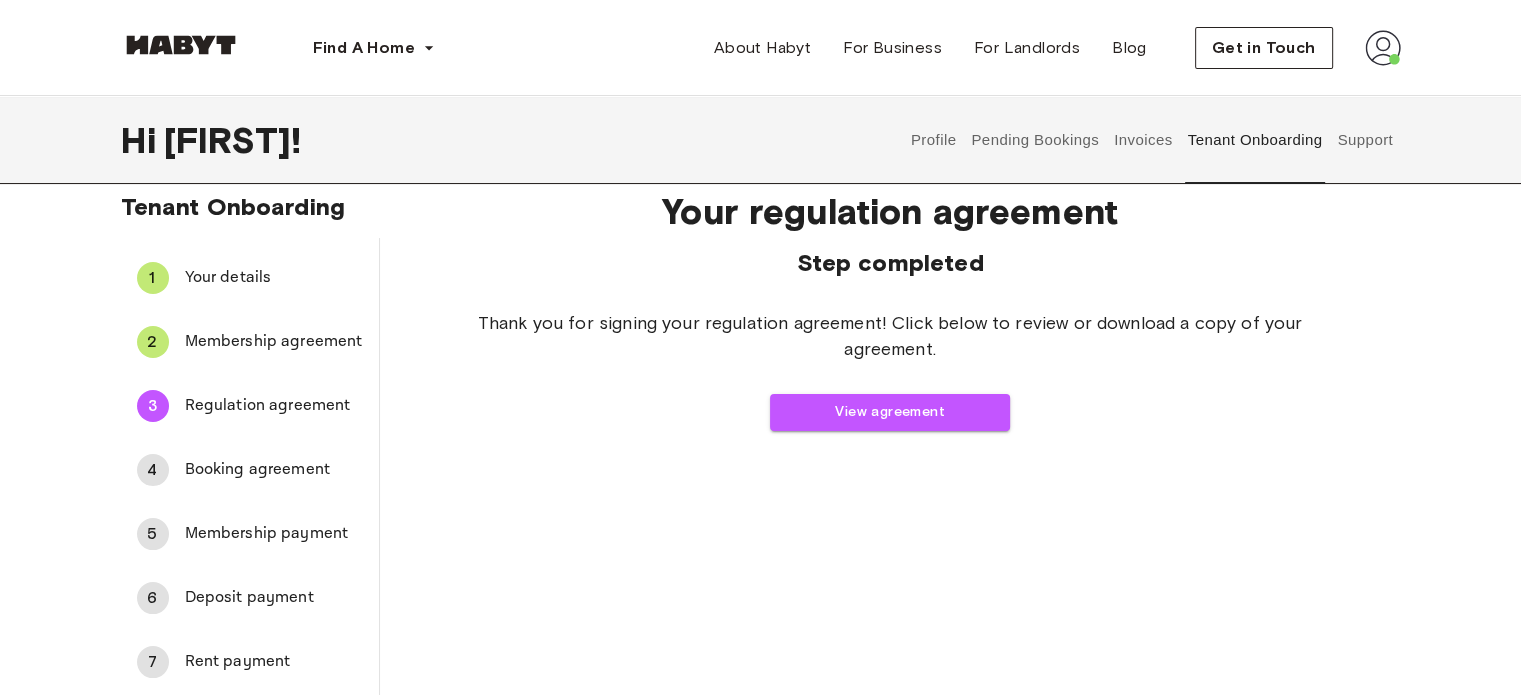 click on "Booking agreement" at bounding box center [274, 470] 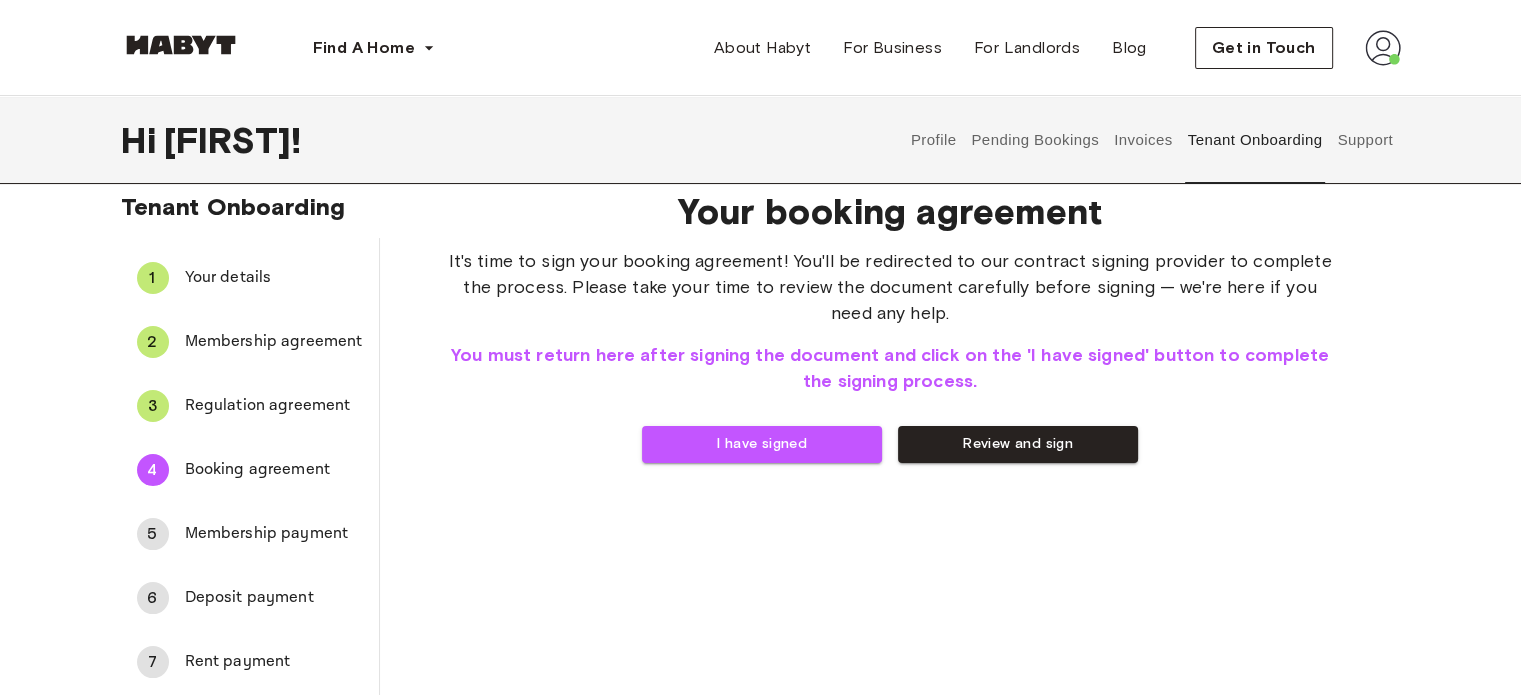 click on "4 Booking agreement" at bounding box center [250, 470] 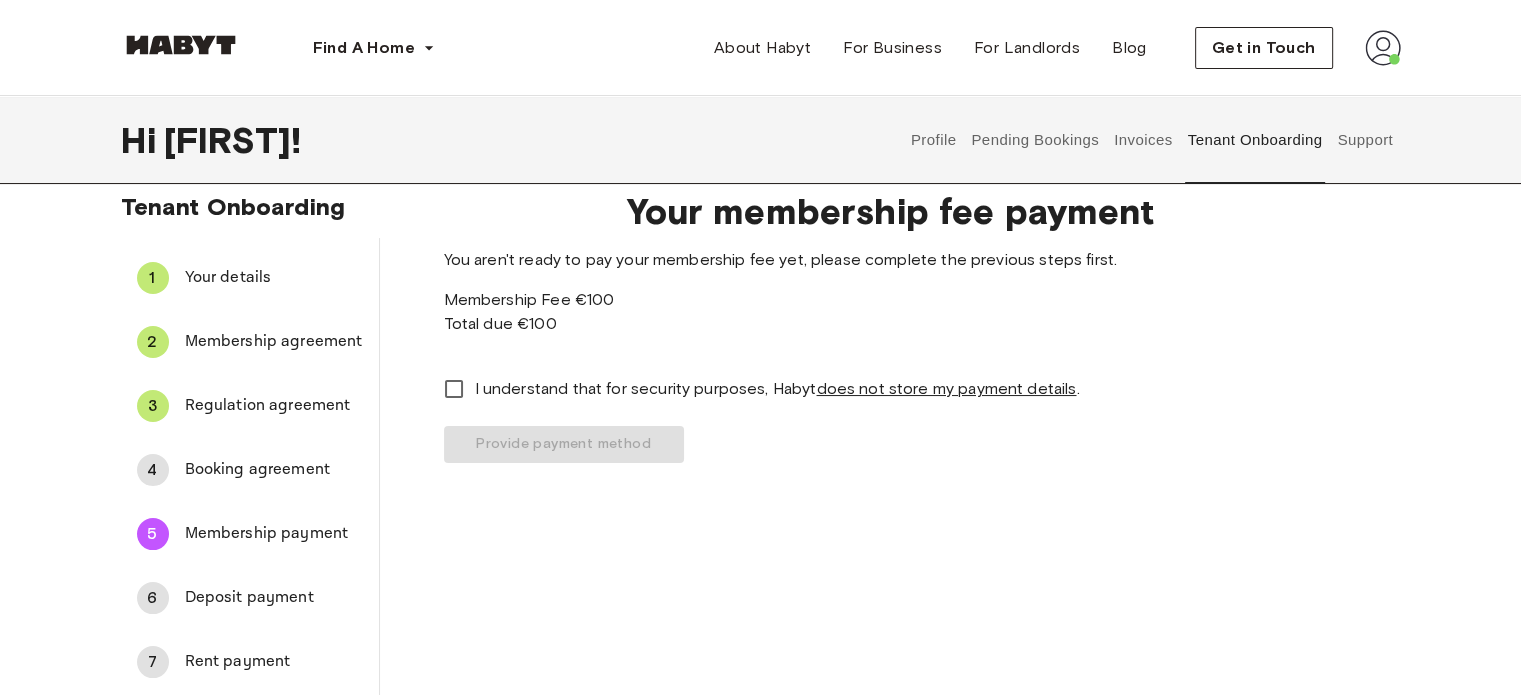 scroll, scrollTop: 46, scrollLeft: 0, axis: vertical 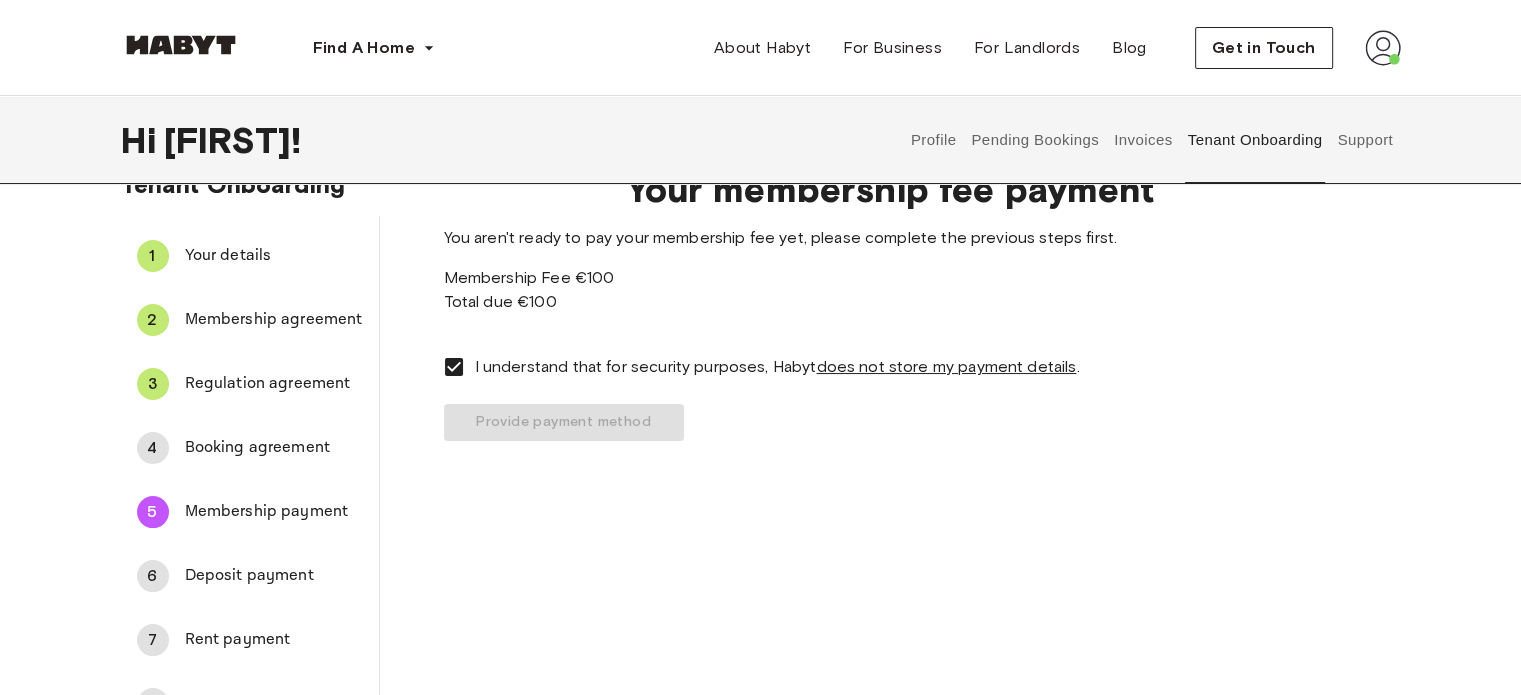 click on "Deposit payment" at bounding box center [274, 576] 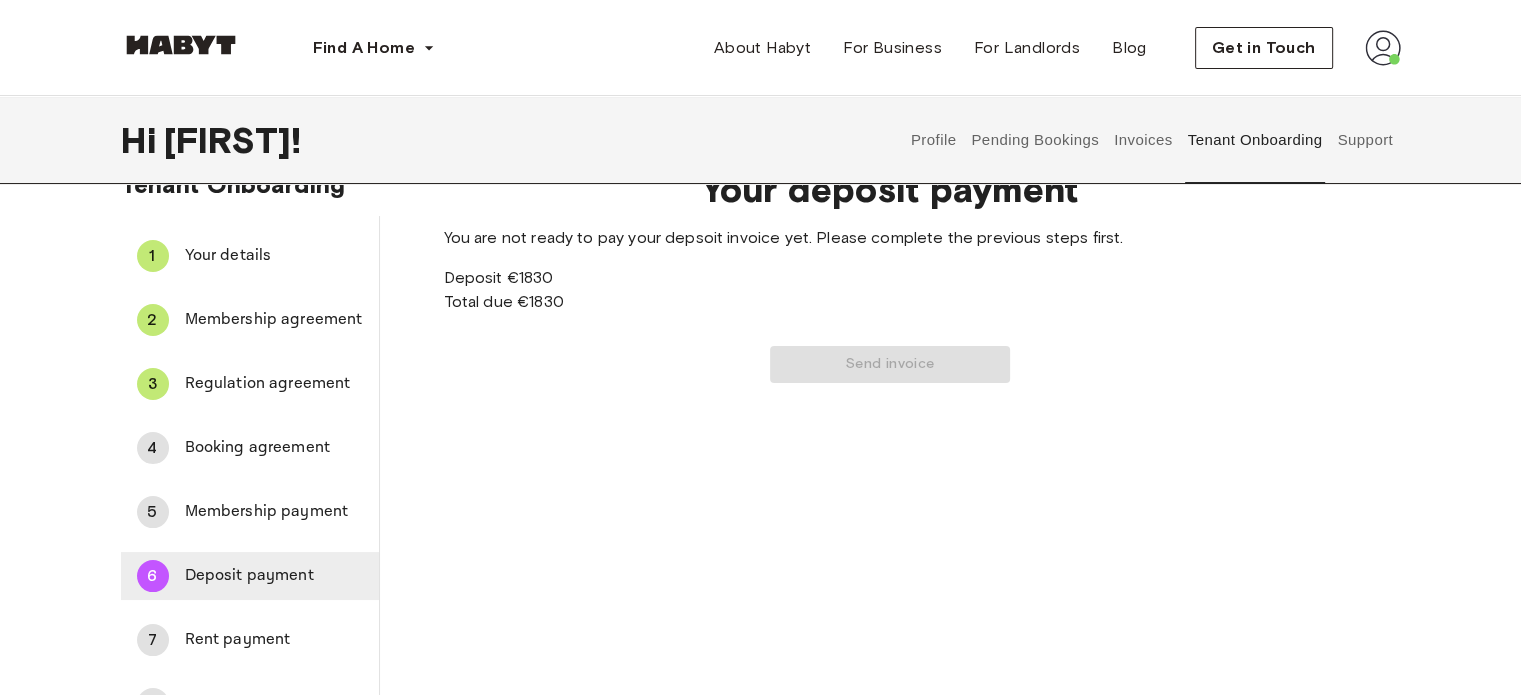 scroll, scrollTop: 84, scrollLeft: 0, axis: vertical 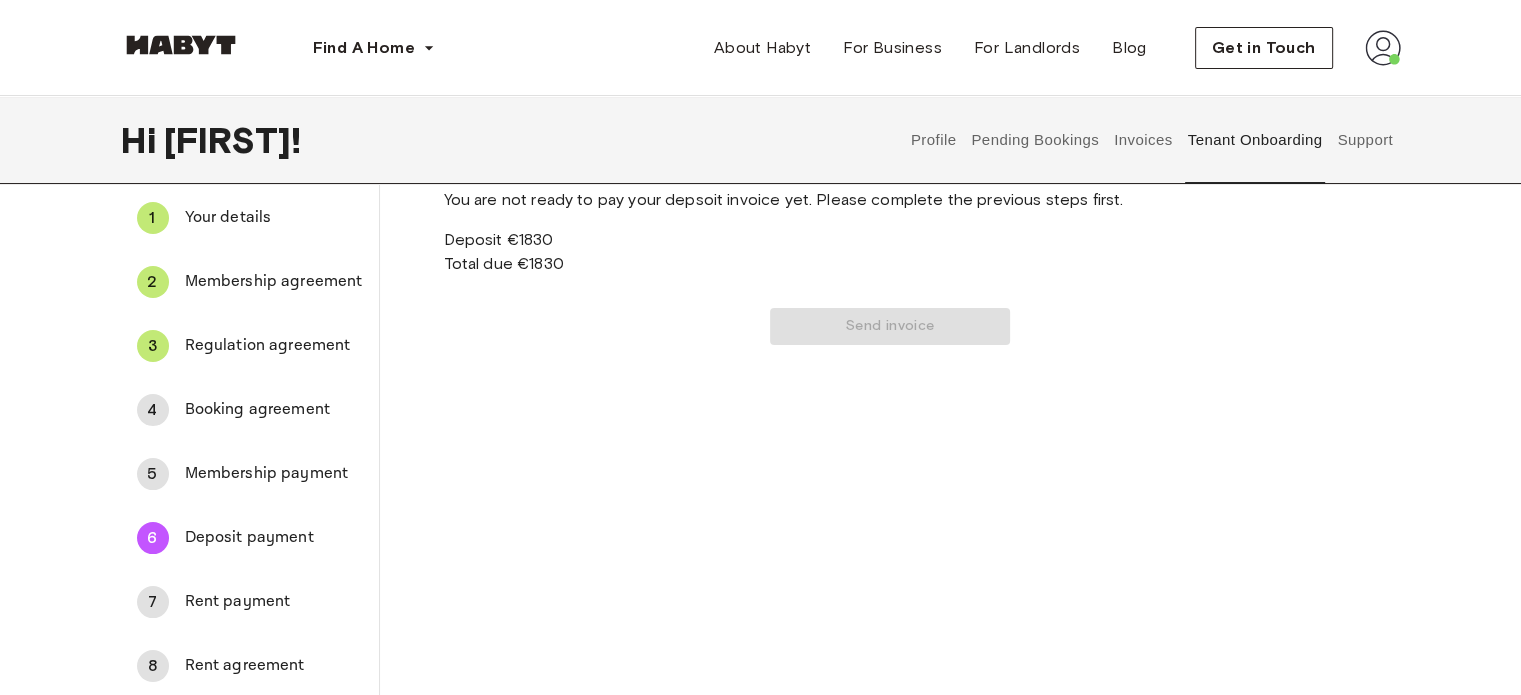 click on "7 Rent payment" at bounding box center [250, 602] 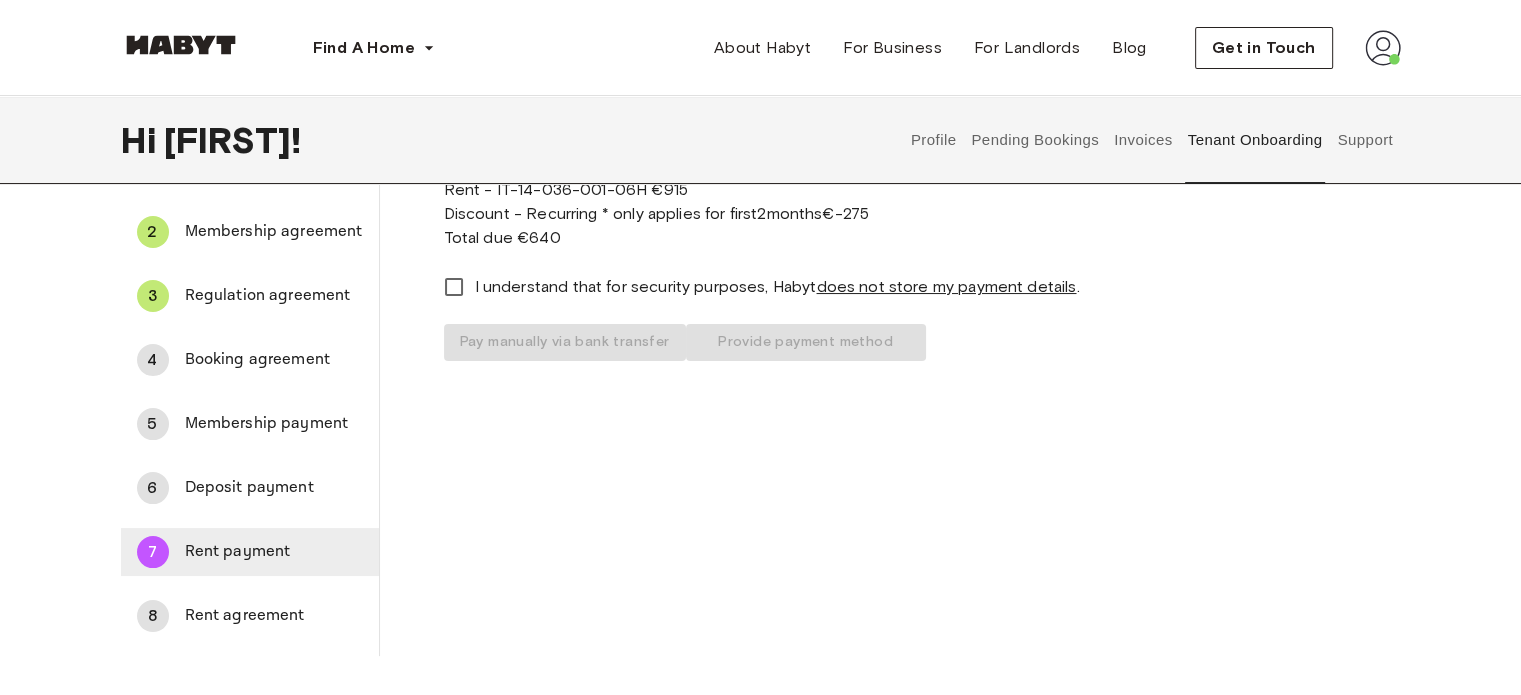 scroll, scrollTop: 139, scrollLeft: 0, axis: vertical 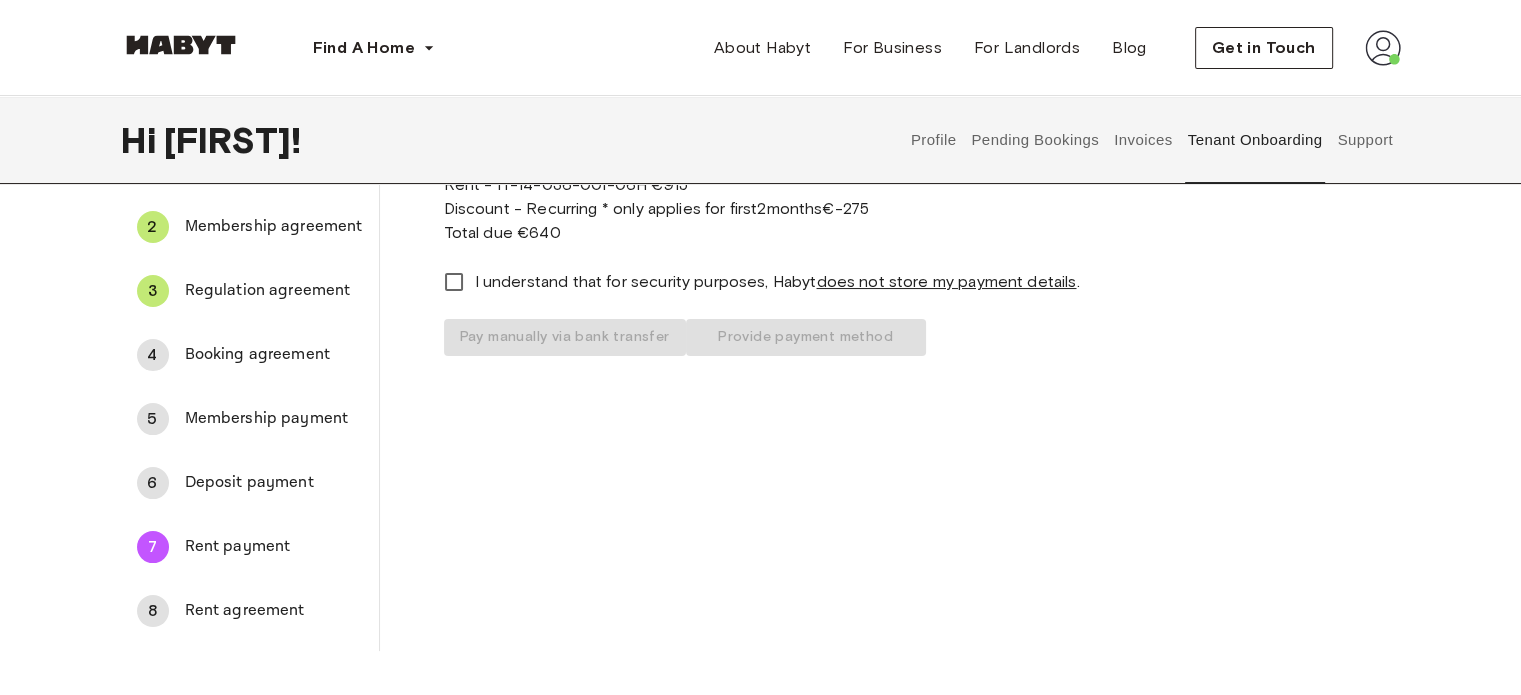 click on "8 Rent agreement" at bounding box center [250, 611] 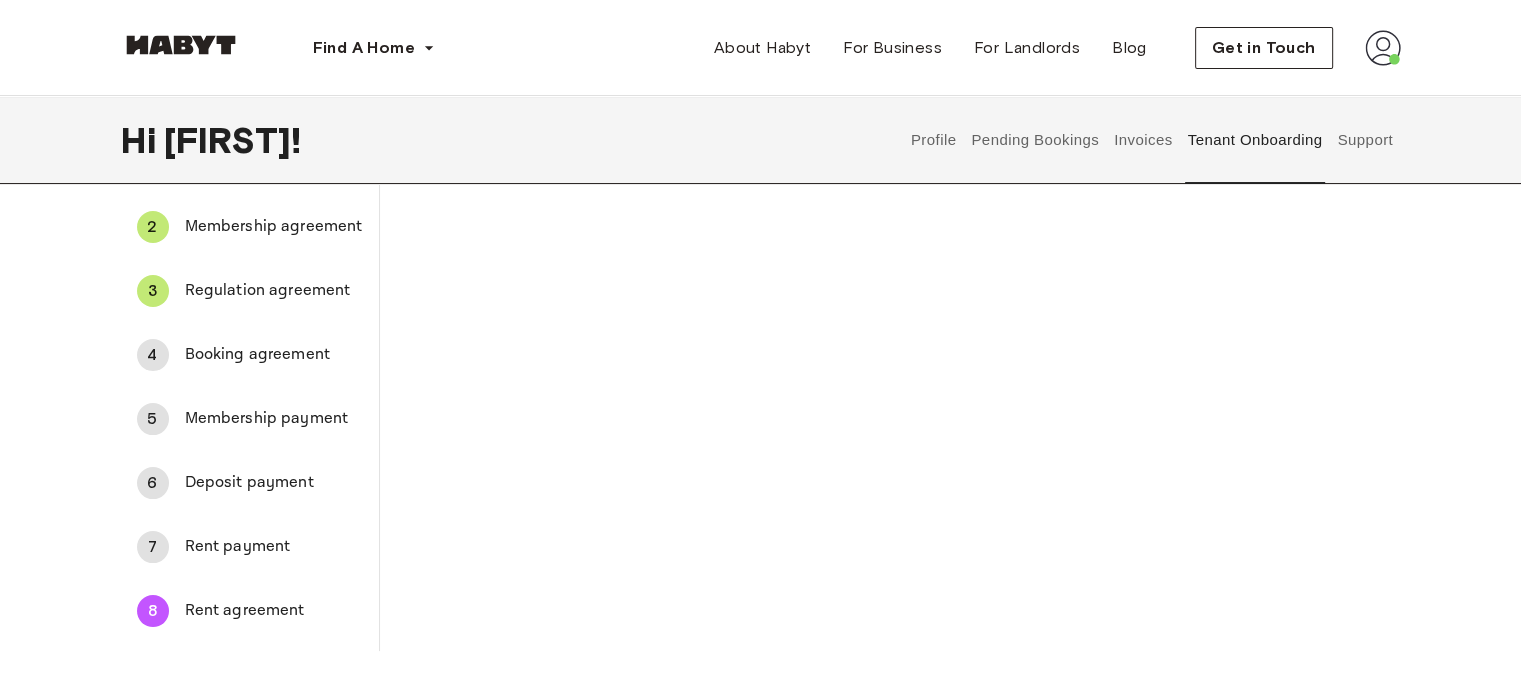 click on "Rent payment" at bounding box center (274, 547) 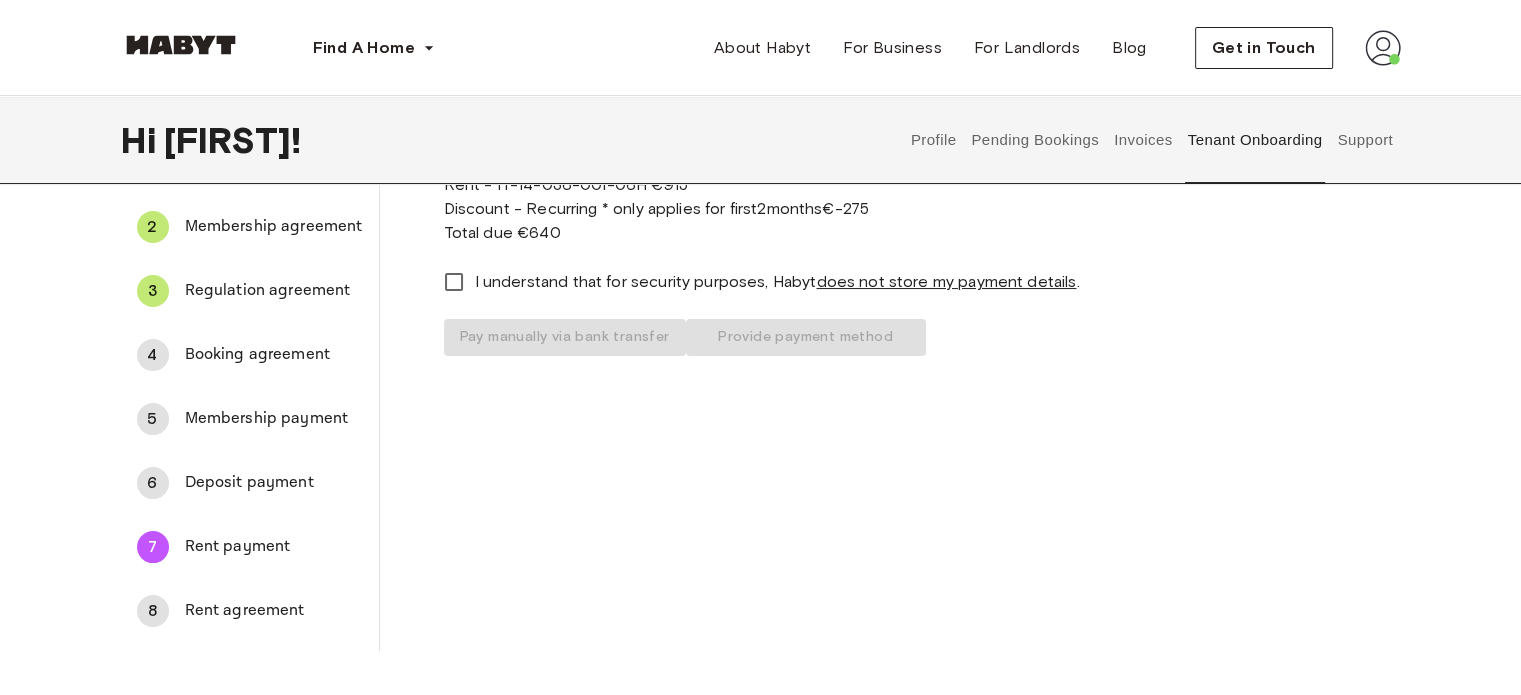 click on "Booking agreement" at bounding box center [274, 355] 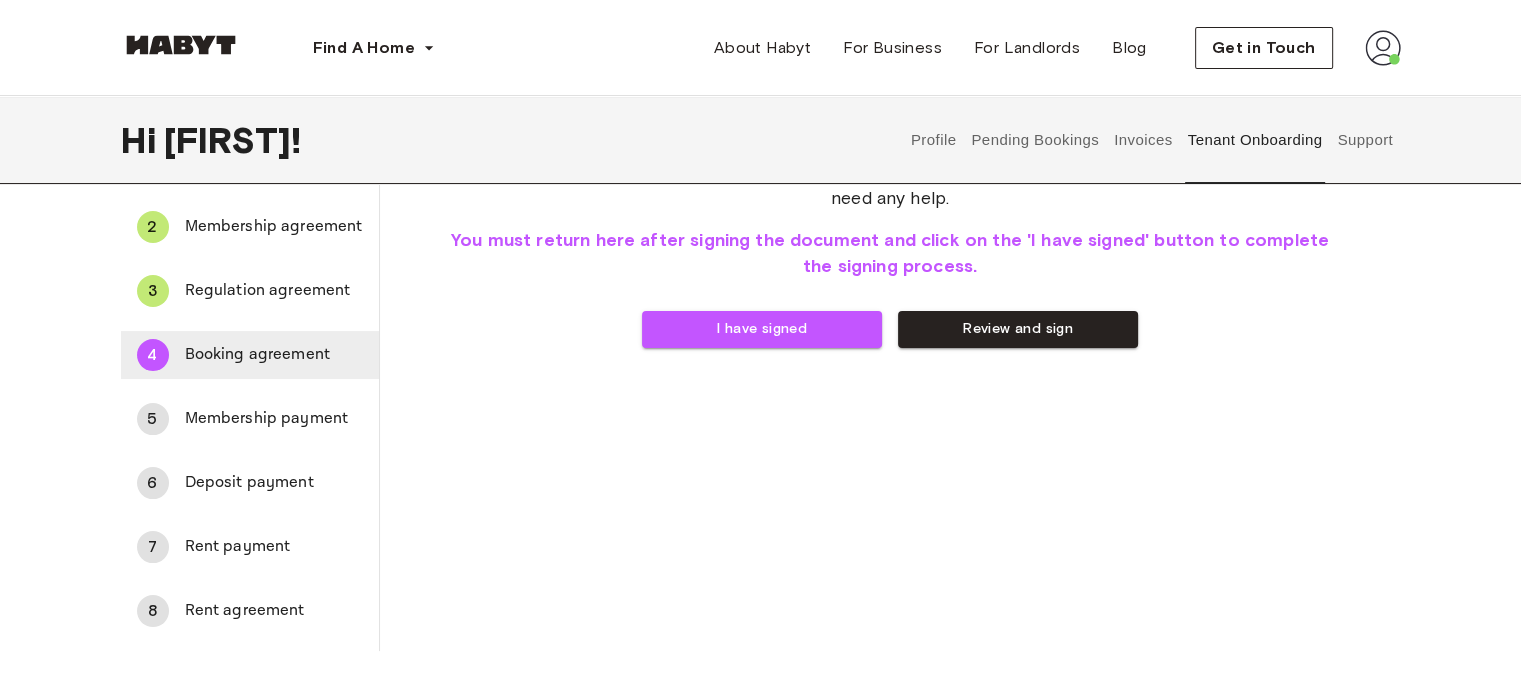 scroll, scrollTop: 0, scrollLeft: 0, axis: both 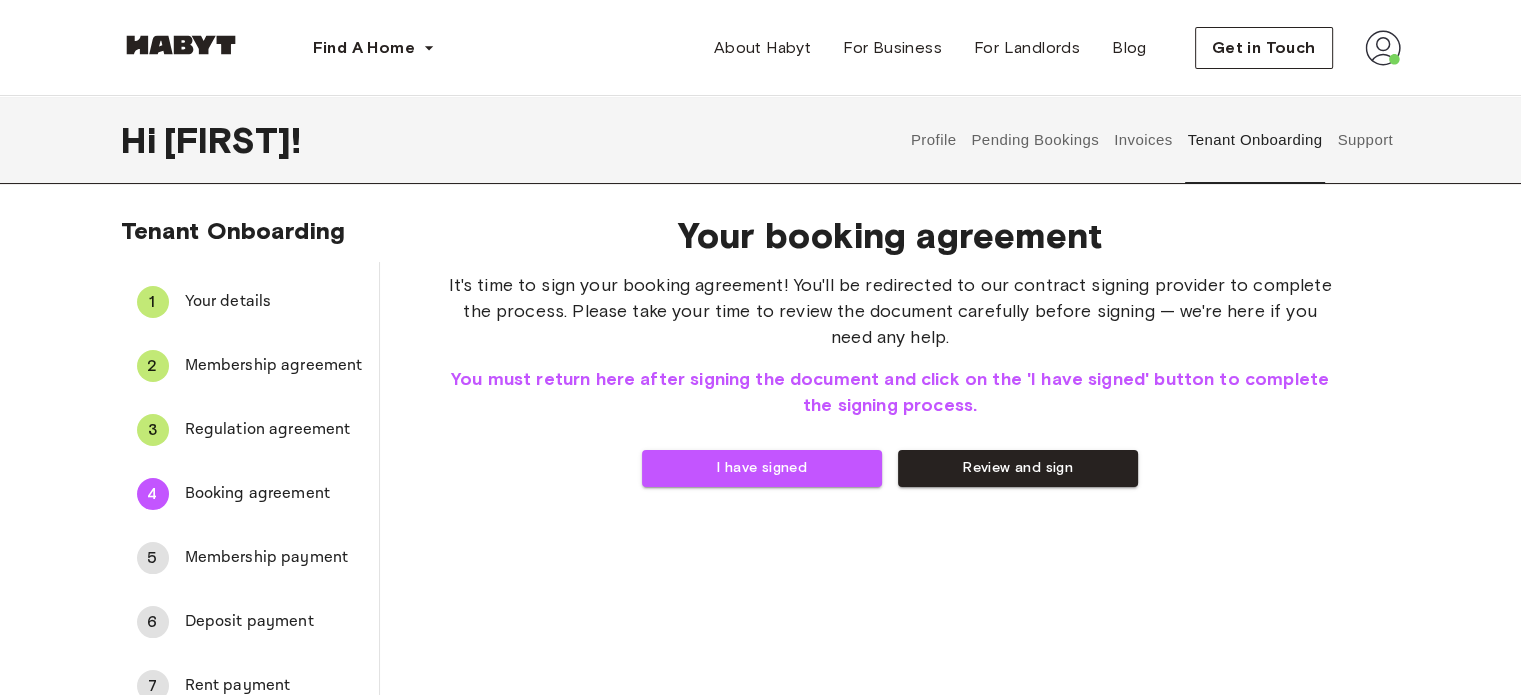 click on "3 Regulation agreement" at bounding box center [250, 430] 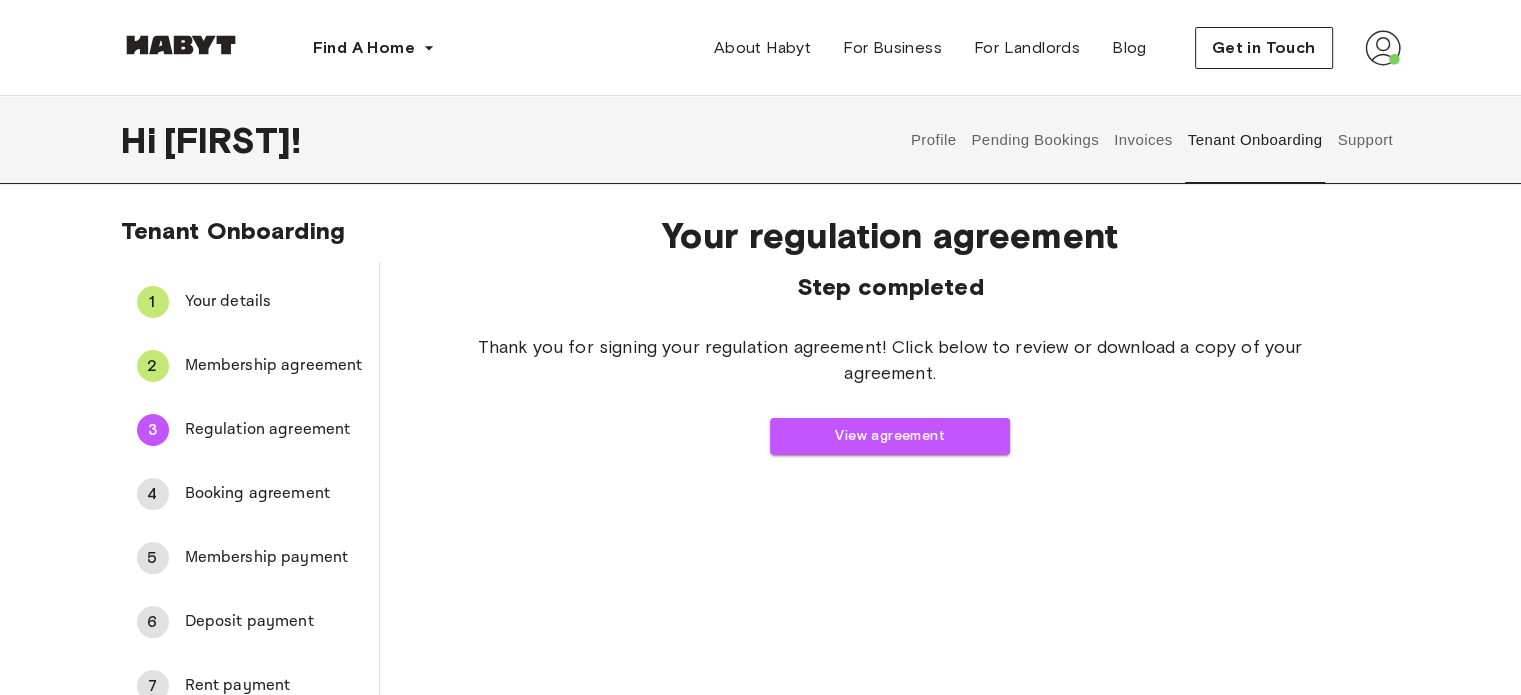 click on "Membership agreement" at bounding box center (274, 366) 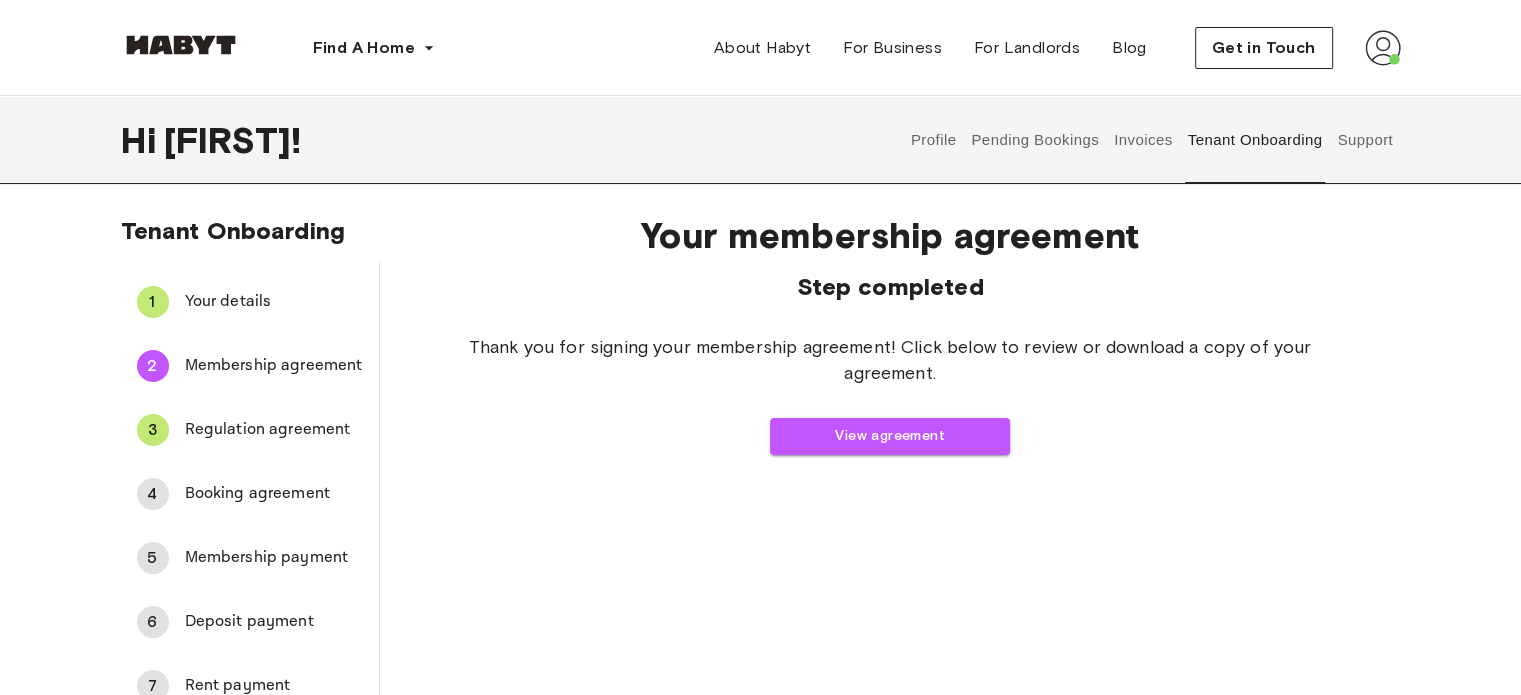 click on "Your details" at bounding box center (274, 302) 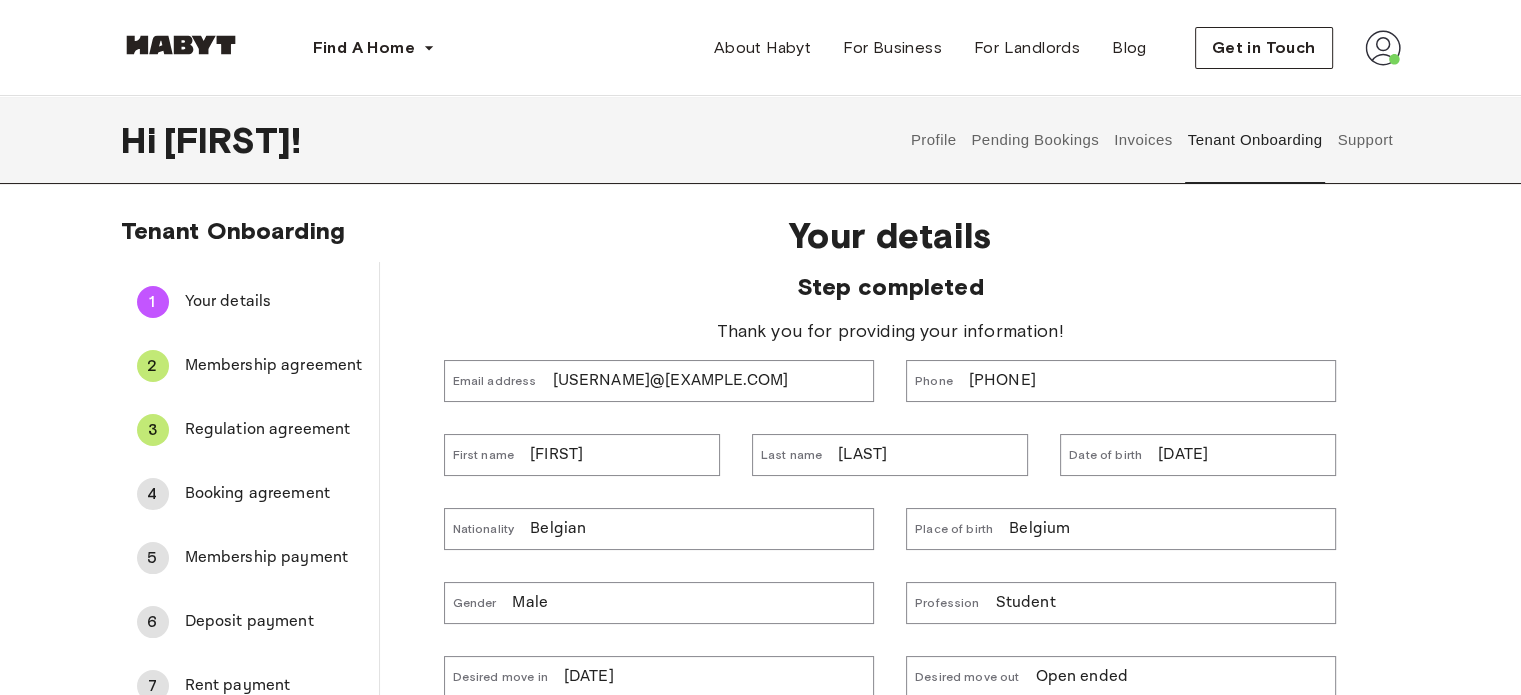 click on "Membership agreement" at bounding box center (274, 366) 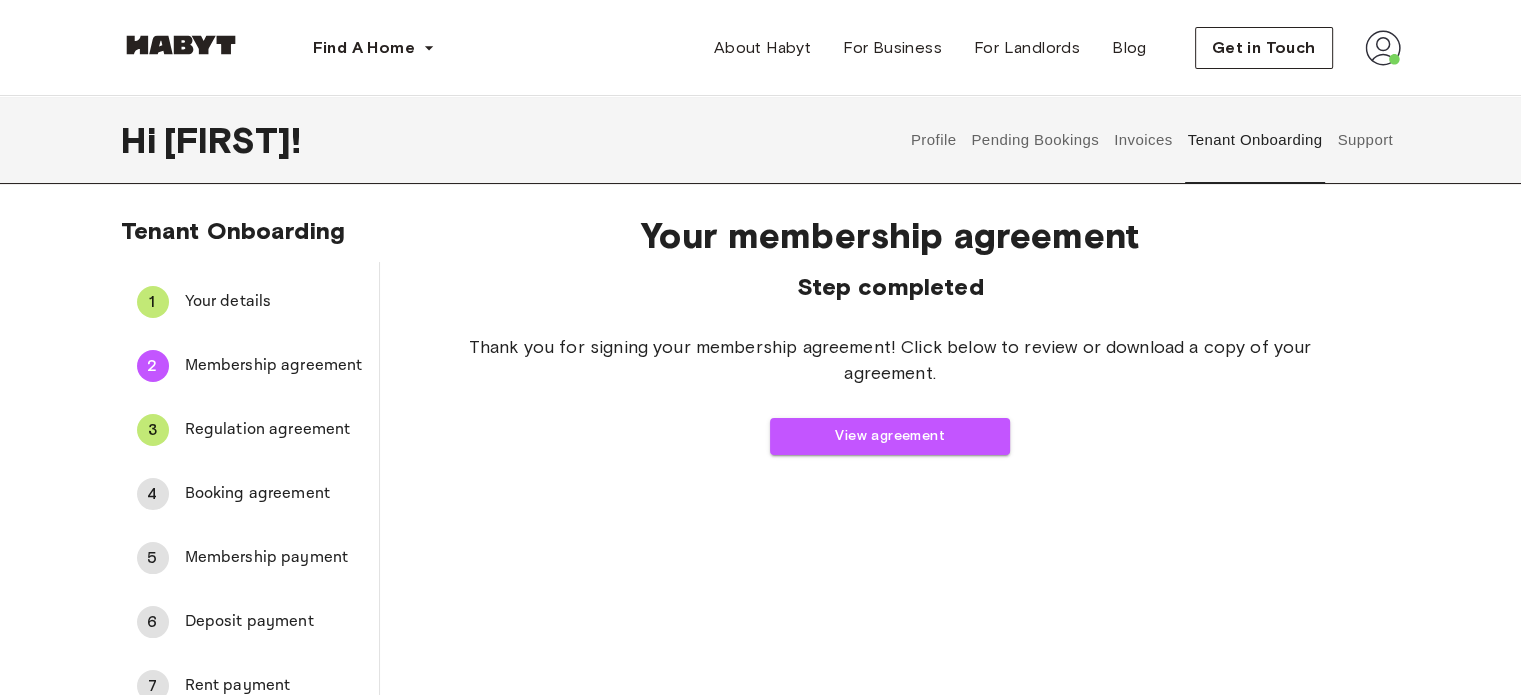 click on "Regulation agreement" at bounding box center [274, 430] 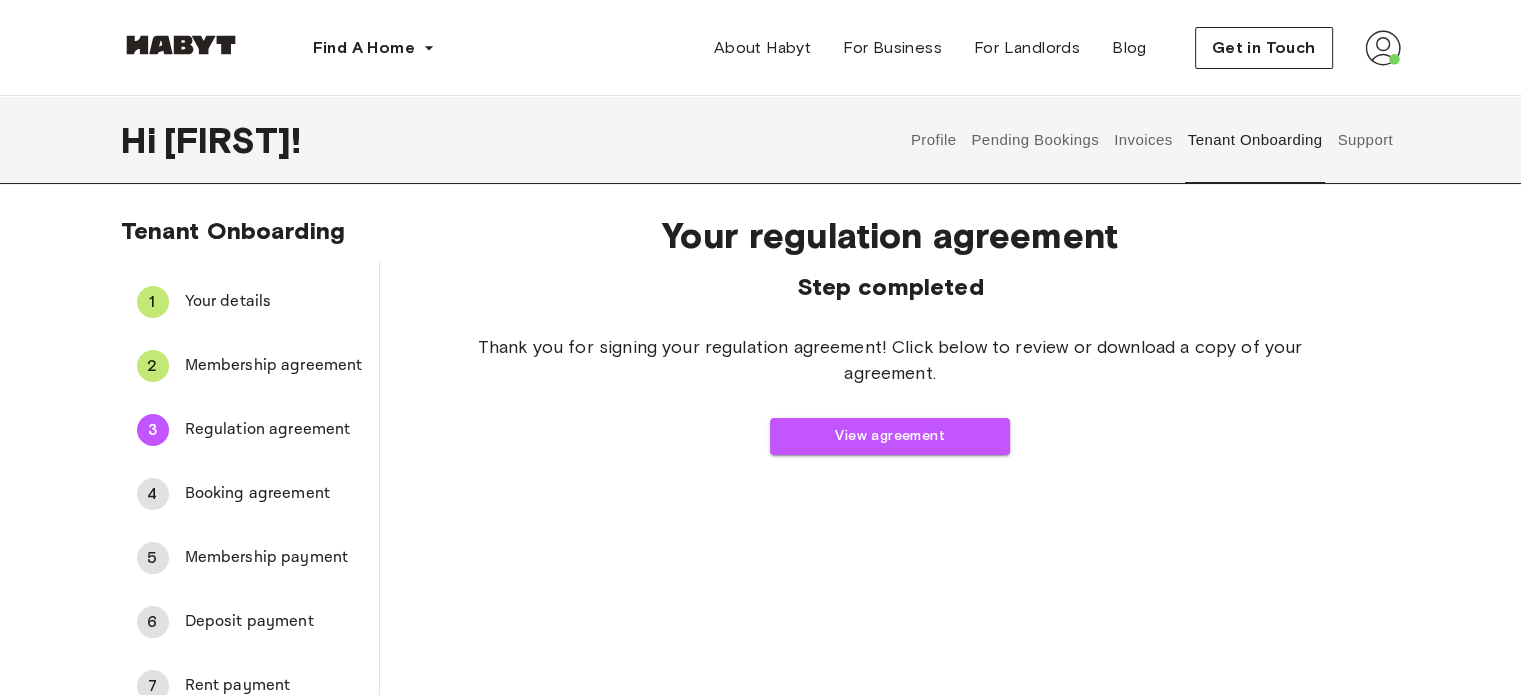 click on "4 Booking agreement" at bounding box center (250, 494) 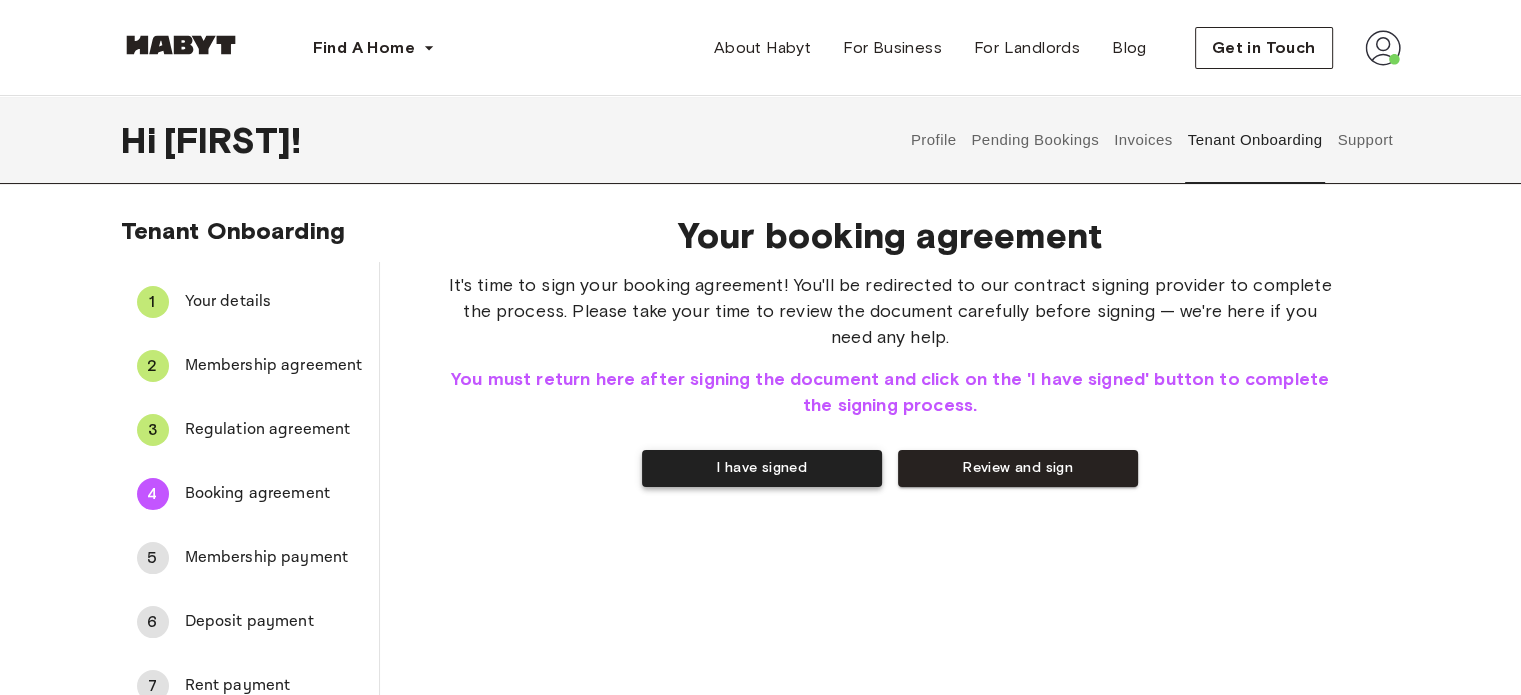 click on "I have signed" at bounding box center (762, 468) 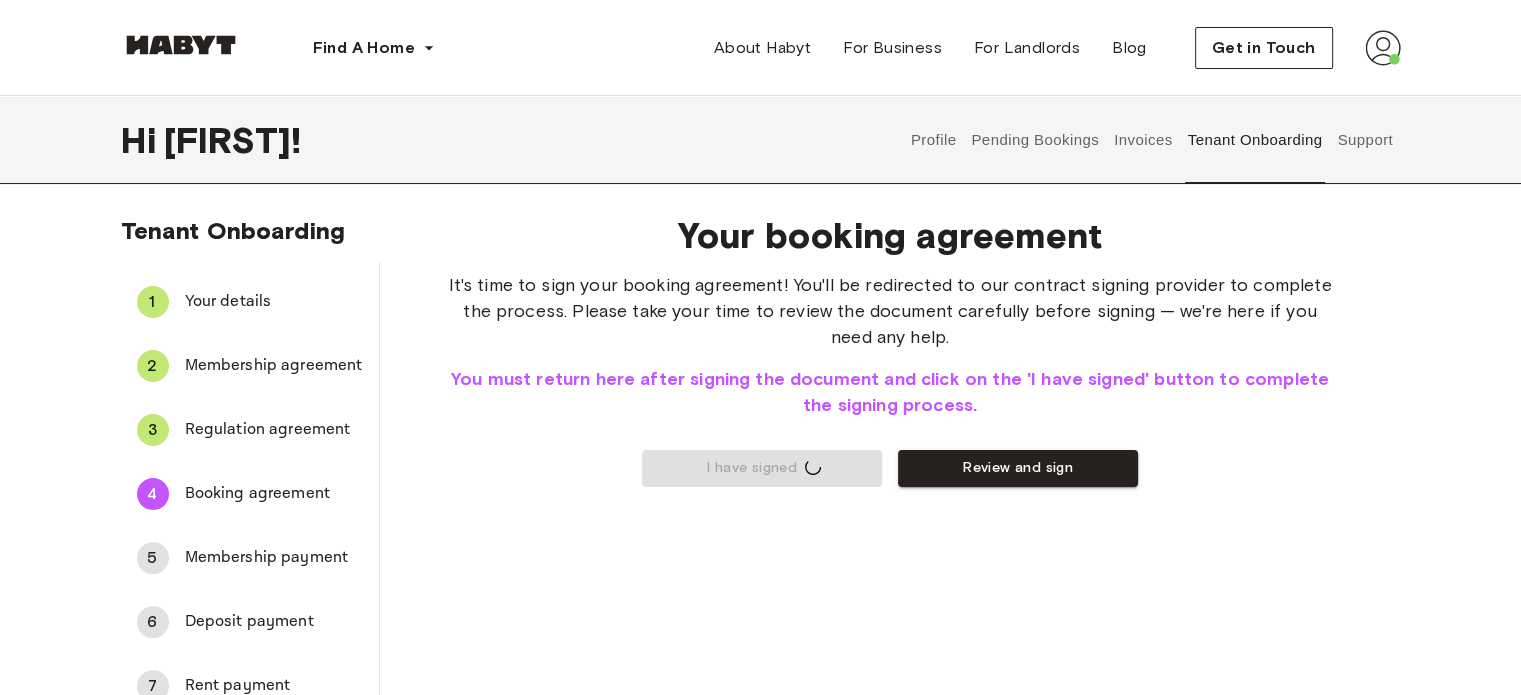 click on "5 Membership payment" at bounding box center [250, 558] 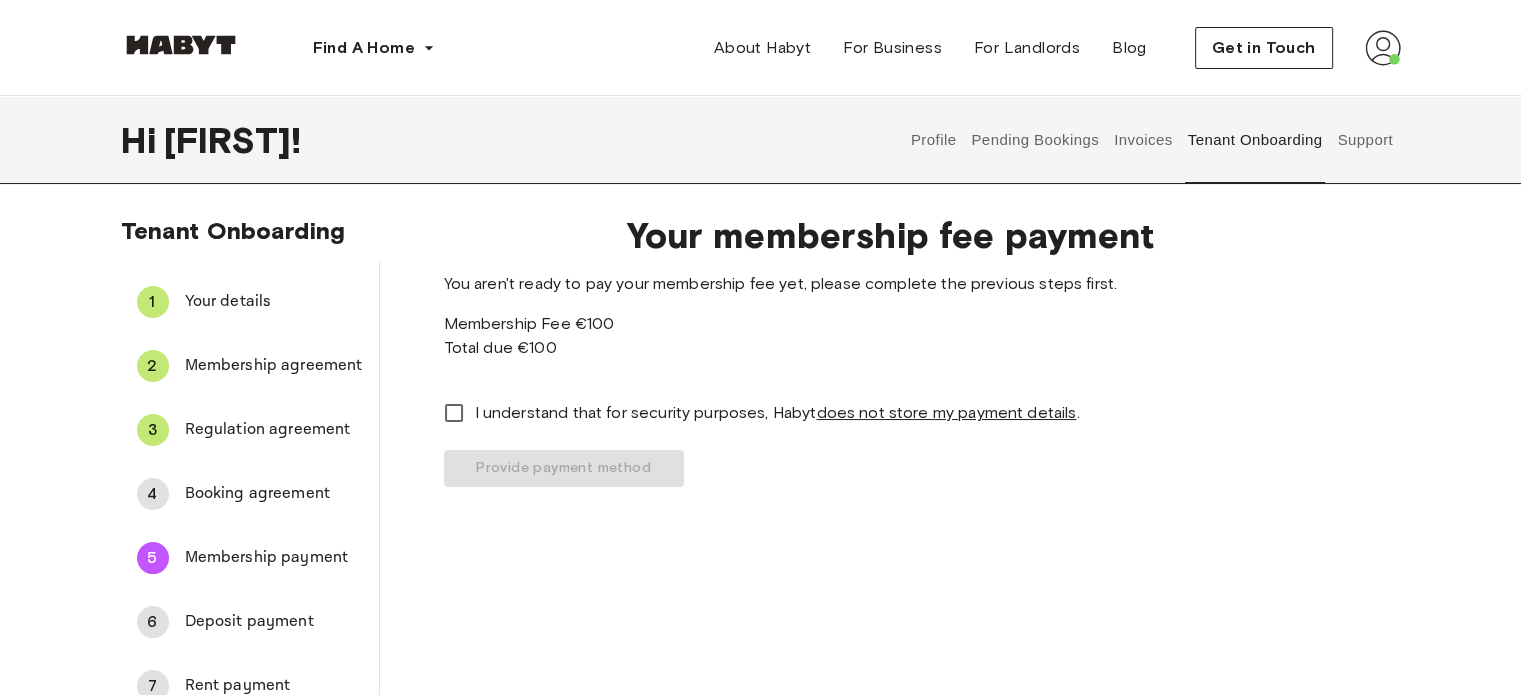 click on "Booking agreement" at bounding box center [274, 494] 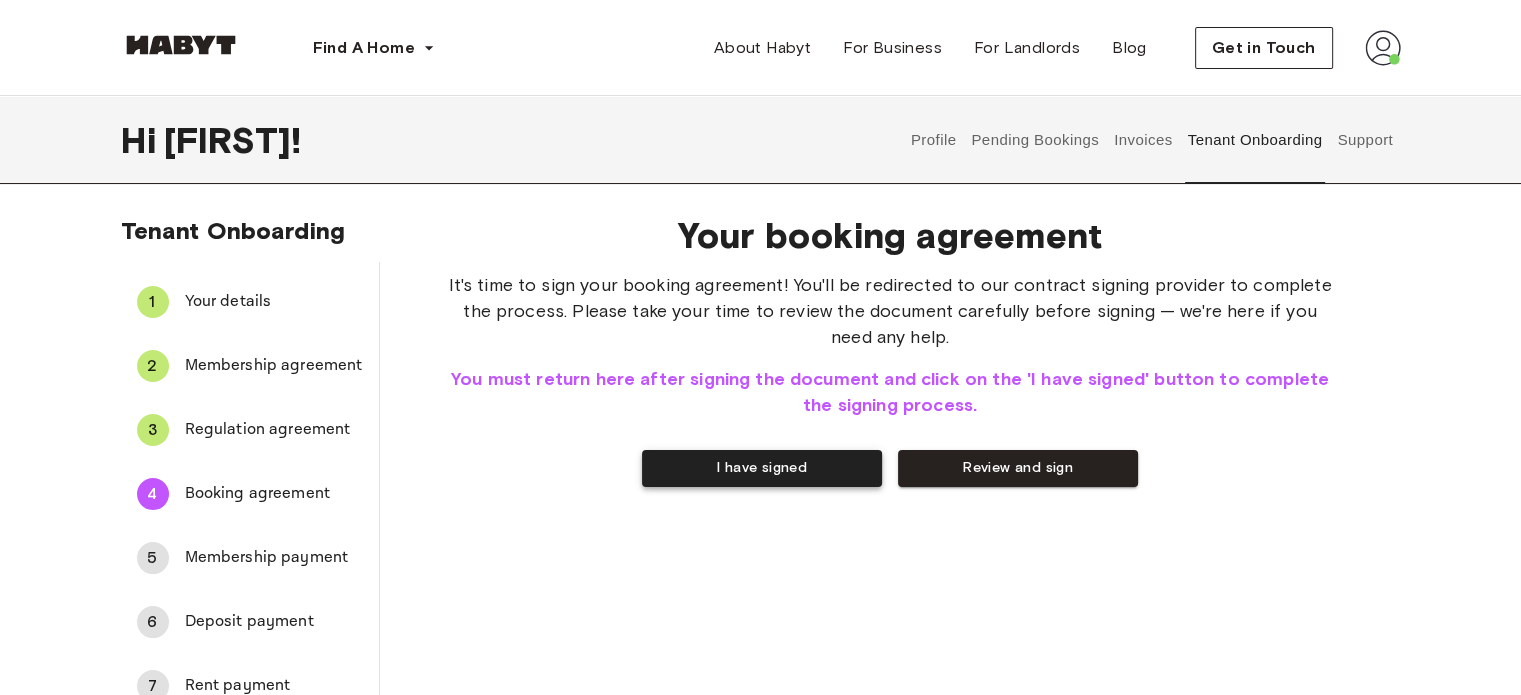 click on "I have signed" at bounding box center (762, 468) 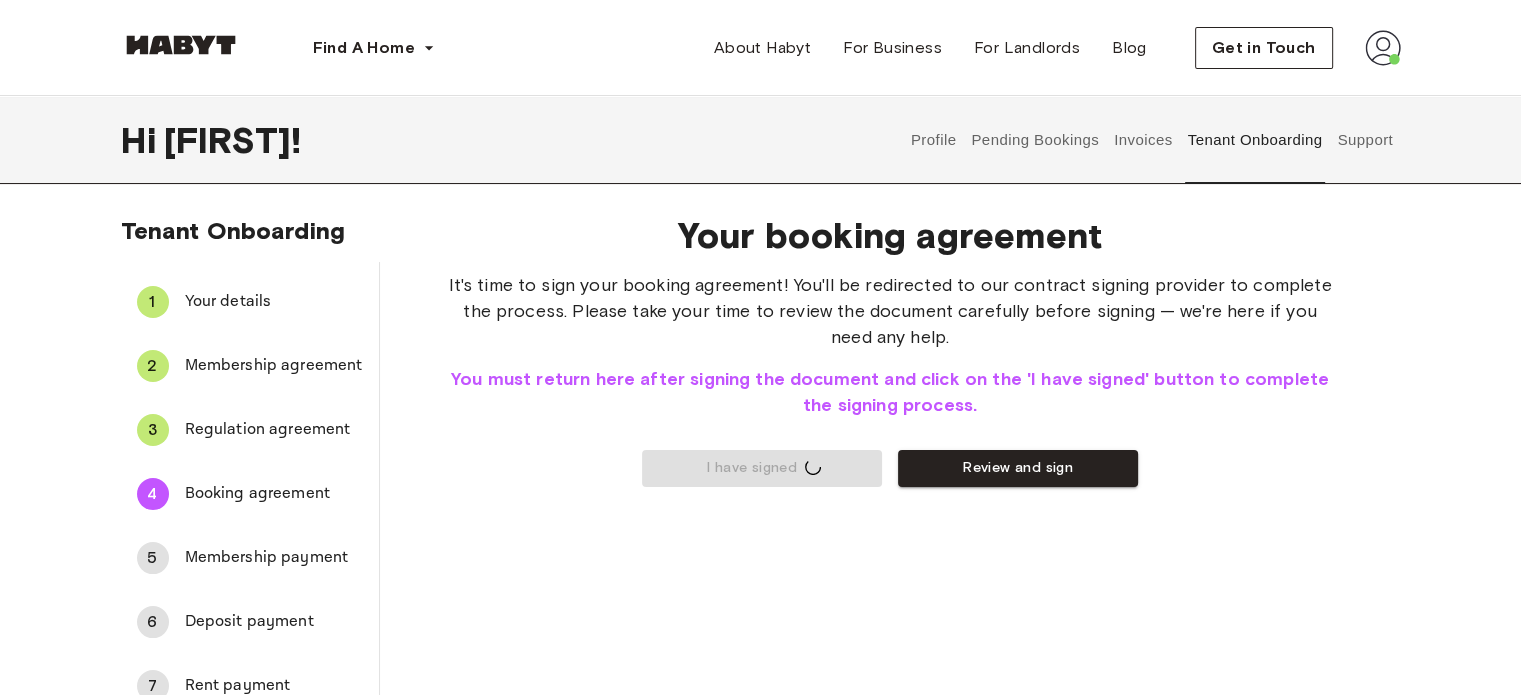 click on "Regulation agreement" at bounding box center (274, 430) 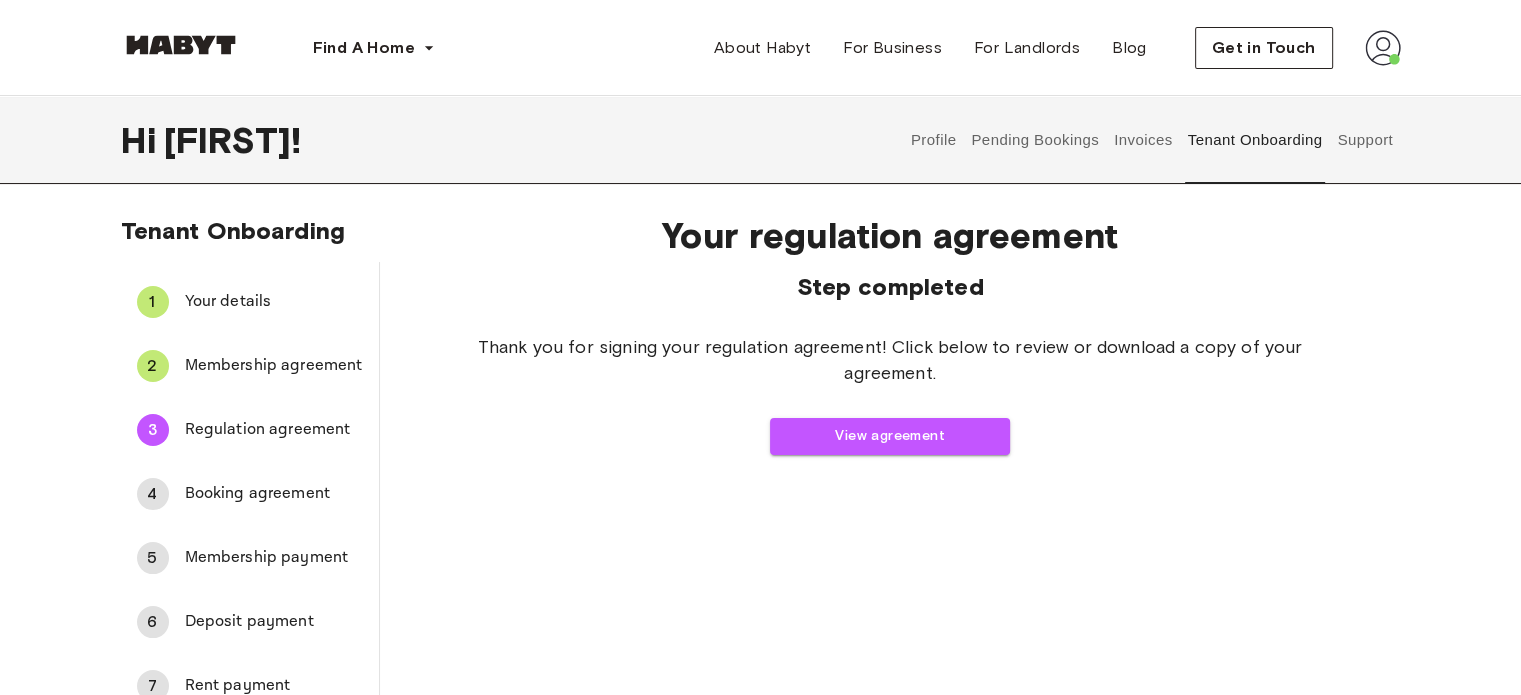 click on "Booking agreement" at bounding box center (274, 494) 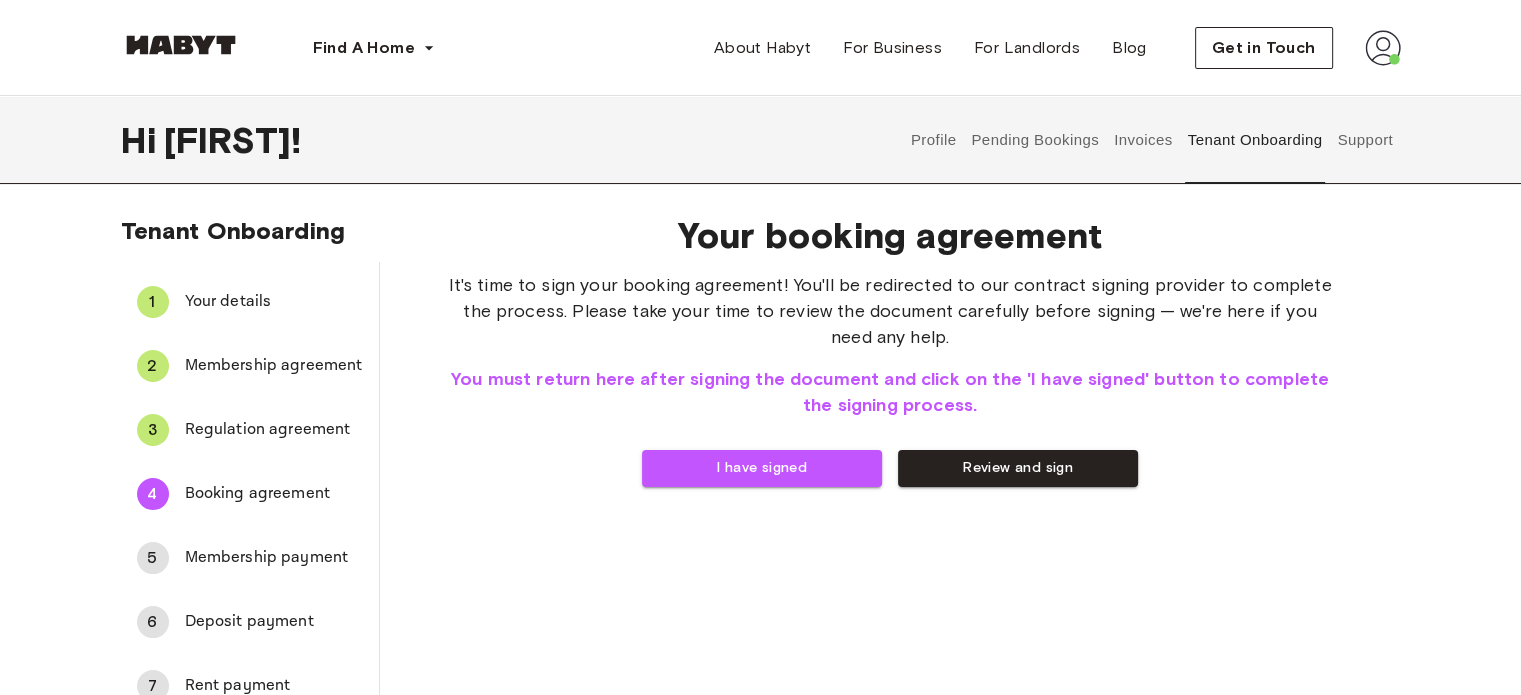 click on "Regulation agreement" at bounding box center (274, 430) 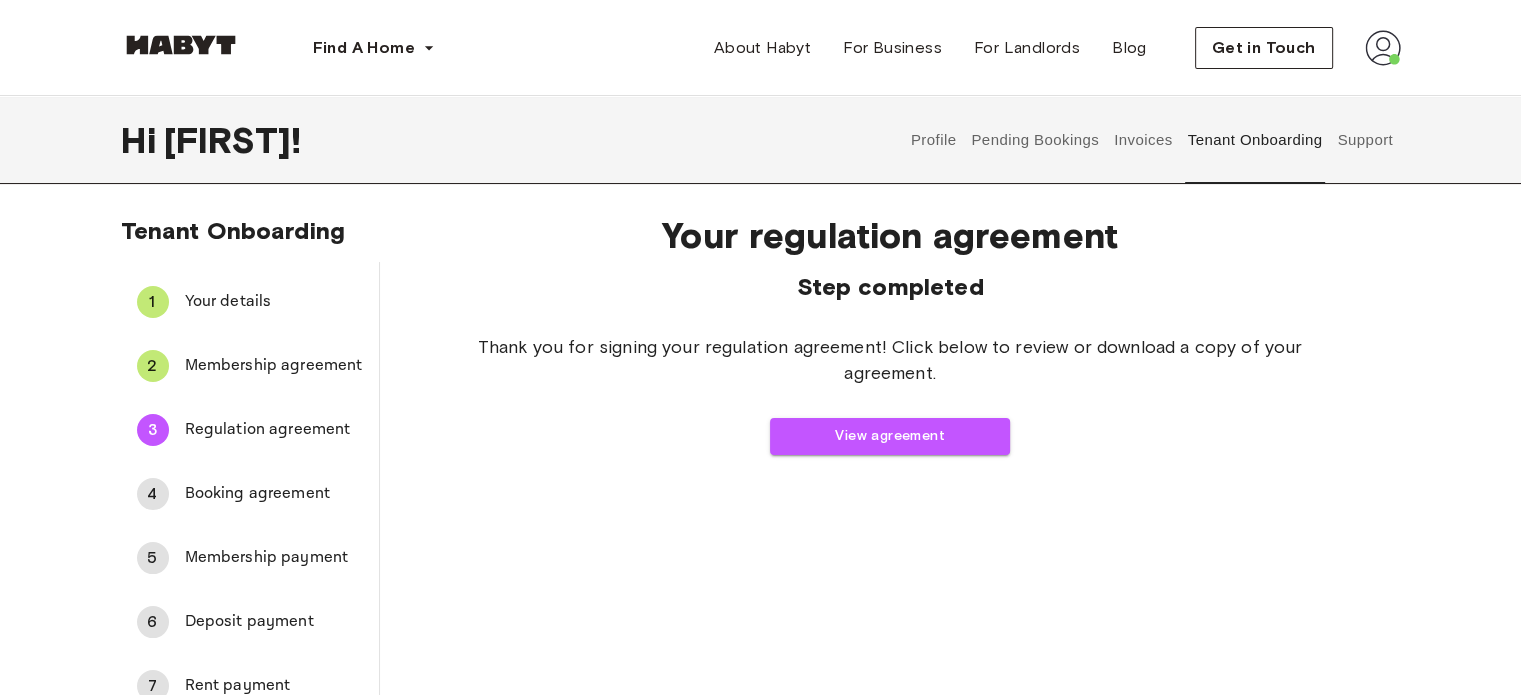 click on "Booking agreement" at bounding box center [274, 494] 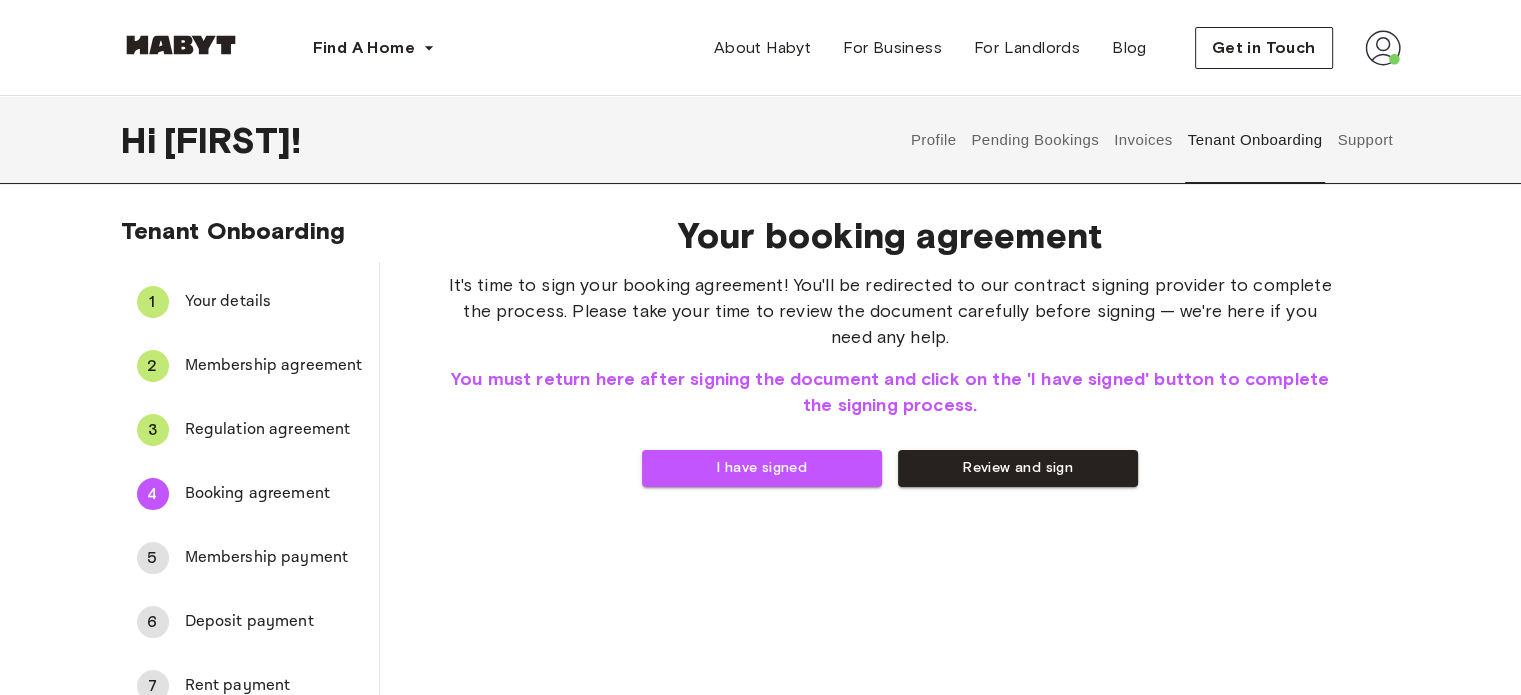 scroll, scrollTop: 43, scrollLeft: 0, axis: vertical 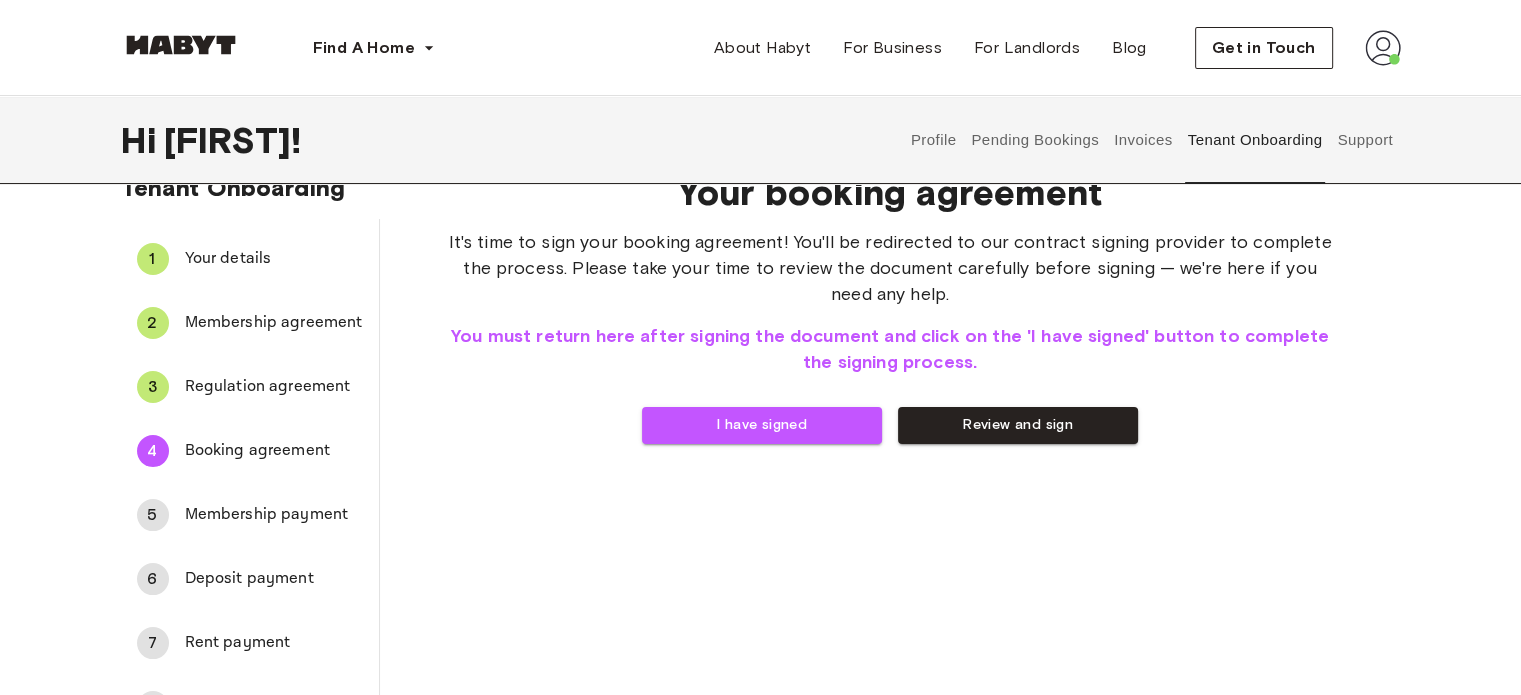 click on "Membership payment" at bounding box center (274, 515) 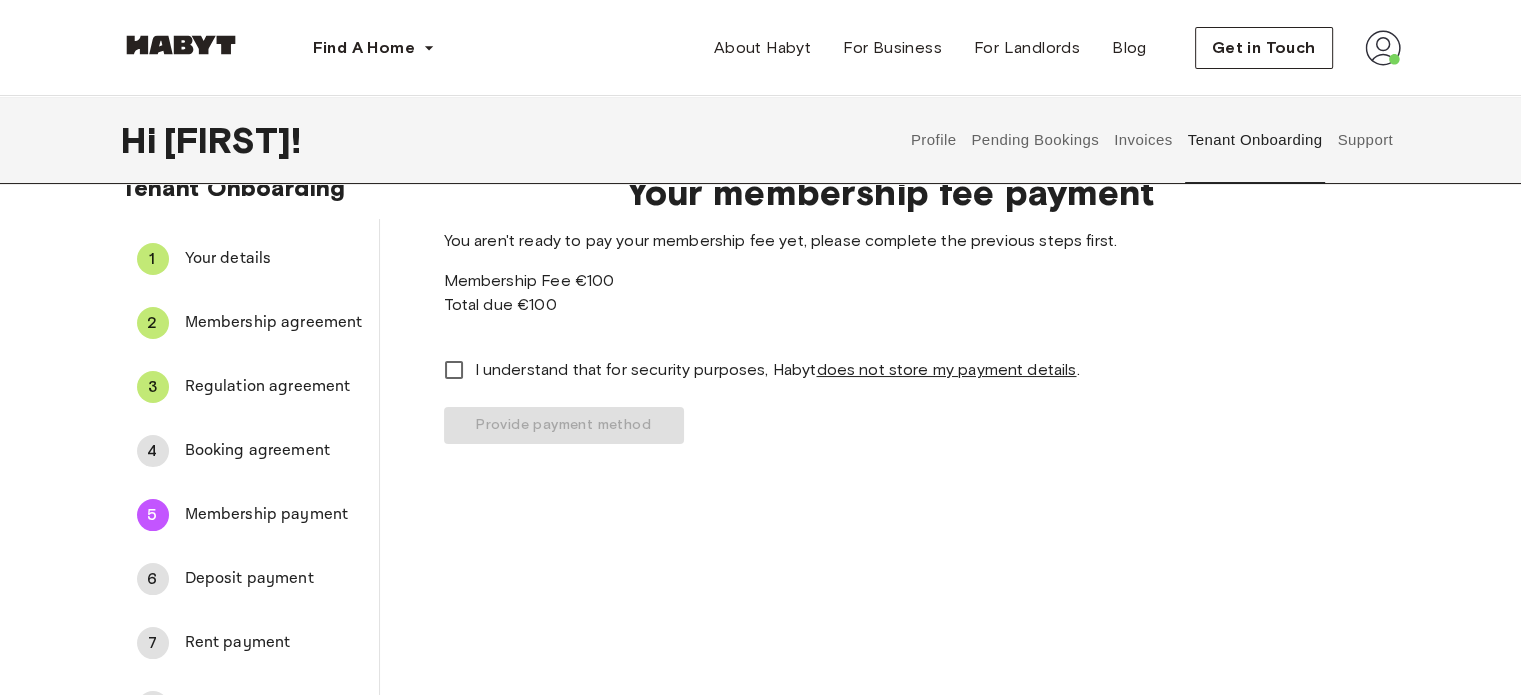 click on "Booking agreement" at bounding box center [274, 451] 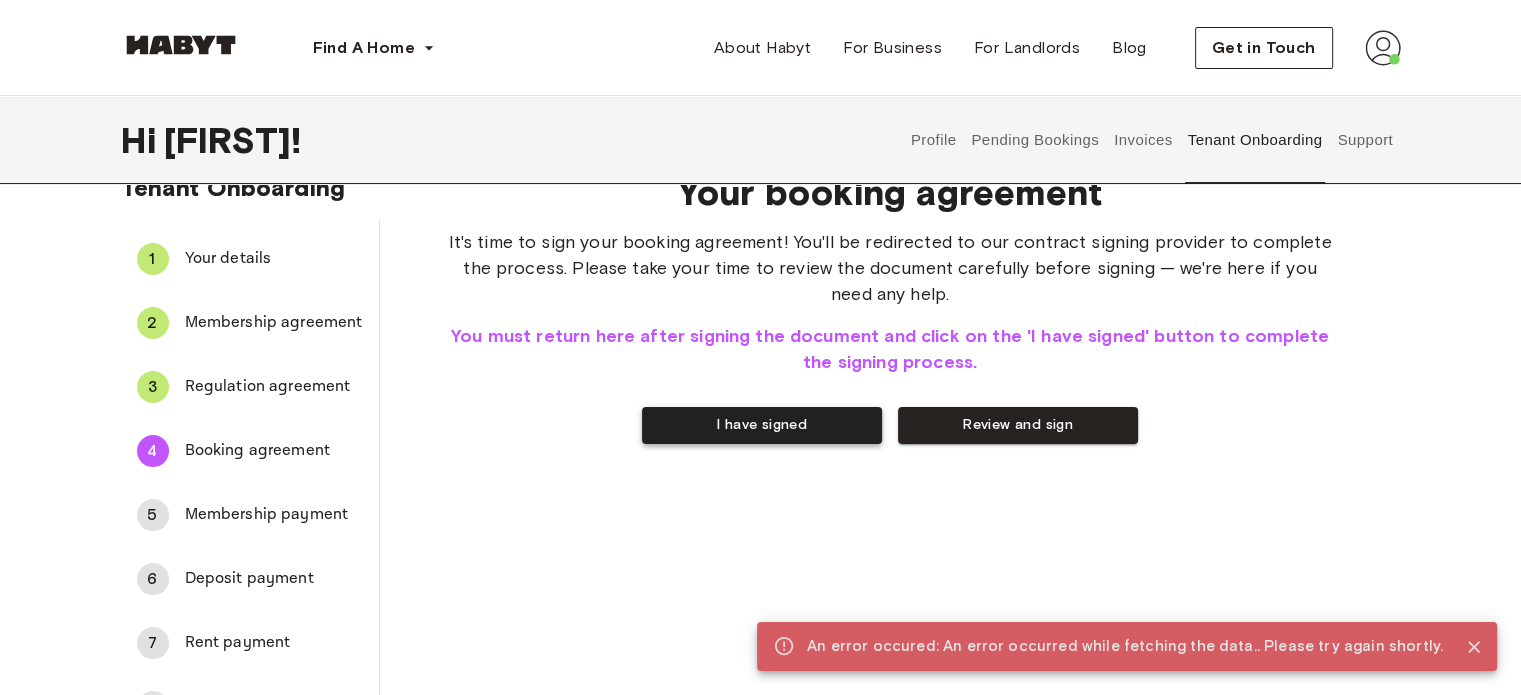 click on "I have signed" at bounding box center [762, 425] 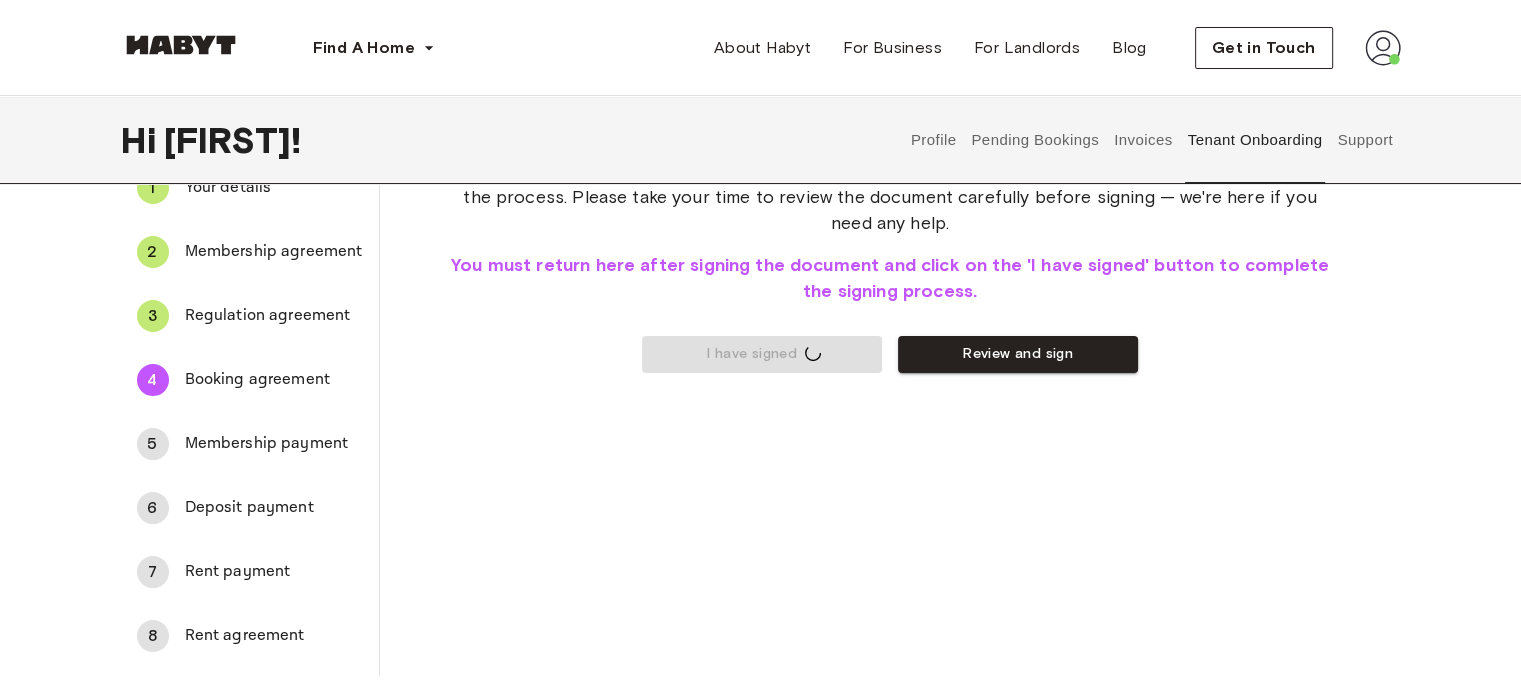 scroll, scrollTop: 0, scrollLeft: 0, axis: both 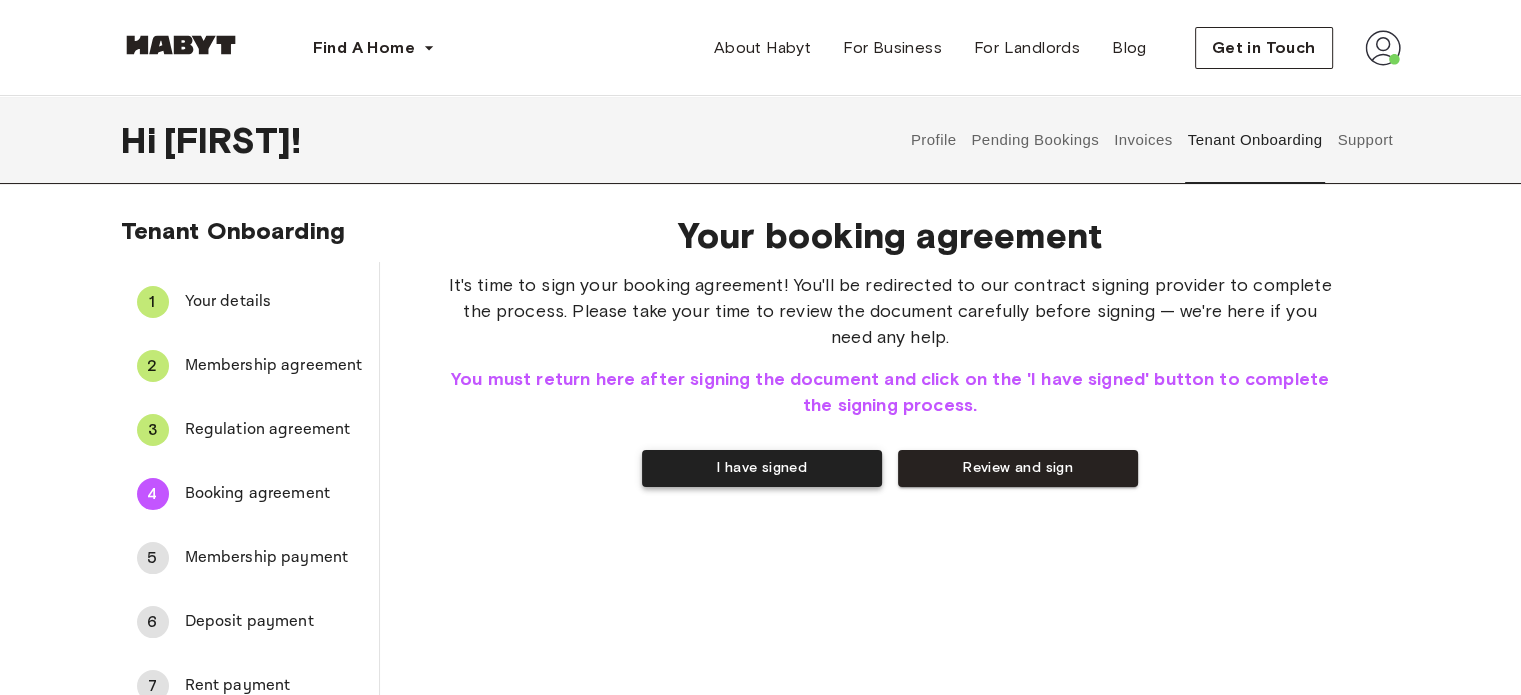 click on "I have signed" at bounding box center [762, 468] 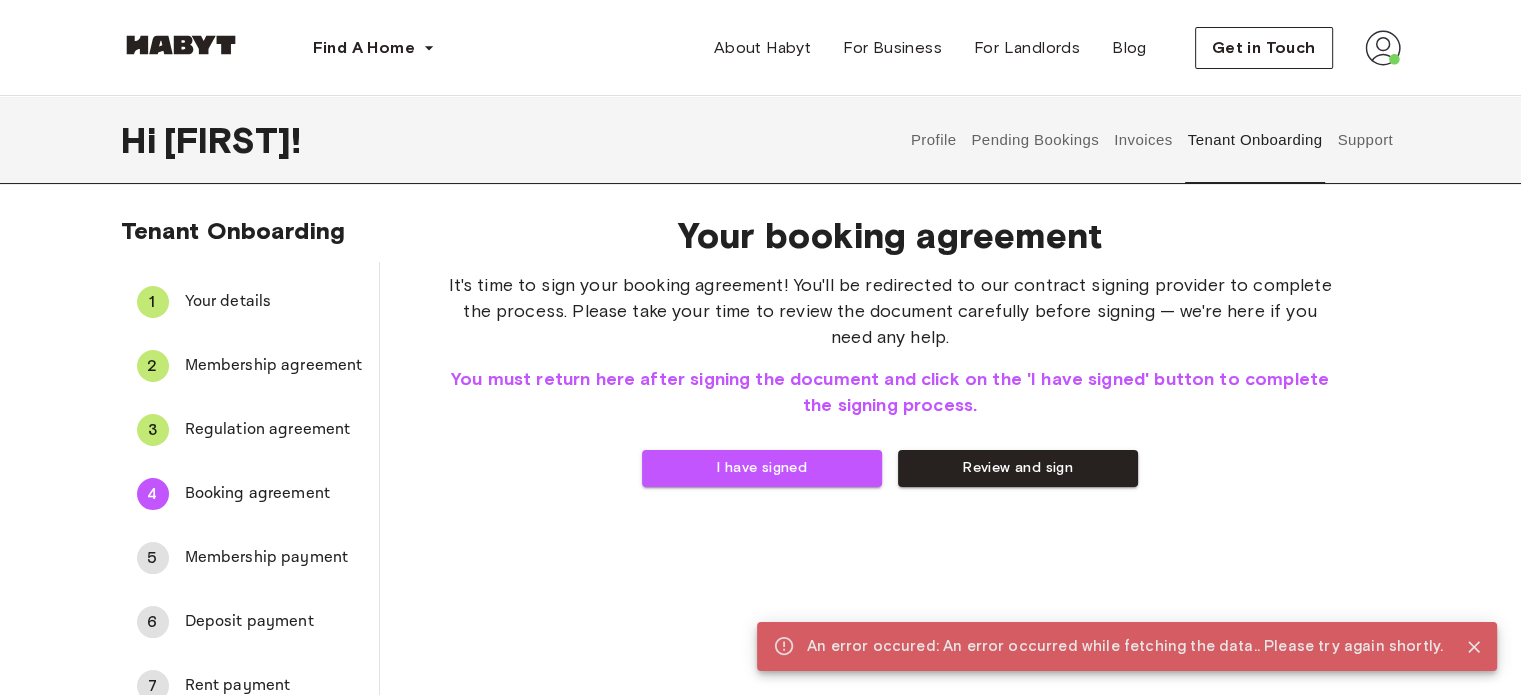 click on "Regulation agreement" at bounding box center [274, 430] 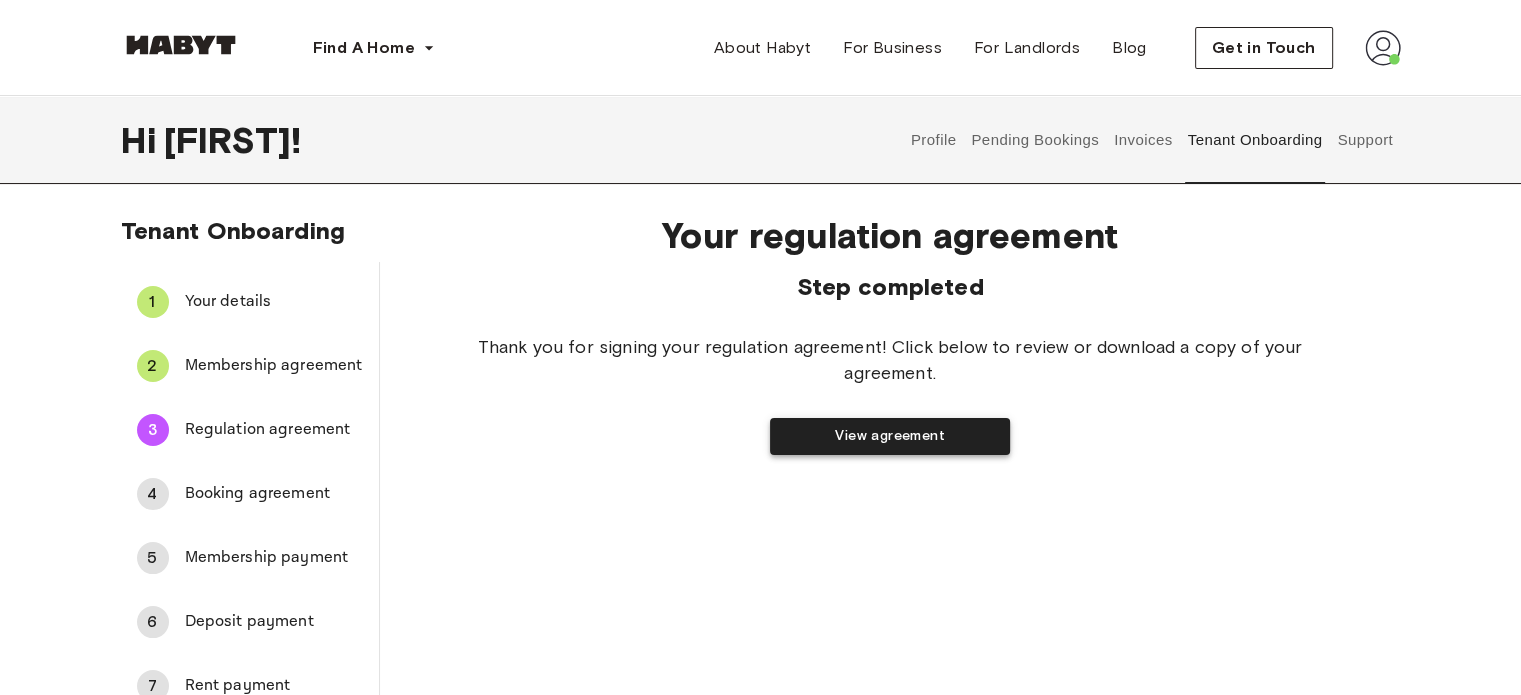 click on "View agreement" at bounding box center (890, 436) 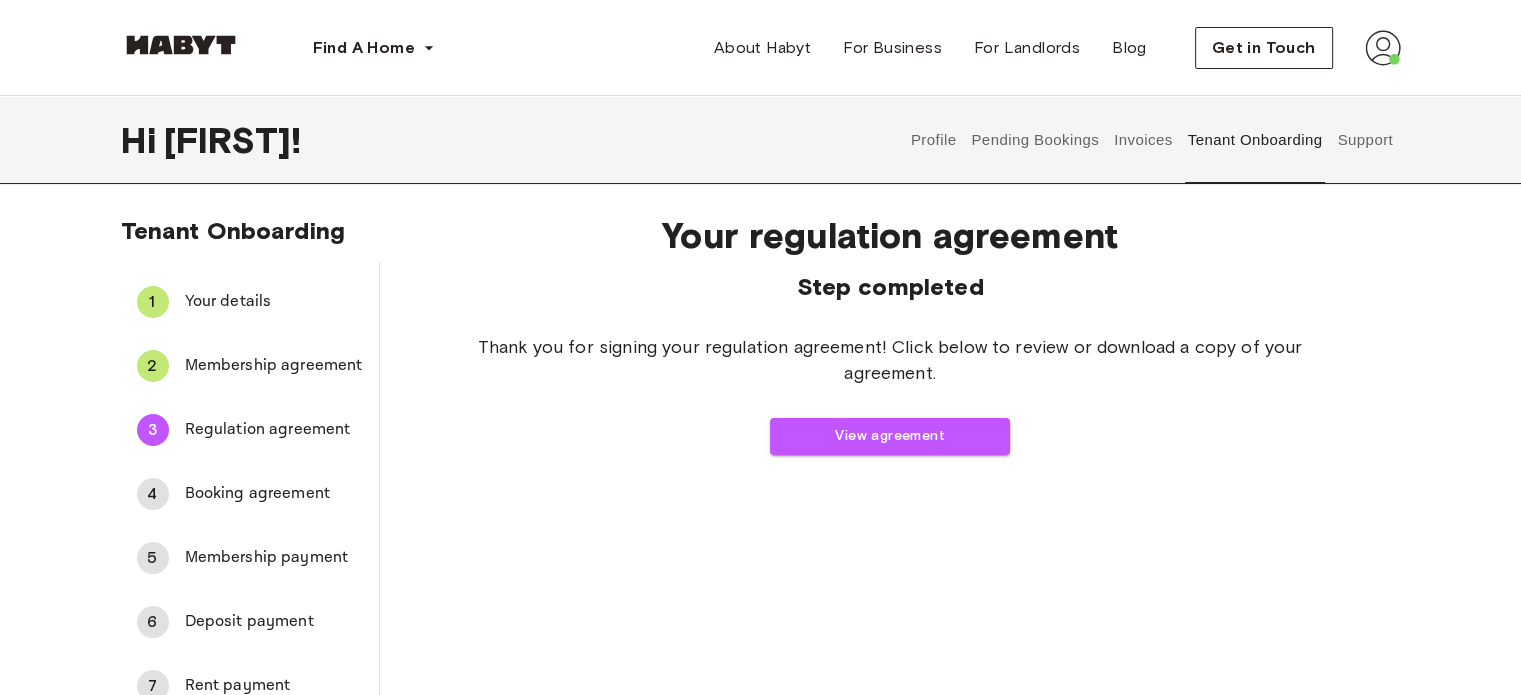click on "Membership agreement" at bounding box center [274, 366] 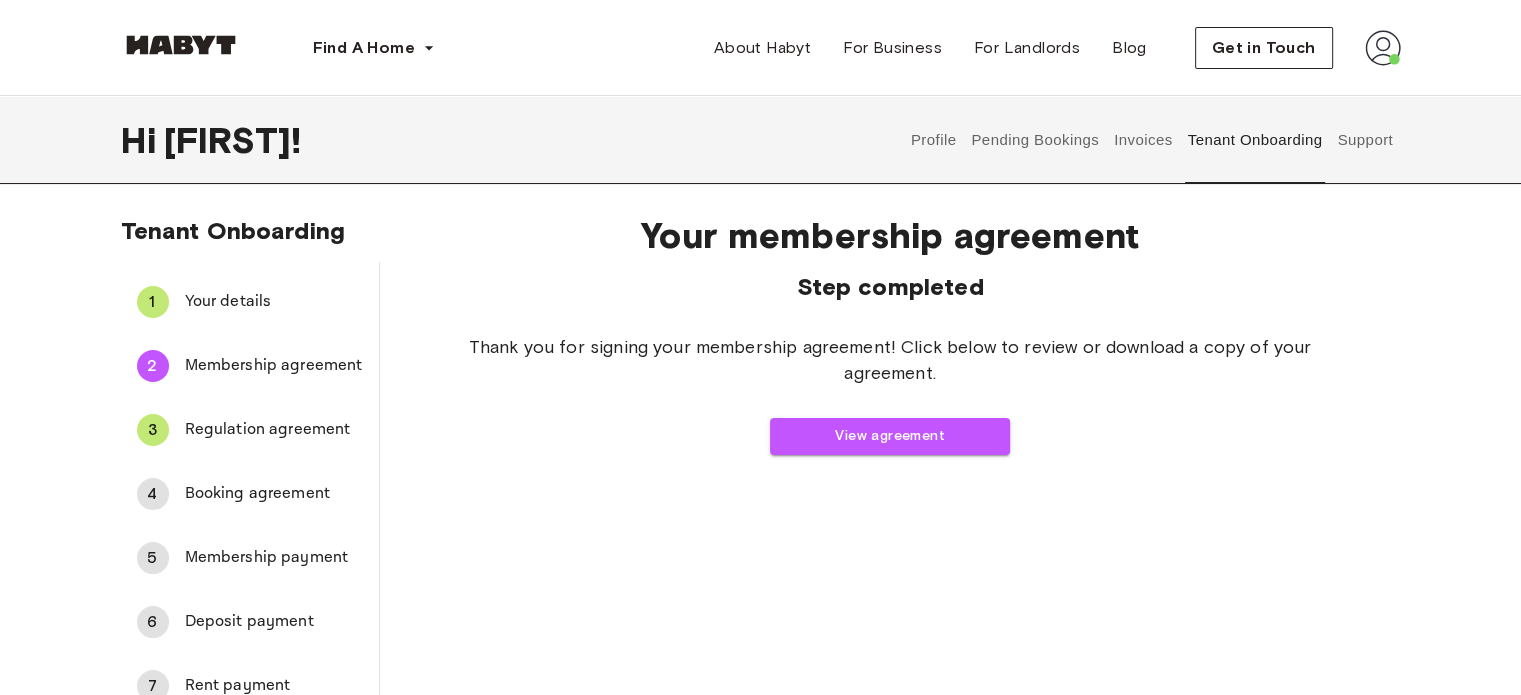 click on "Regulation agreement" at bounding box center [274, 430] 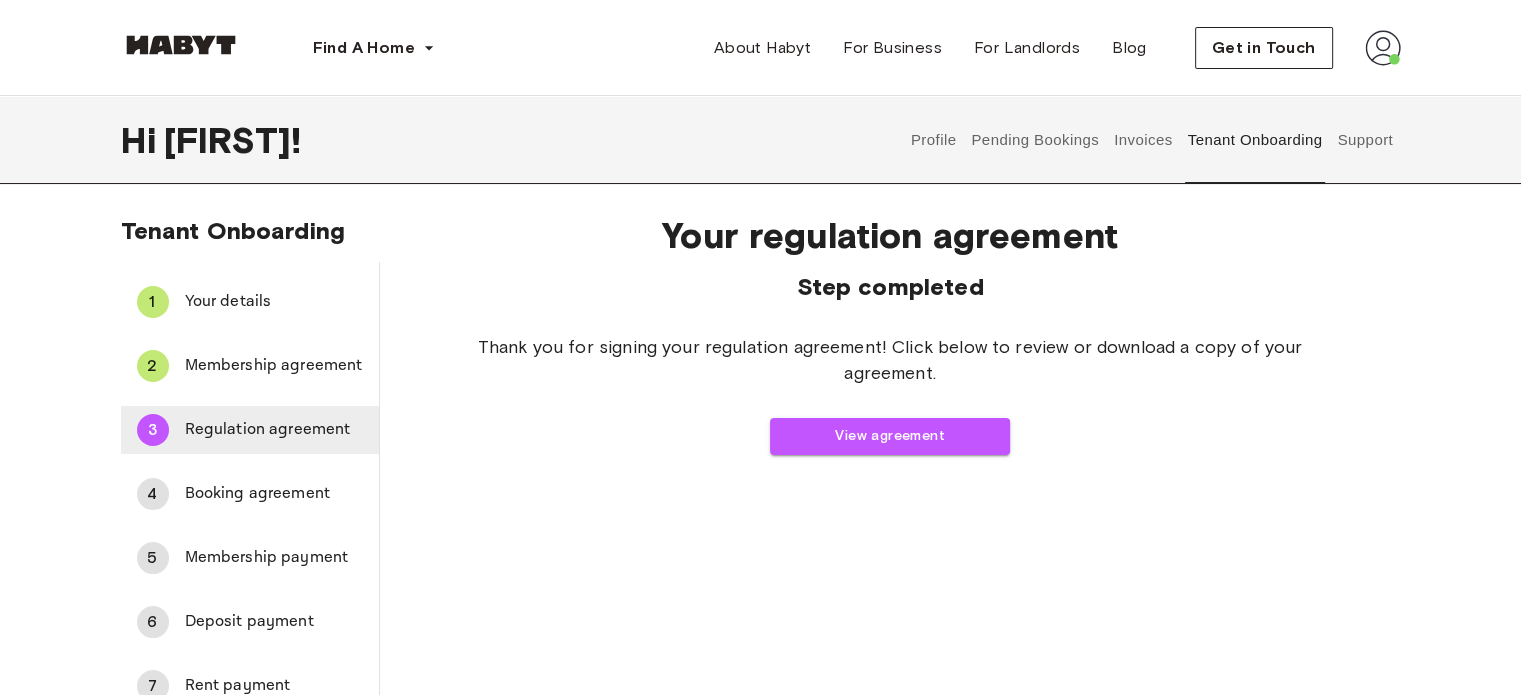 click on "Regulation agreement" at bounding box center (274, 430) 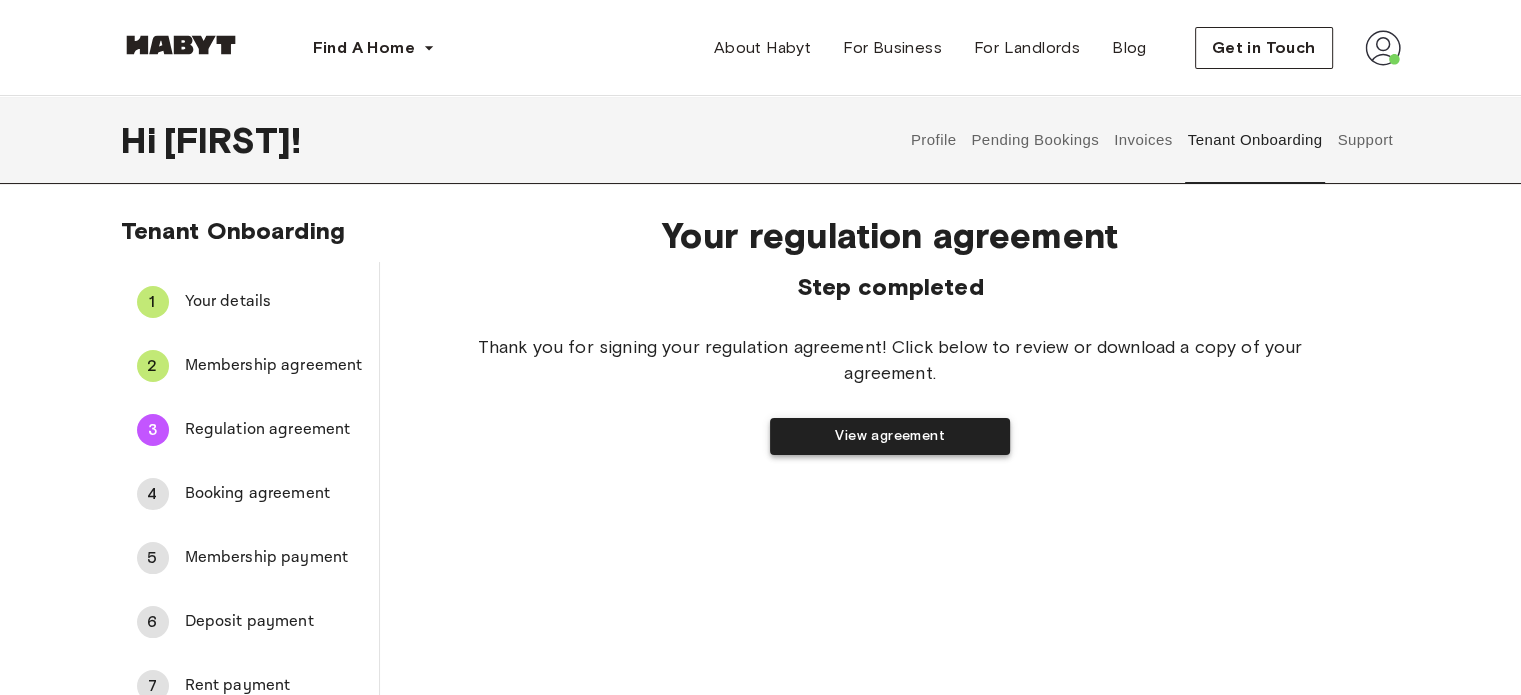 click on "View agreement" at bounding box center (890, 436) 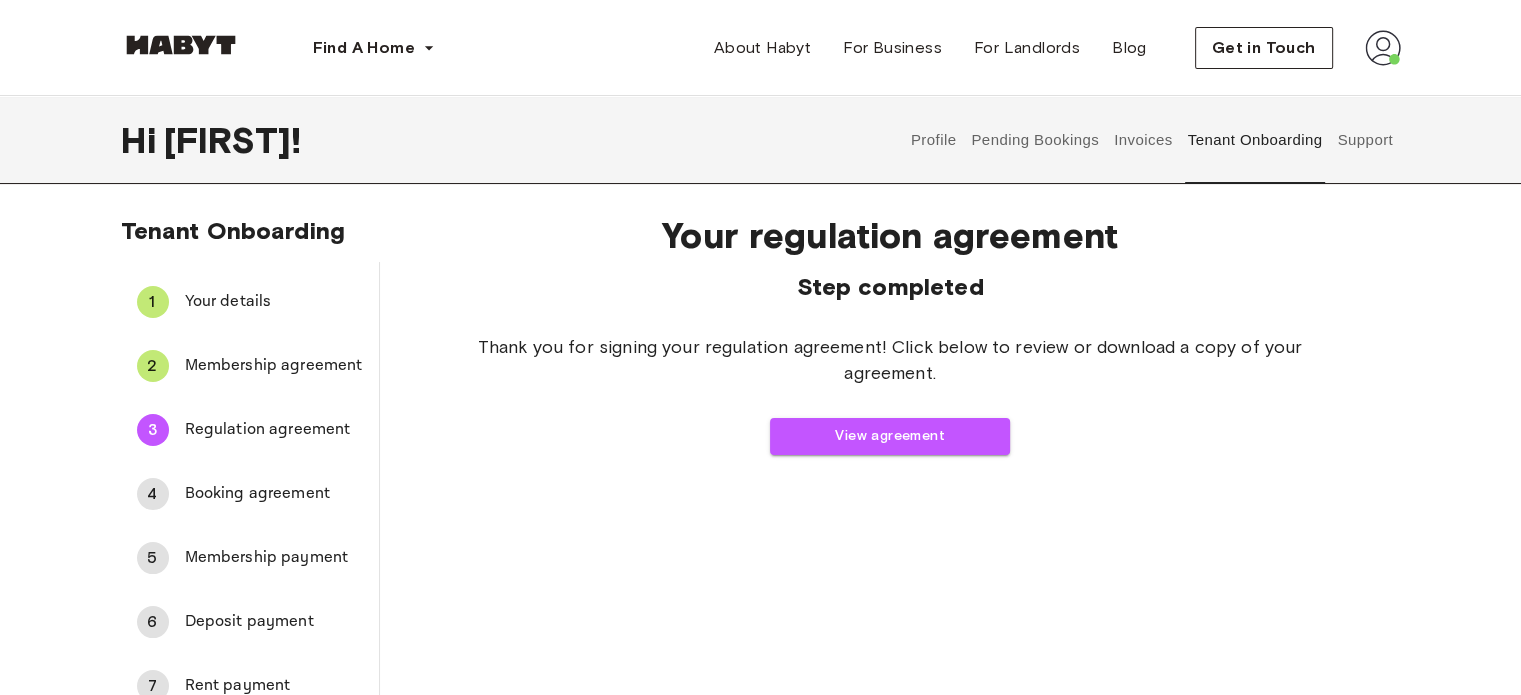 click on "Membership agreement" at bounding box center [274, 366] 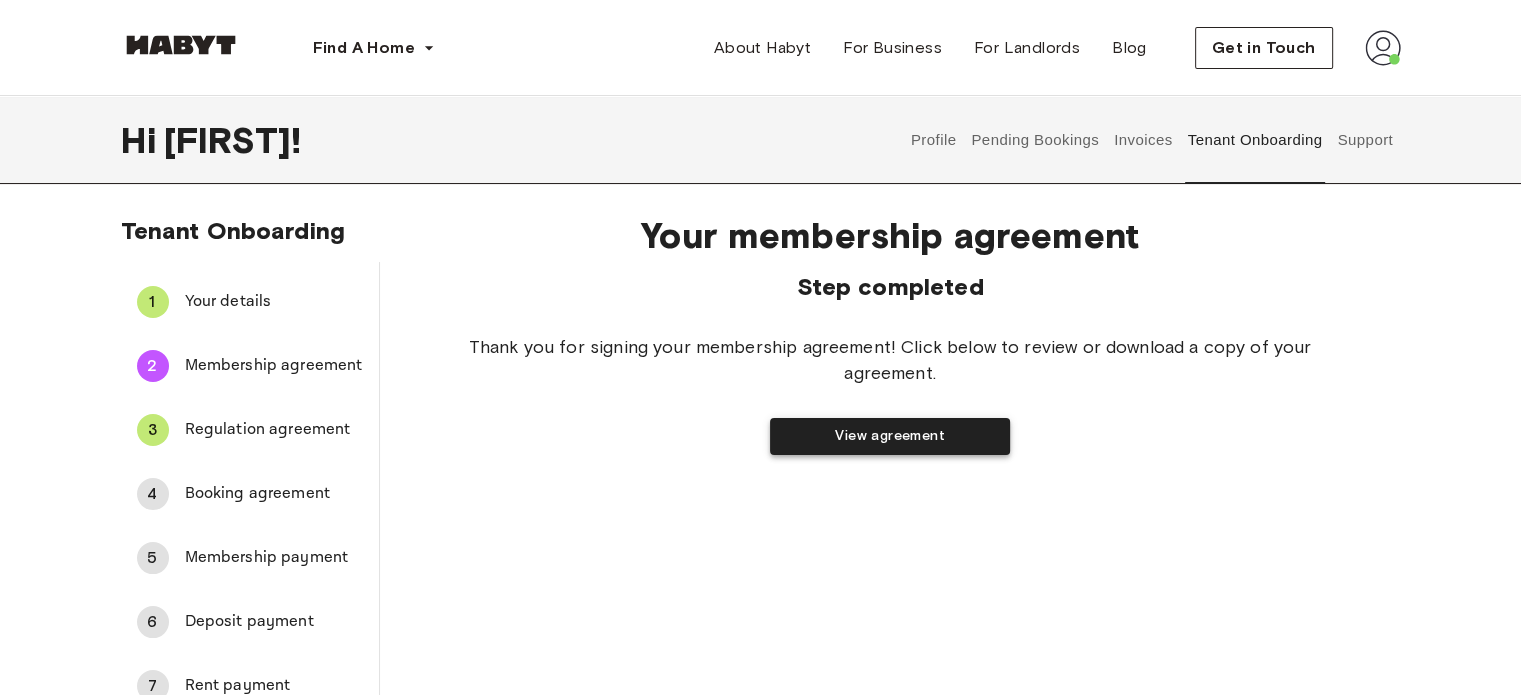 click on "View agreement" at bounding box center [890, 436] 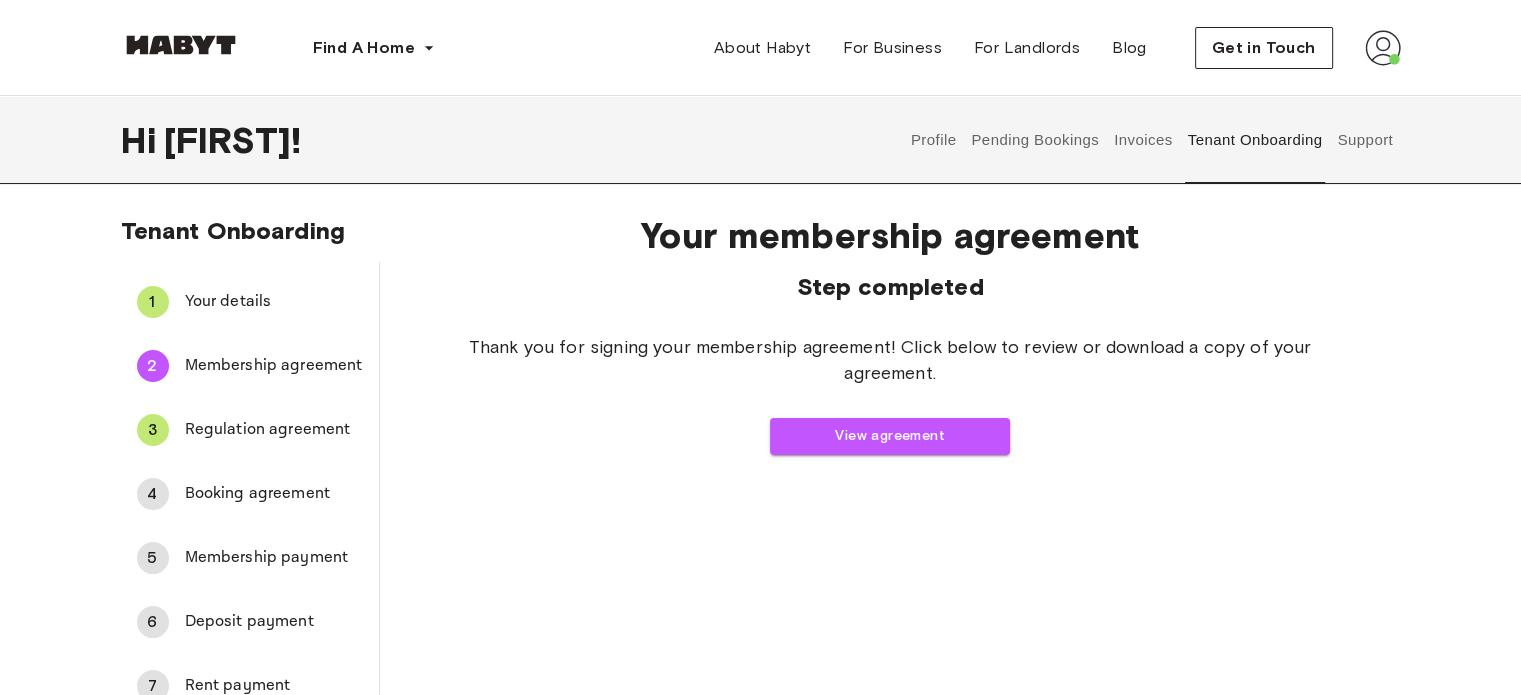 click on "Booking agreement" at bounding box center [274, 494] 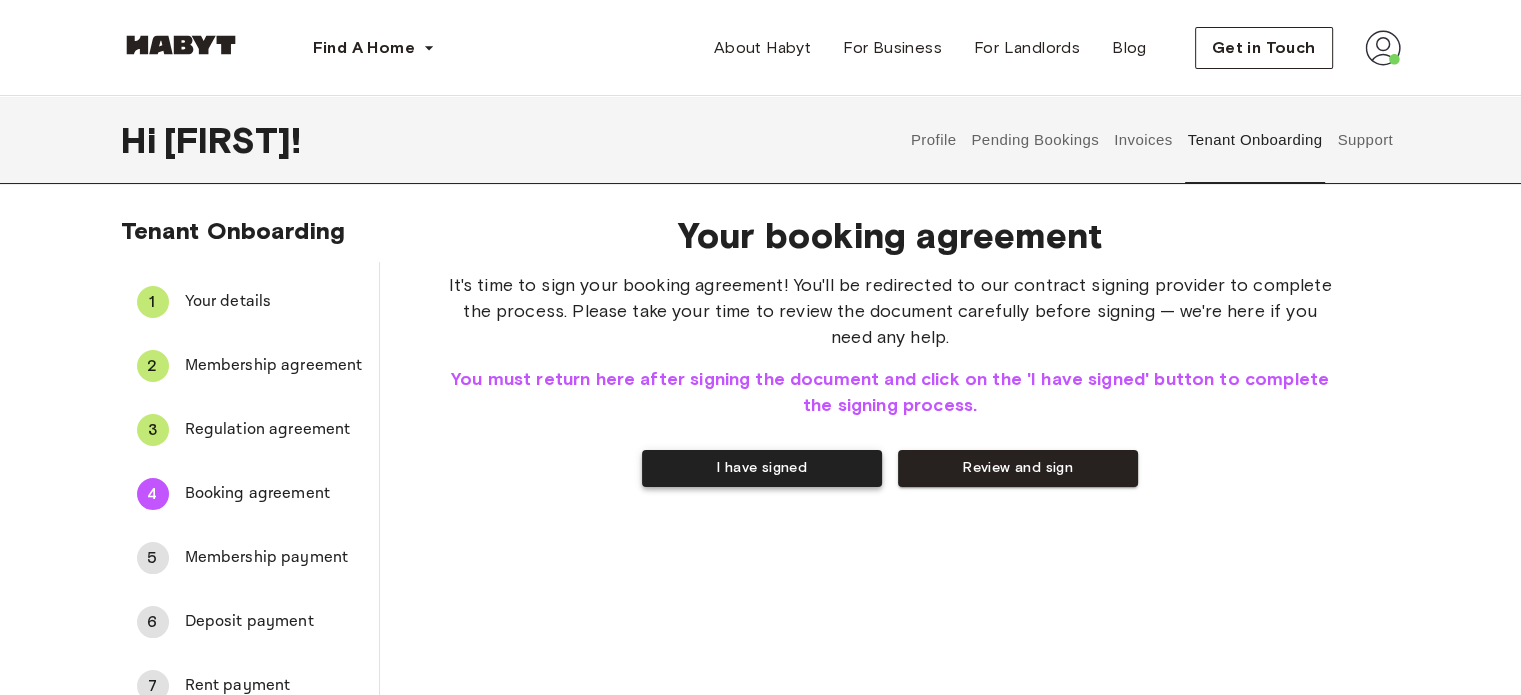 click on "I have signed" at bounding box center [762, 468] 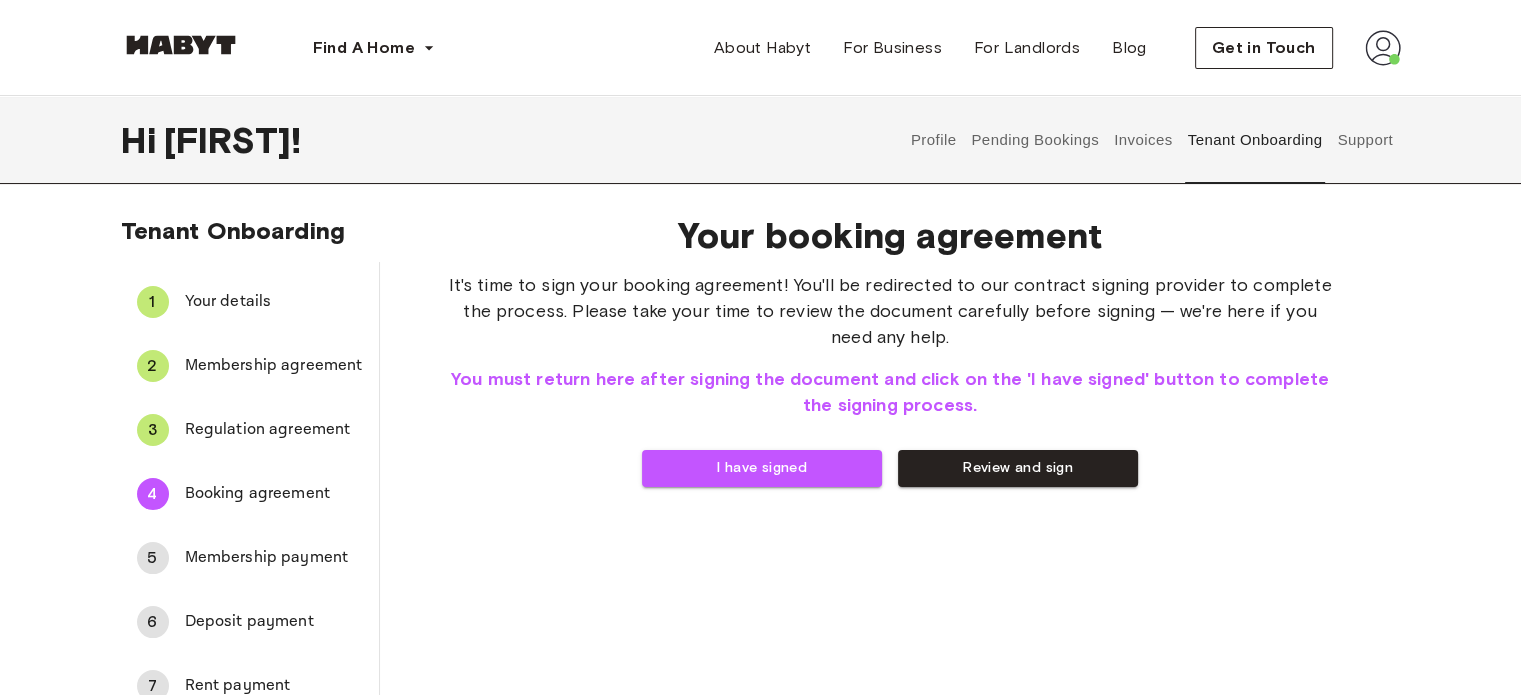 click on "Membership payment" at bounding box center (274, 558) 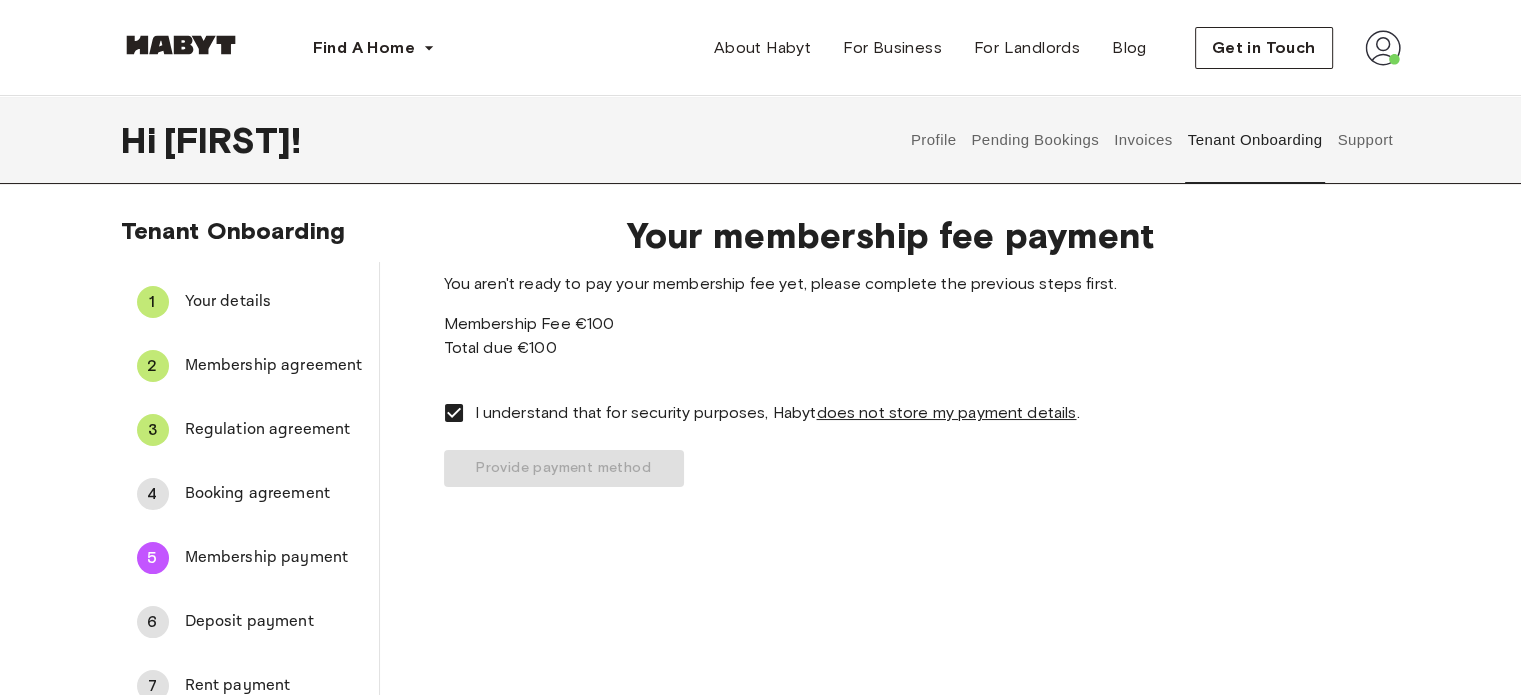 click on "Provide payment method" at bounding box center [890, 468] 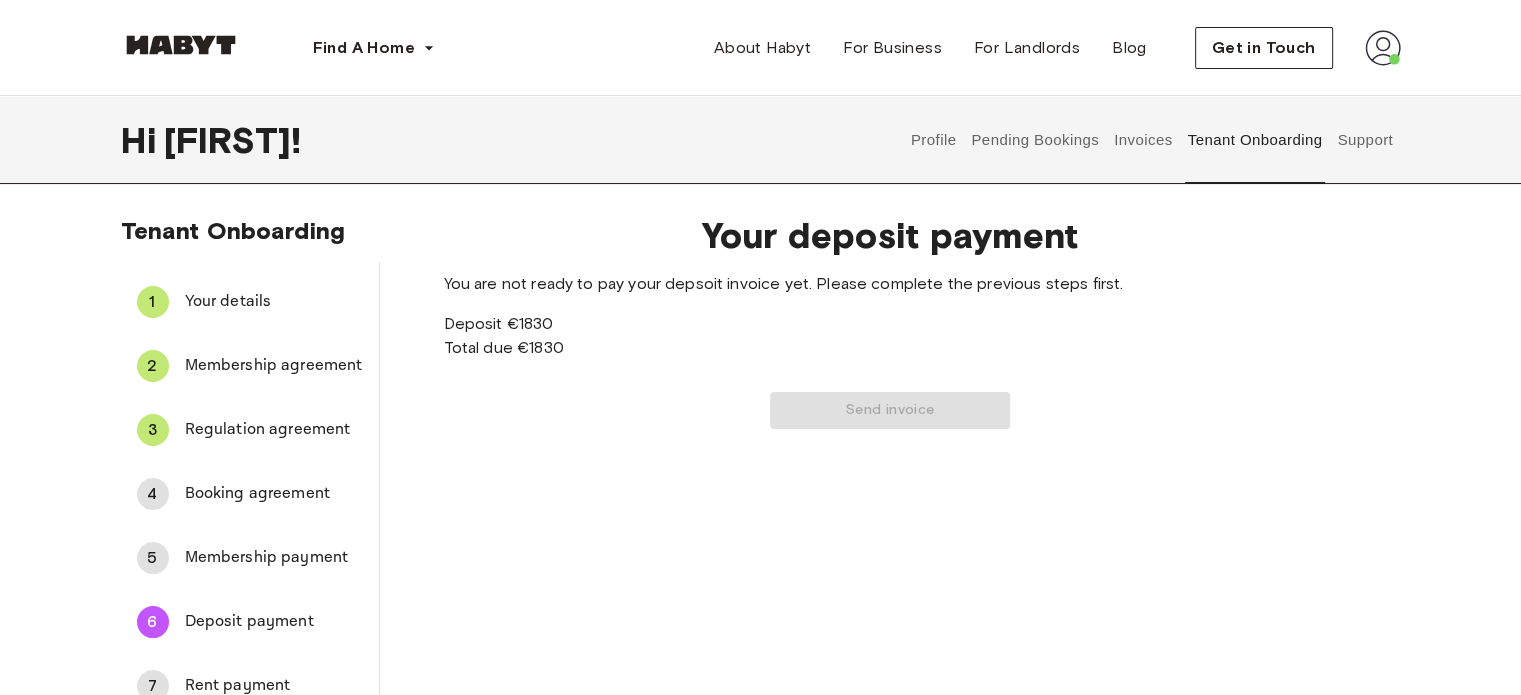 click on "Rent payment" at bounding box center [274, 686] 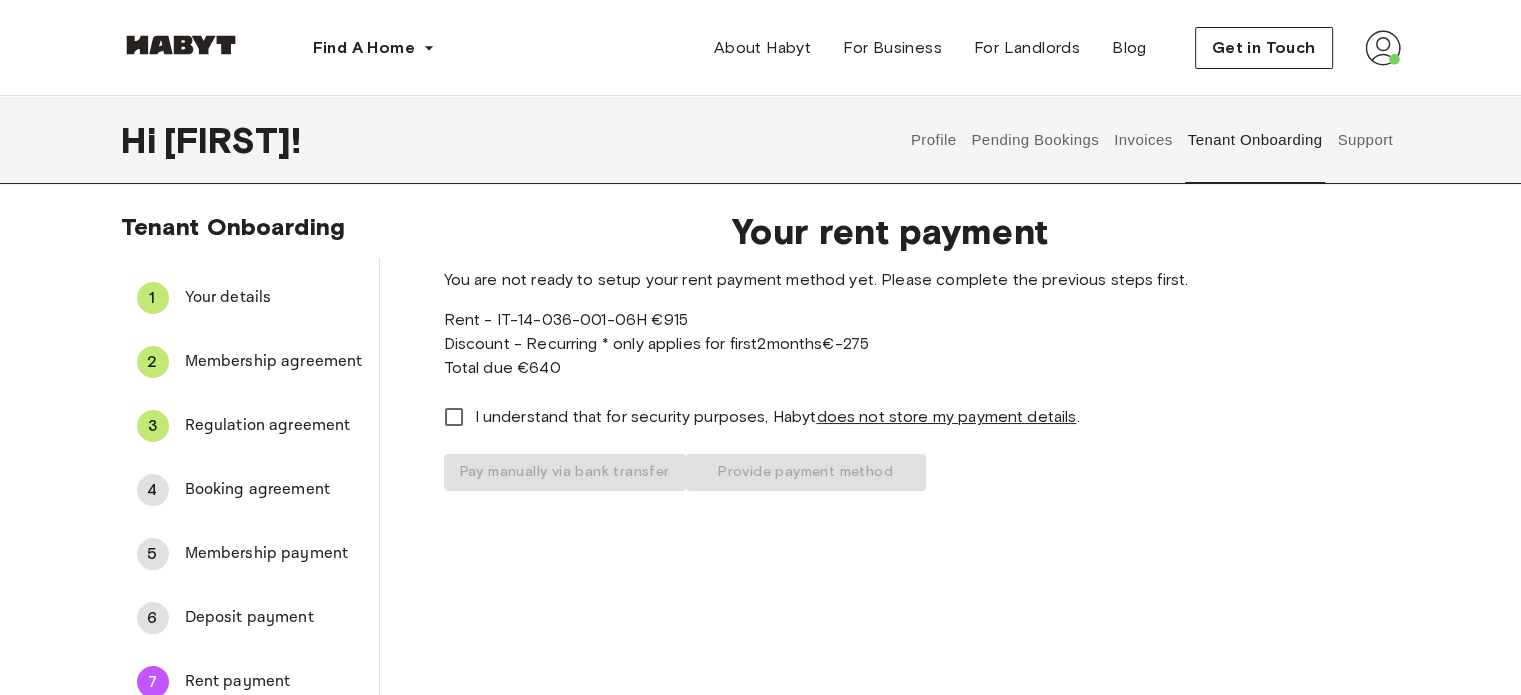 scroll, scrollTop: 0, scrollLeft: 0, axis: both 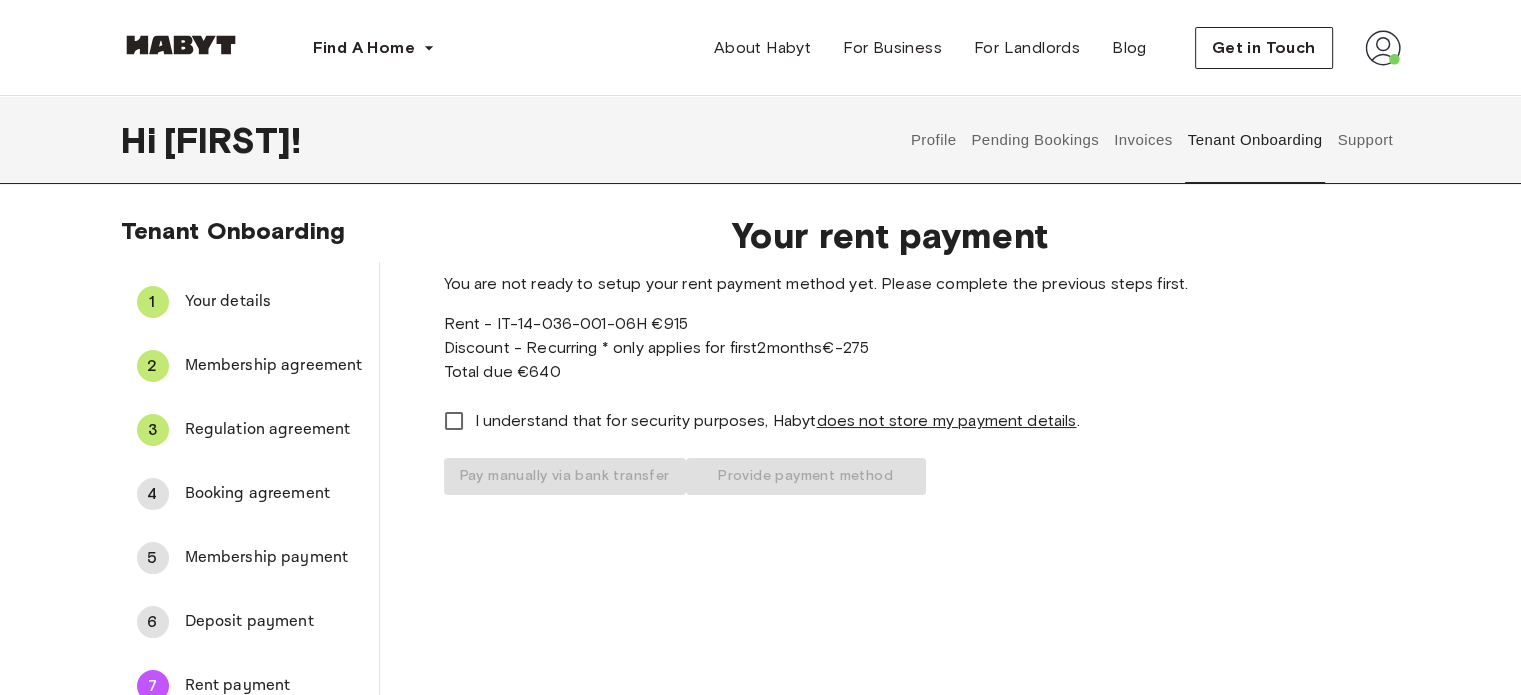 click on "Booking agreement" at bounding box center [274, 494] 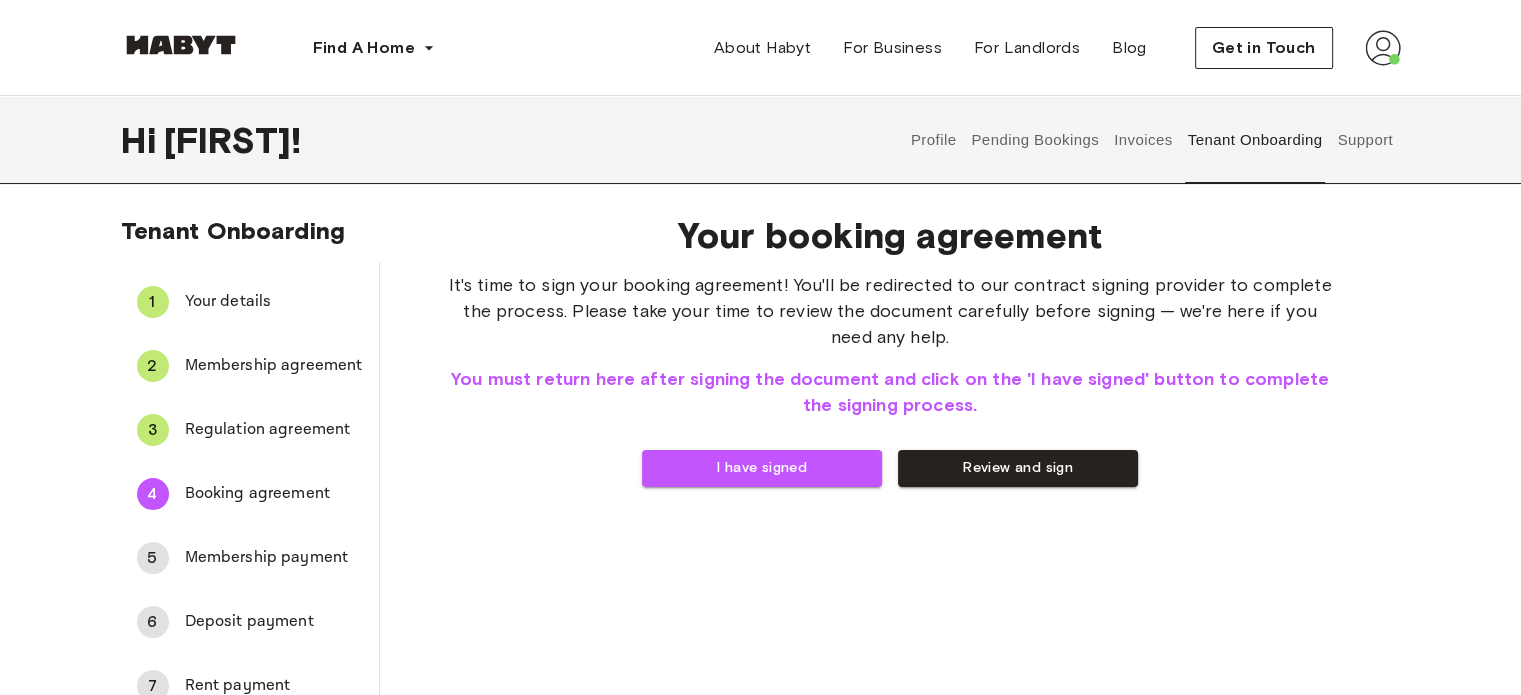 click on "Pending Bookings" at bounding box center [1035, 140] 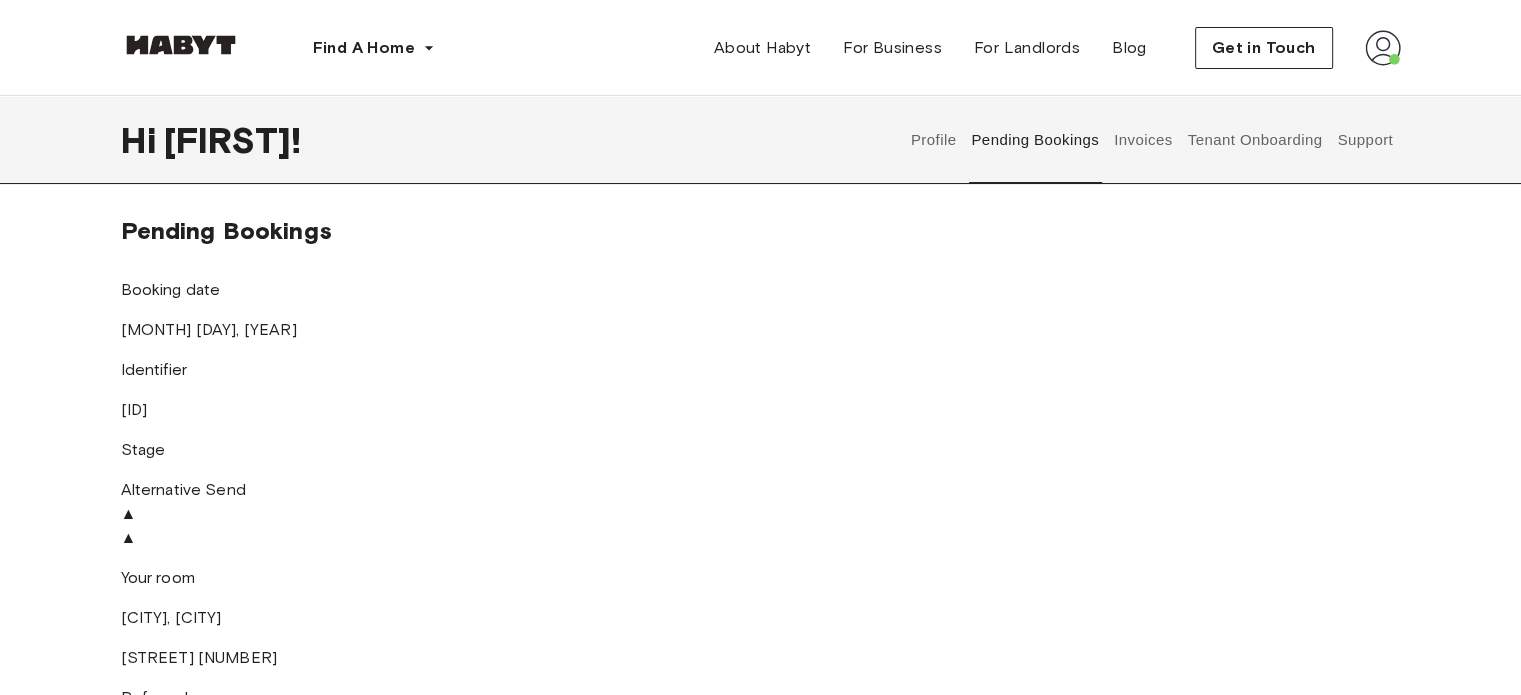 click on "▲" at bounding box center [761, 538] 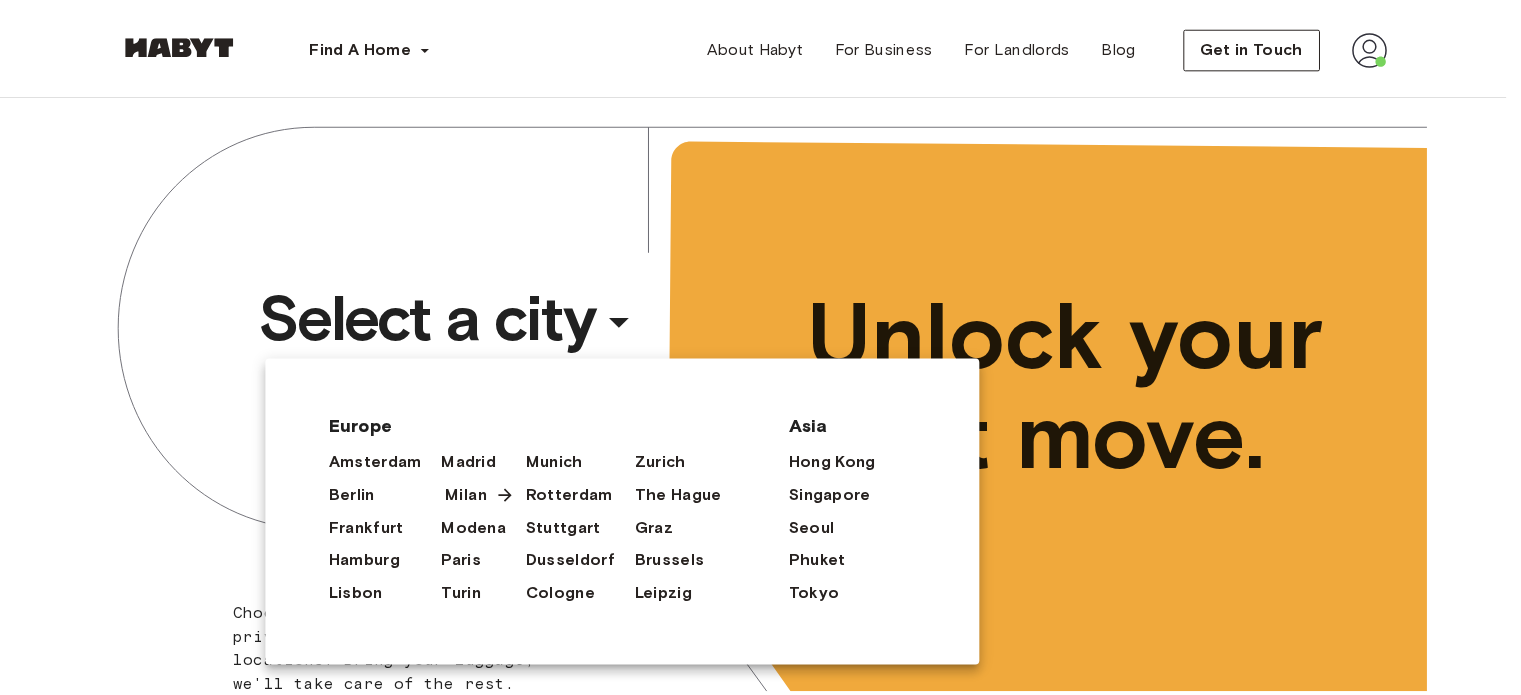 scroll, scrollTop: 0, scrollLeft: 0, axis: both 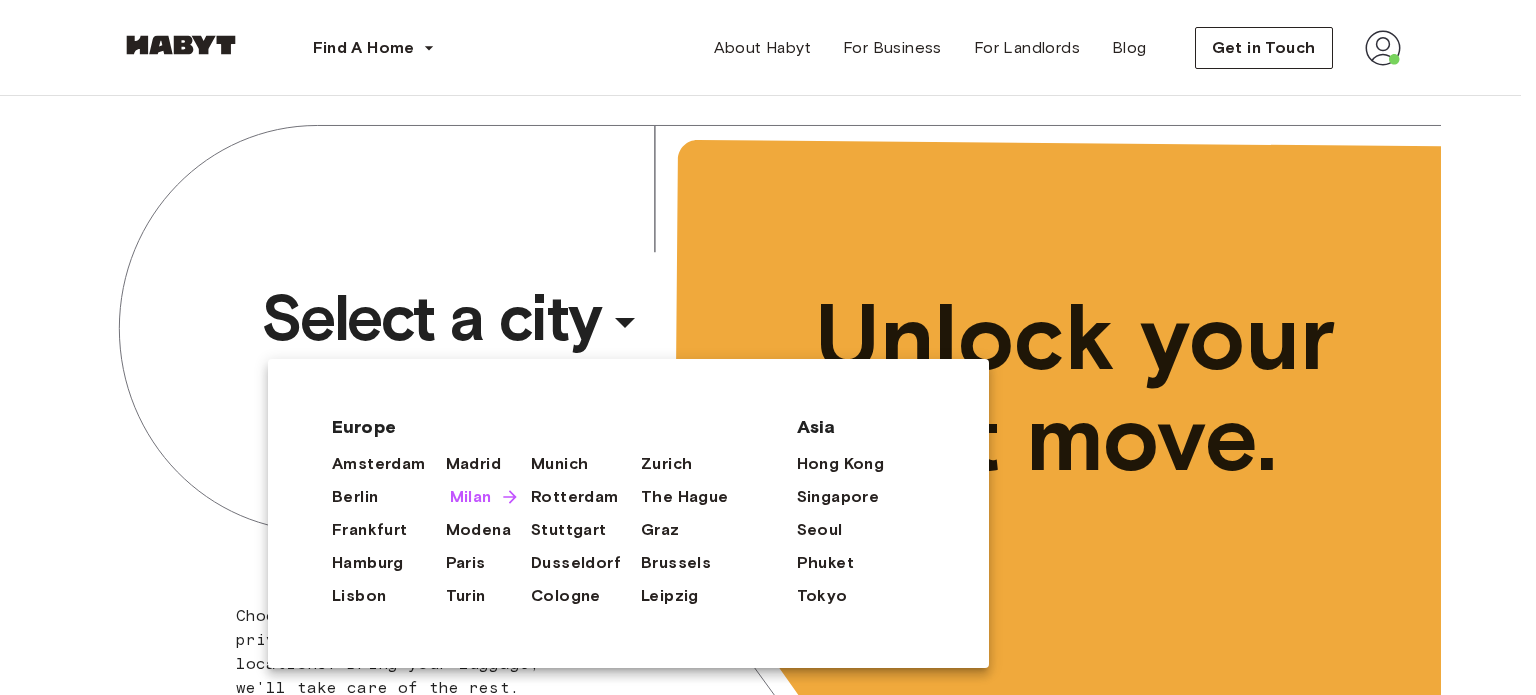 click on "Milan" at bounding box center (471, 497) 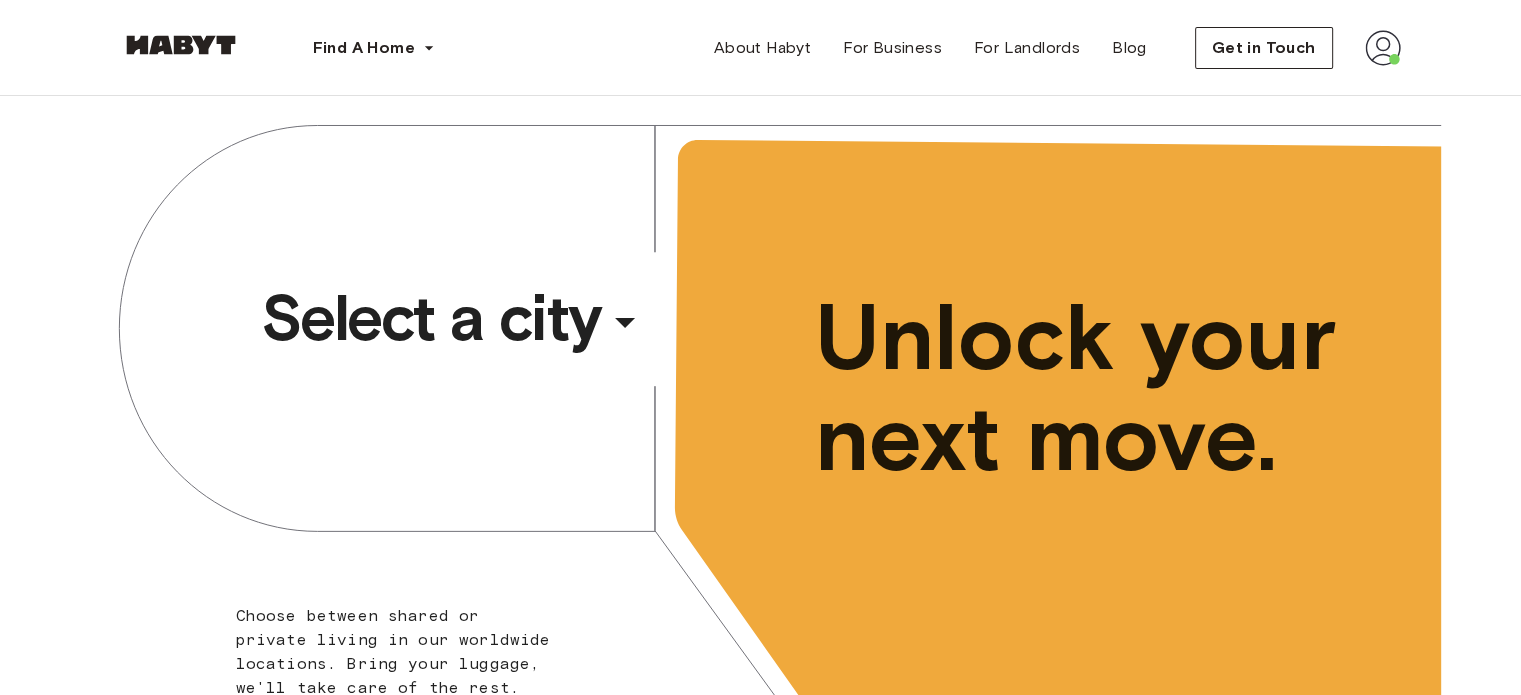 scroll, scrollTop: 0, scrollLeft: 0, axis: both 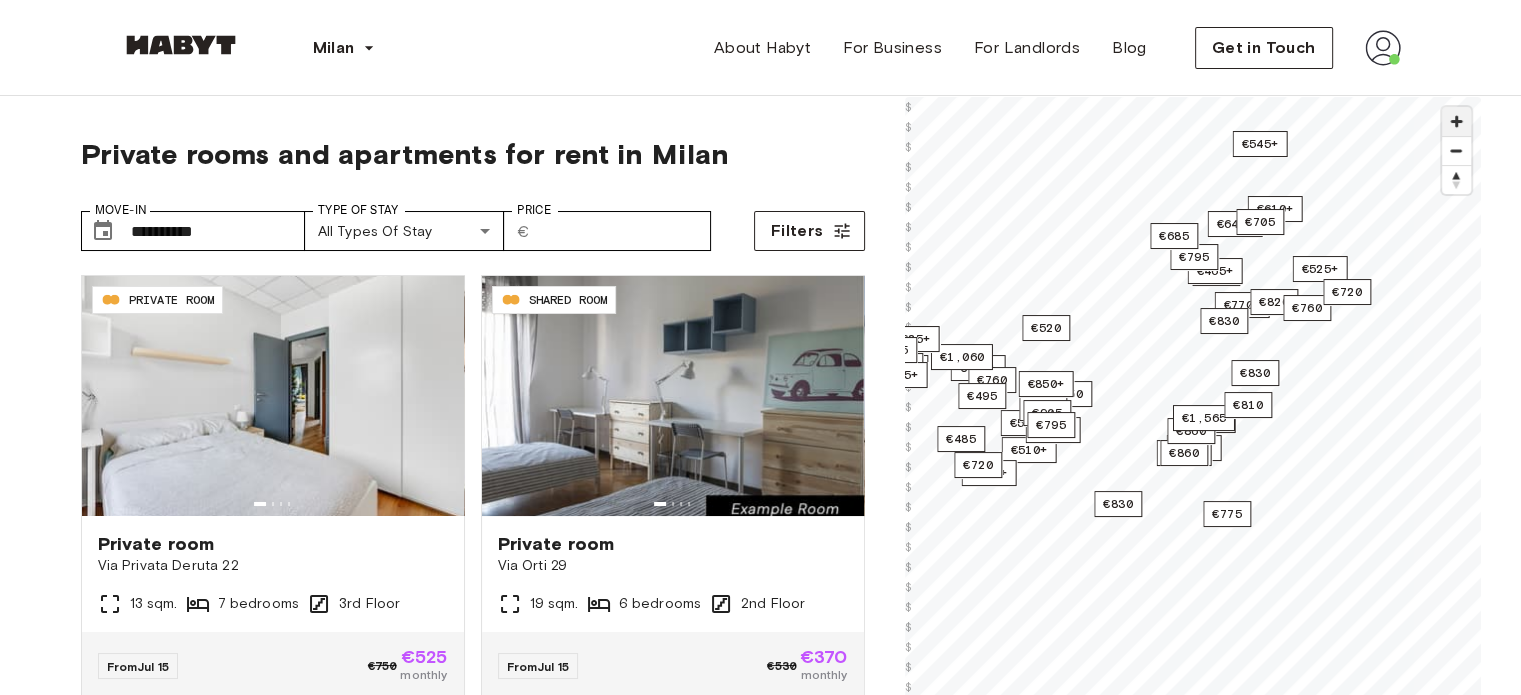 click at bounding box center [1456, 121] 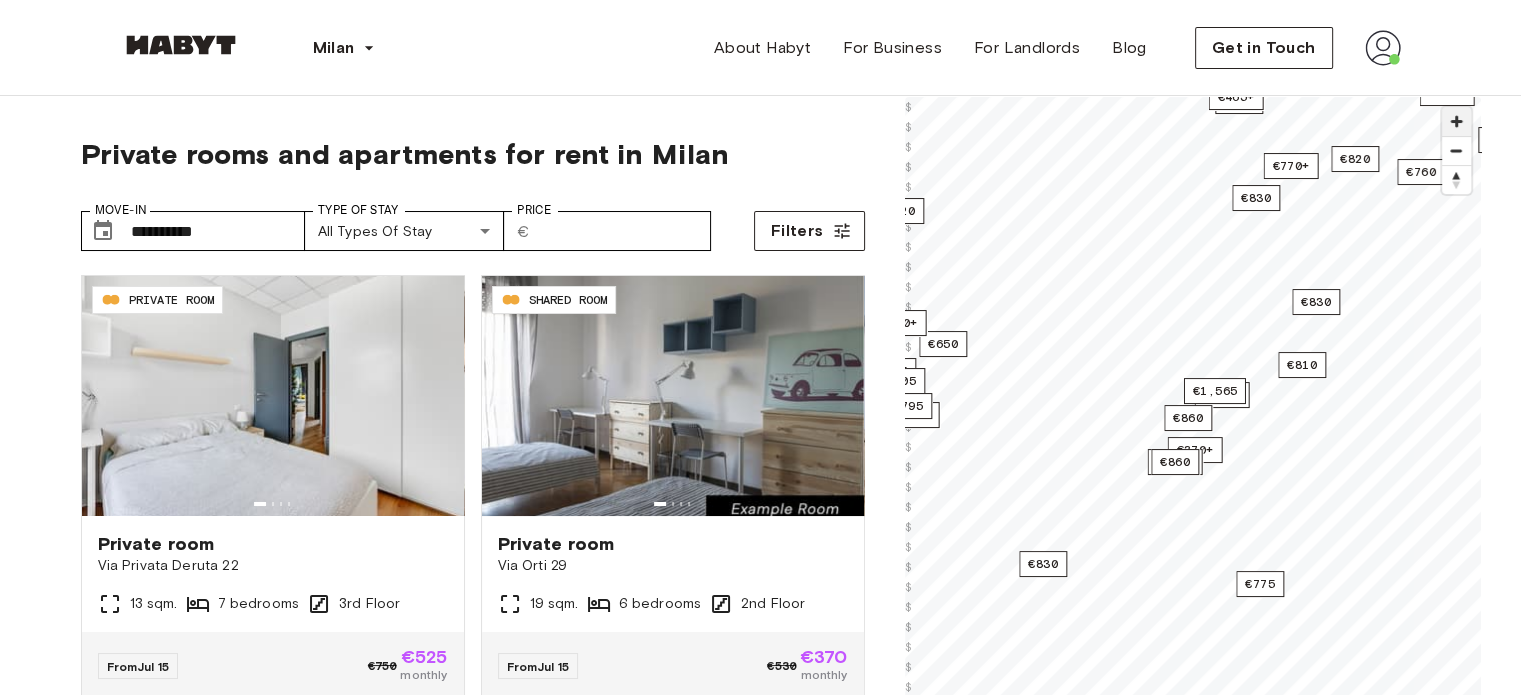 click at bounding box center (1456, 121) 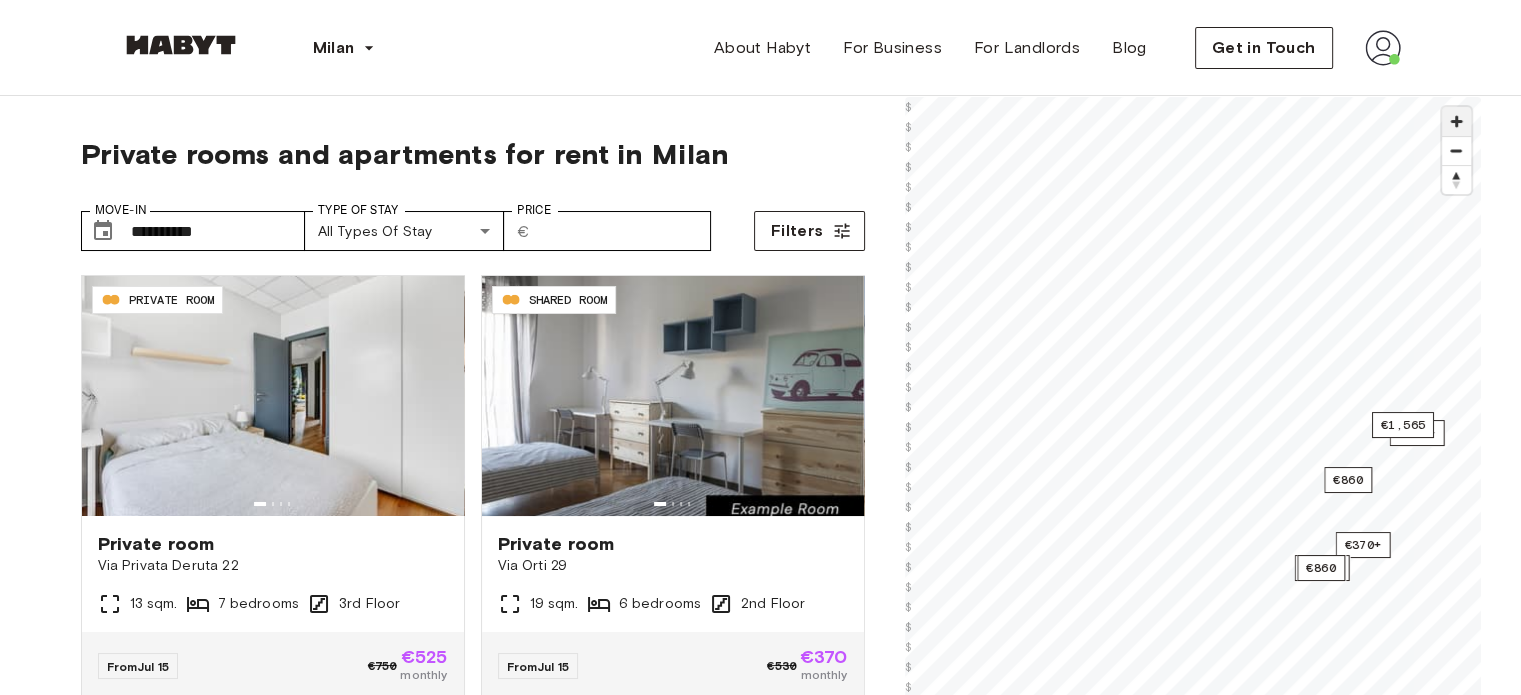 click at bounding box center (1456, 121) 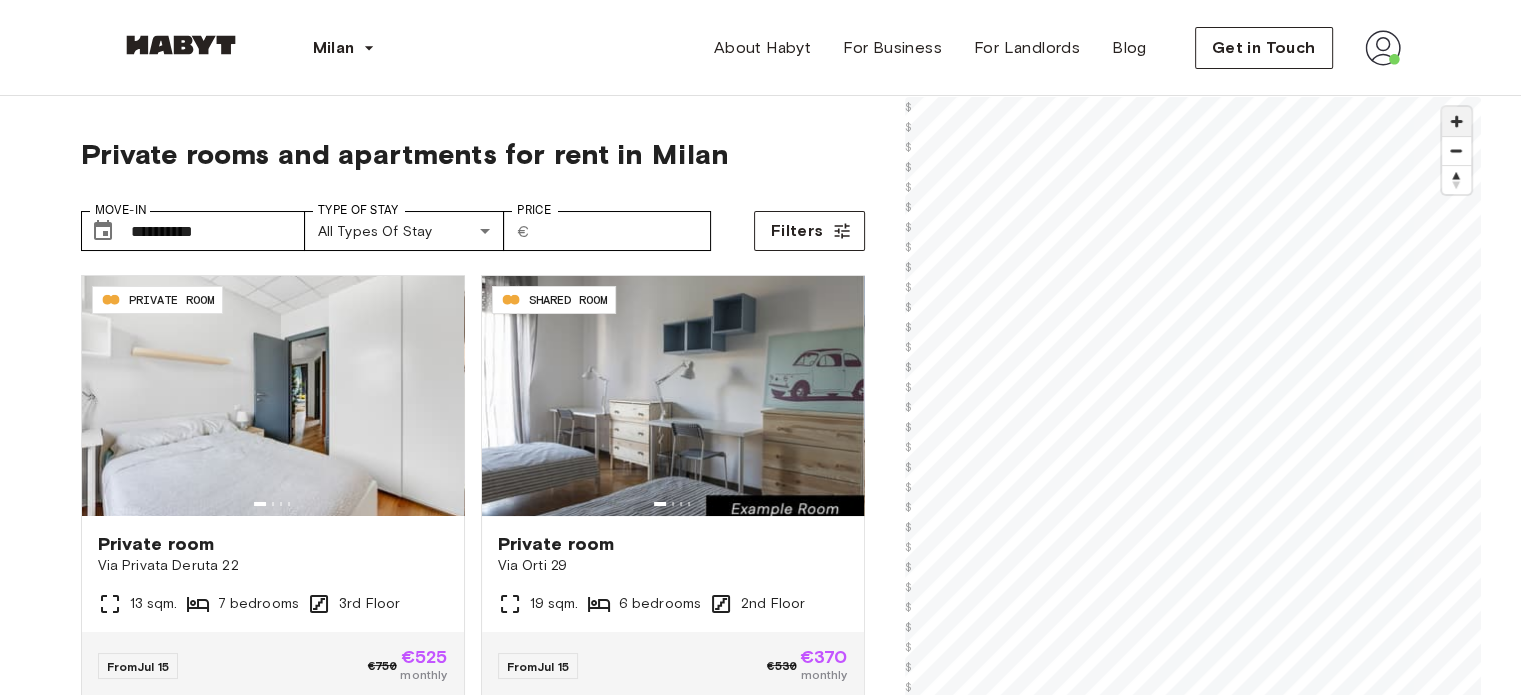 click at bounding box center [1456, 121] 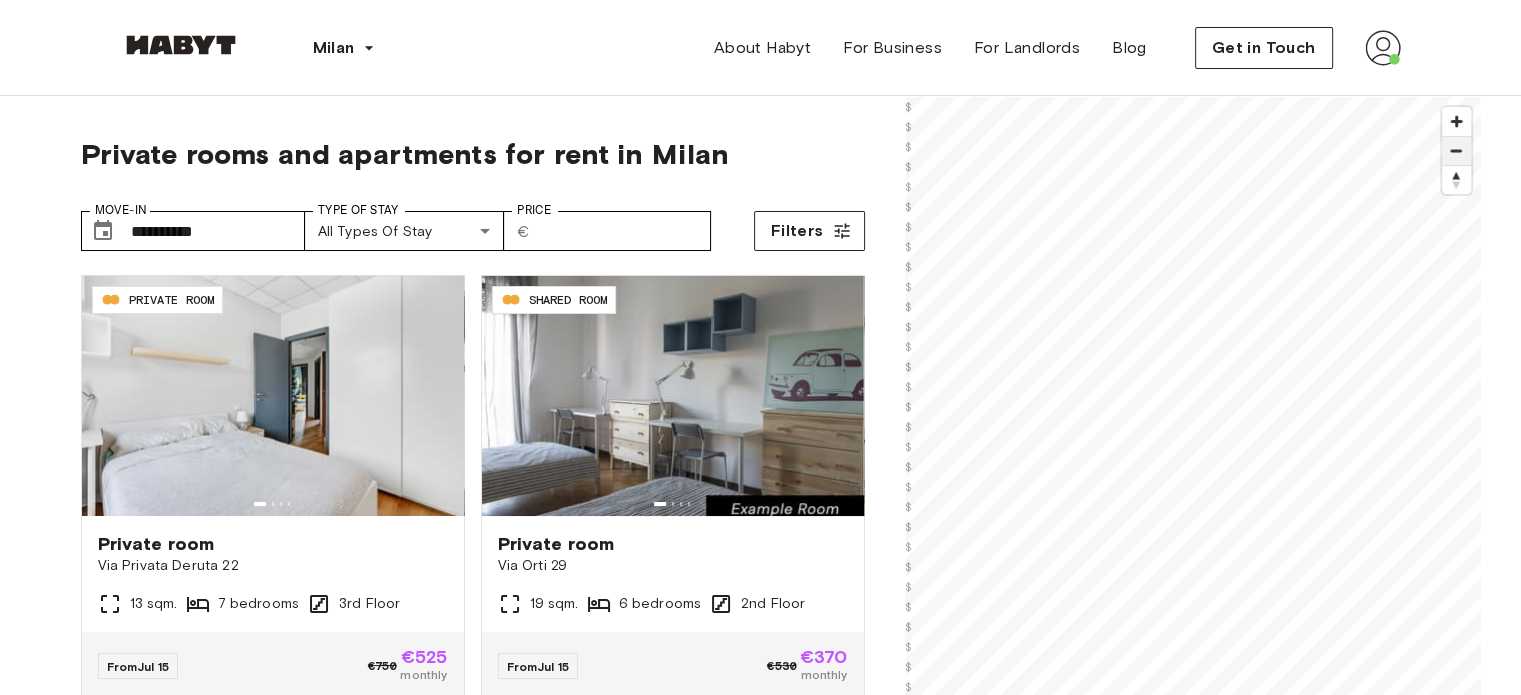 click at bounding box center [1456, 151] 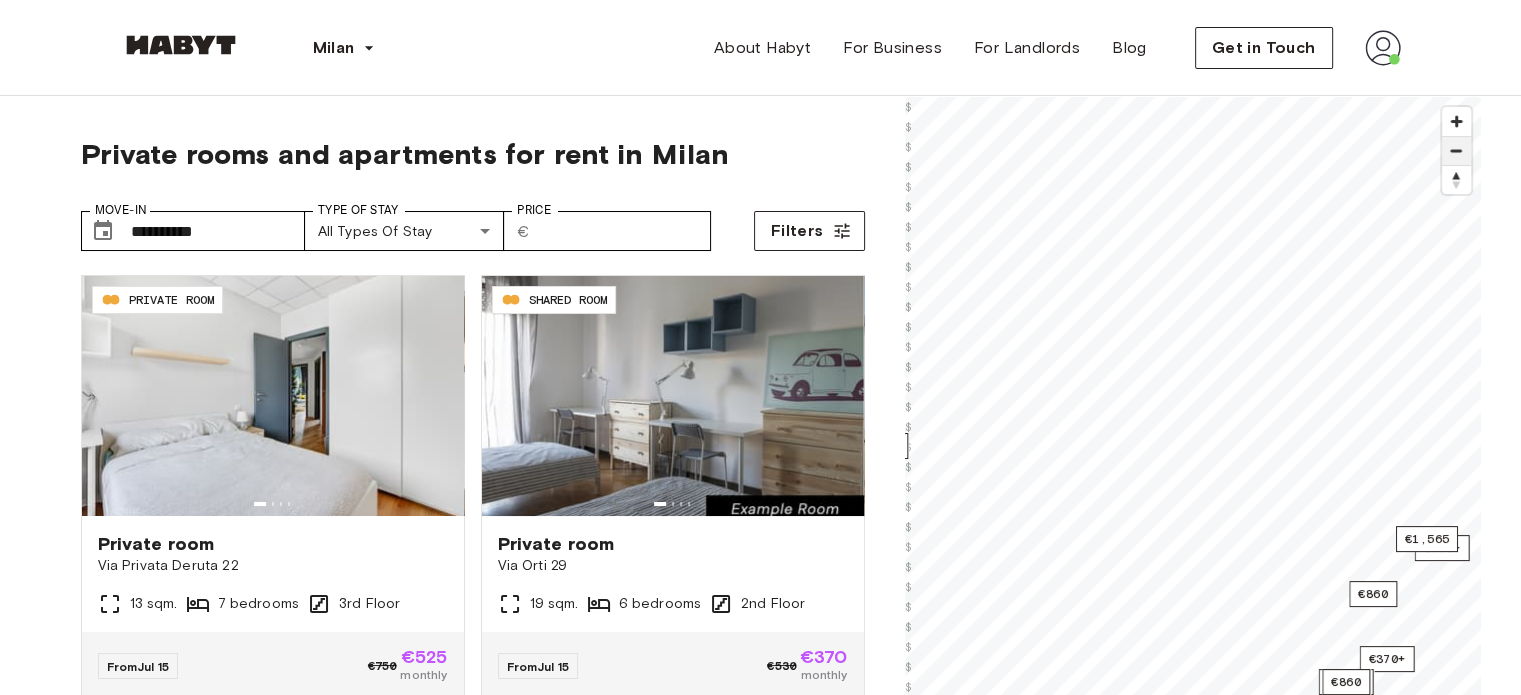 click at bounding box center [1456, 151] 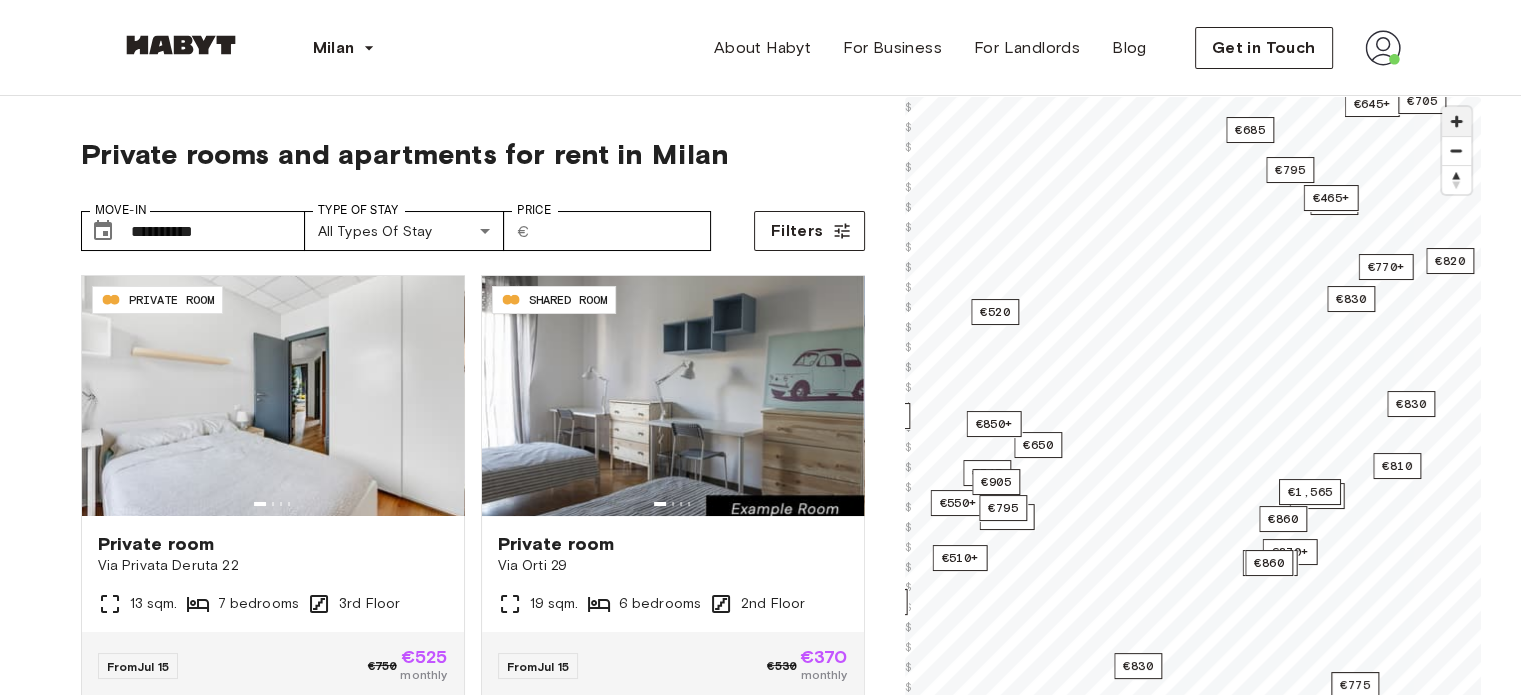 click at bounding box center (1456, 121) 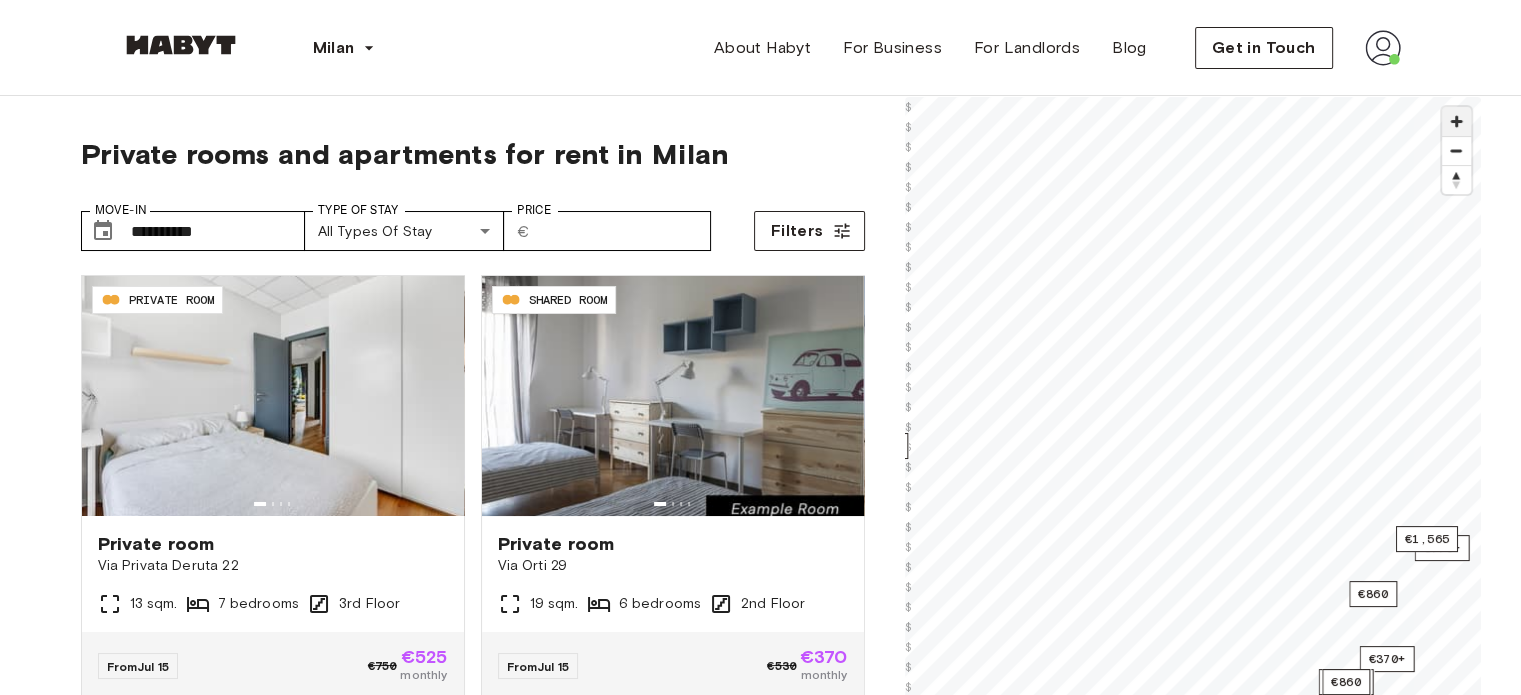 click at bounding box center (1456, 121) 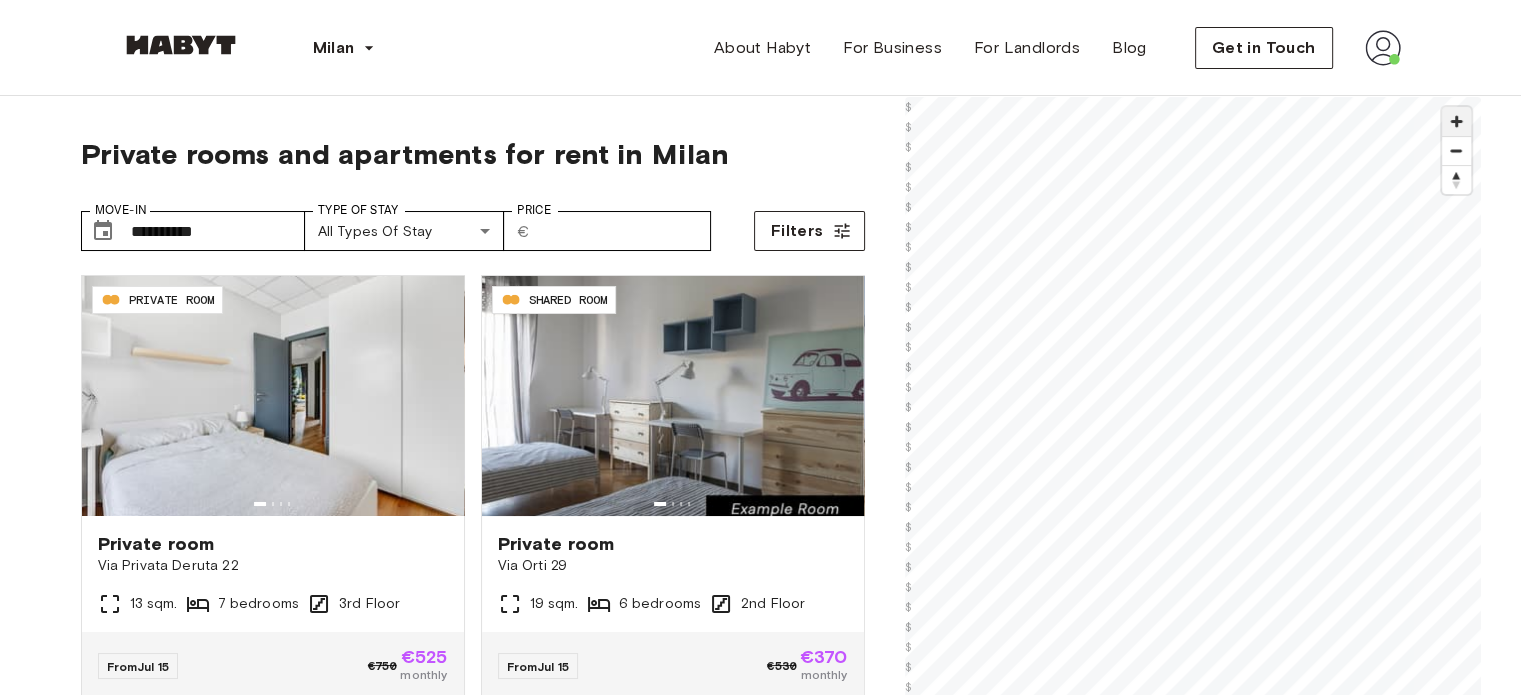 click at bounding box center (1456, 121) 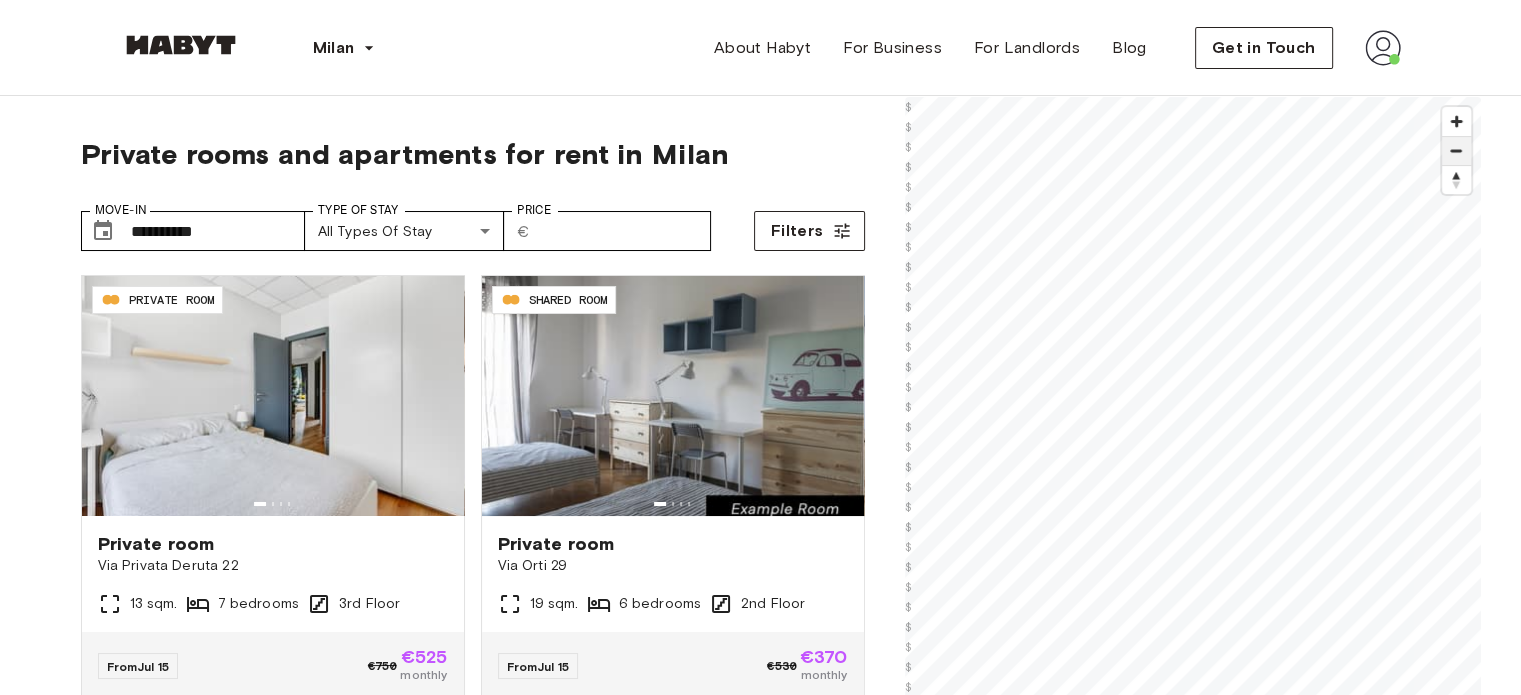 click at bounding box center [1456, 151] 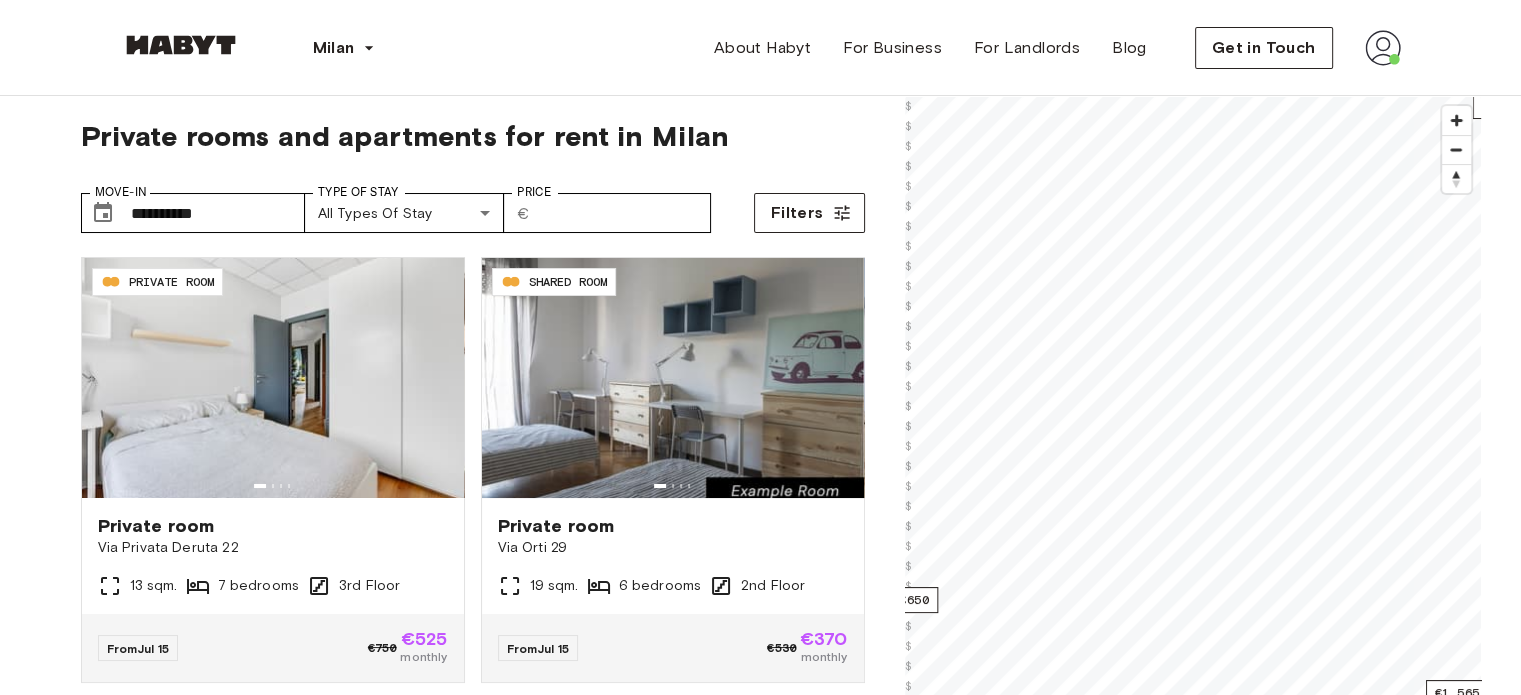 scroll, scrollTop: 16, scrollLeft: 0, axis: vertical 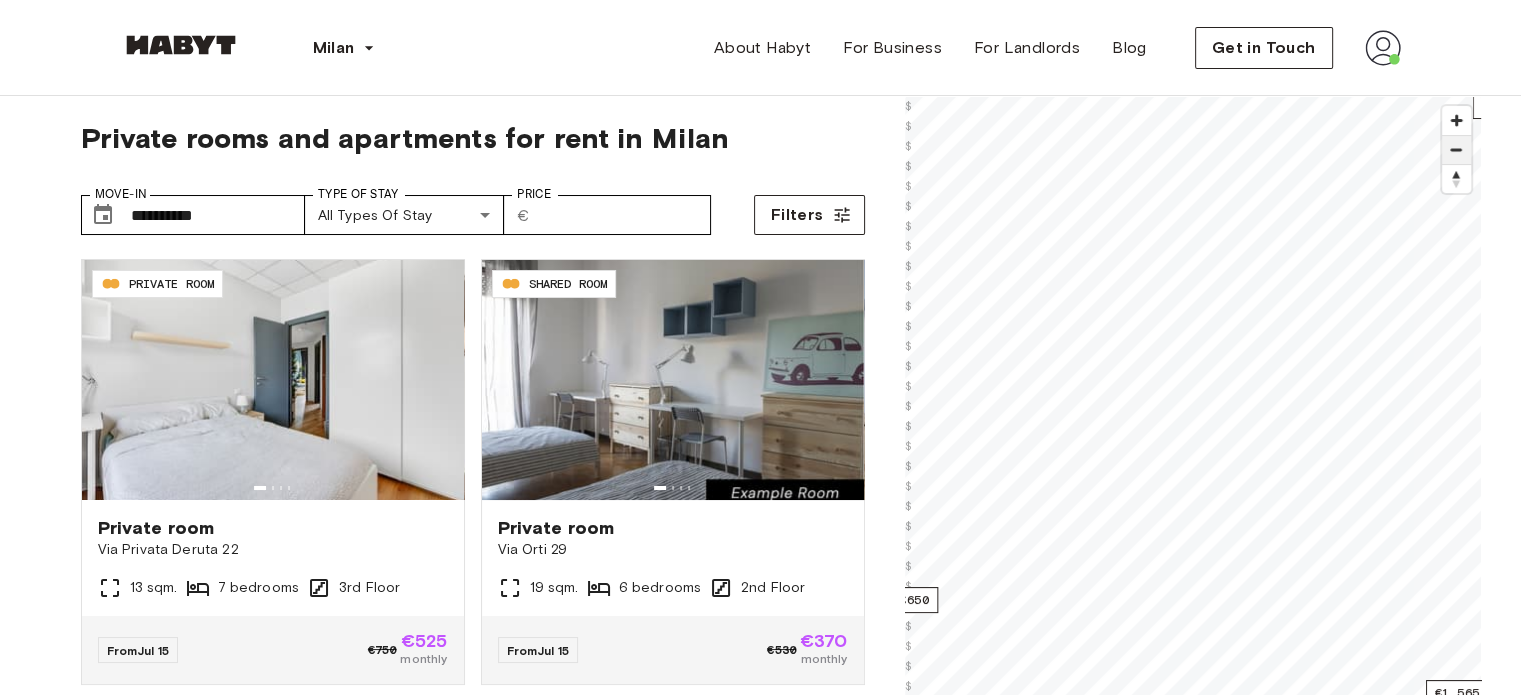 click at bounding box center [1456, 150] 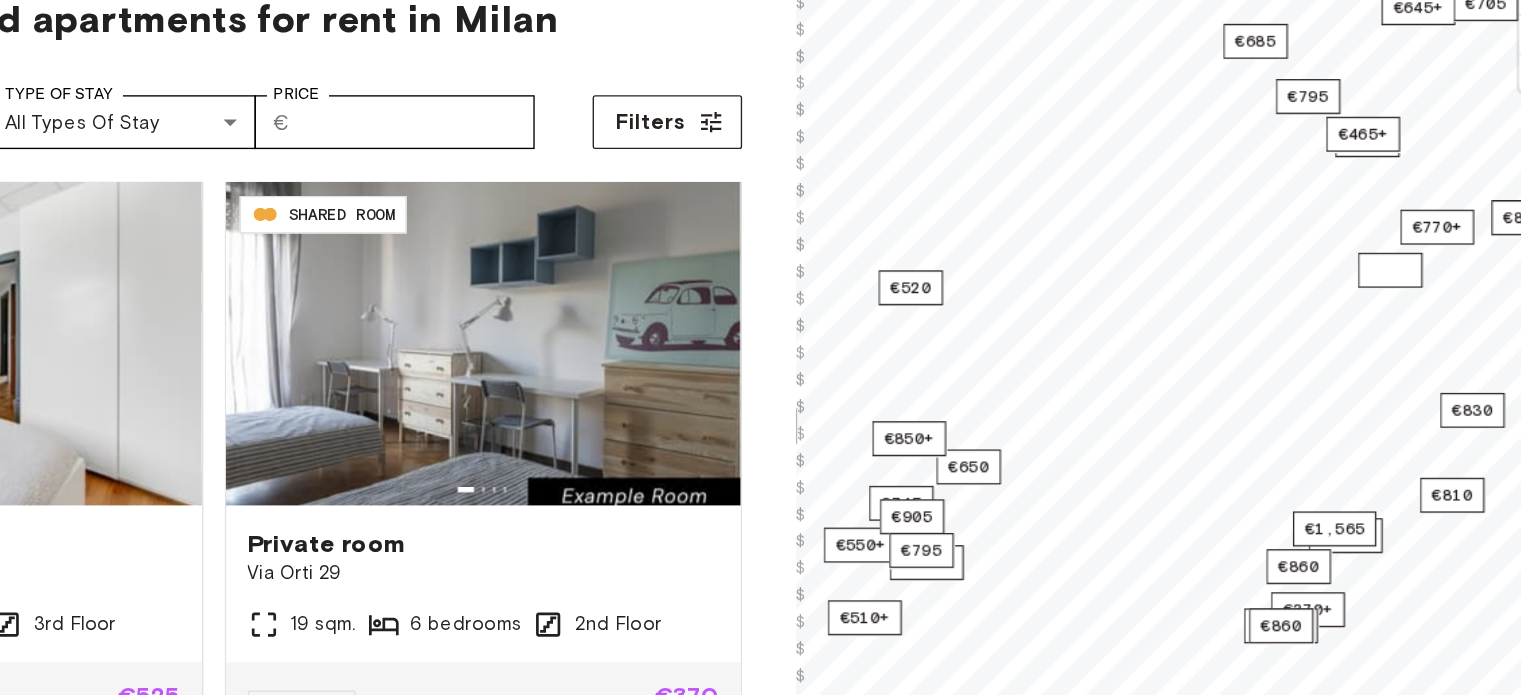 scroll, scrollTop: 16, scrollLeft: 0, axis: vertical 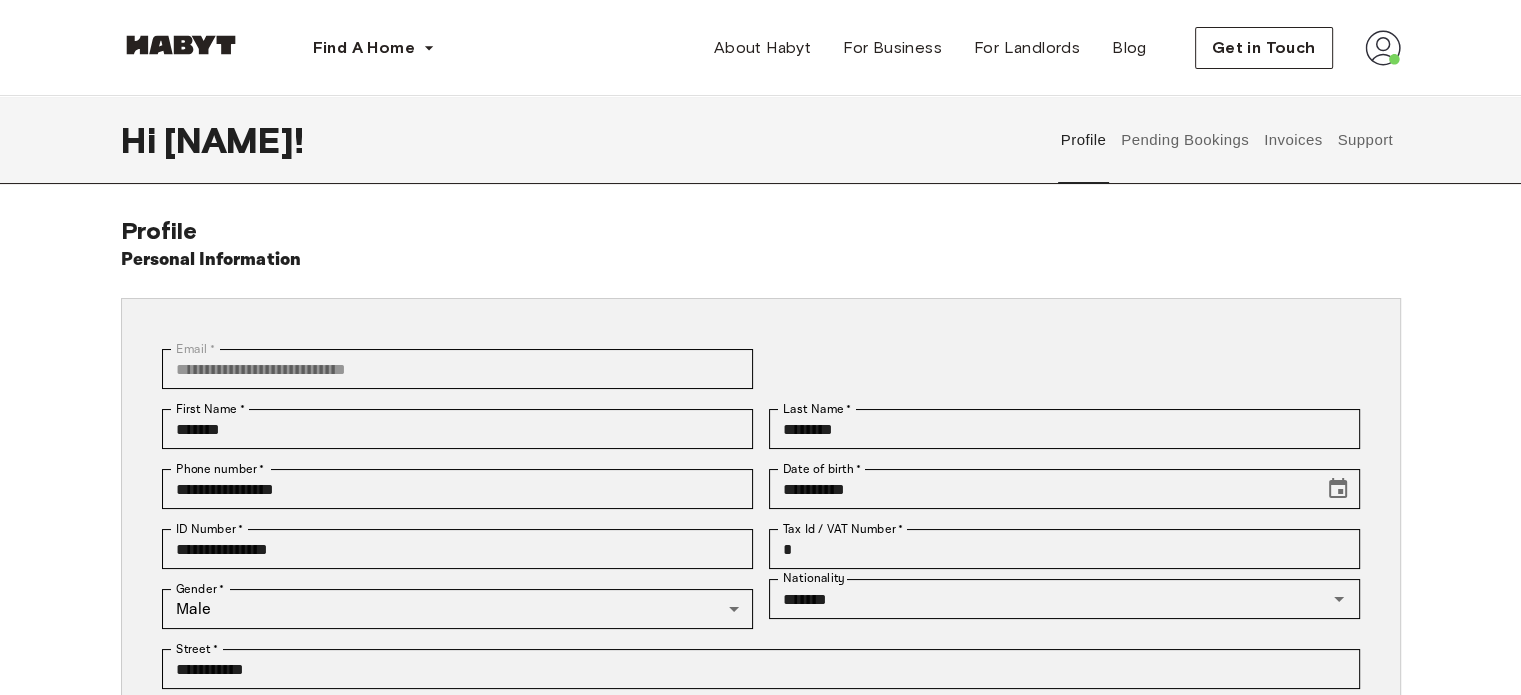 click on "Pending Bookings" at bounding box center (1185, 140) 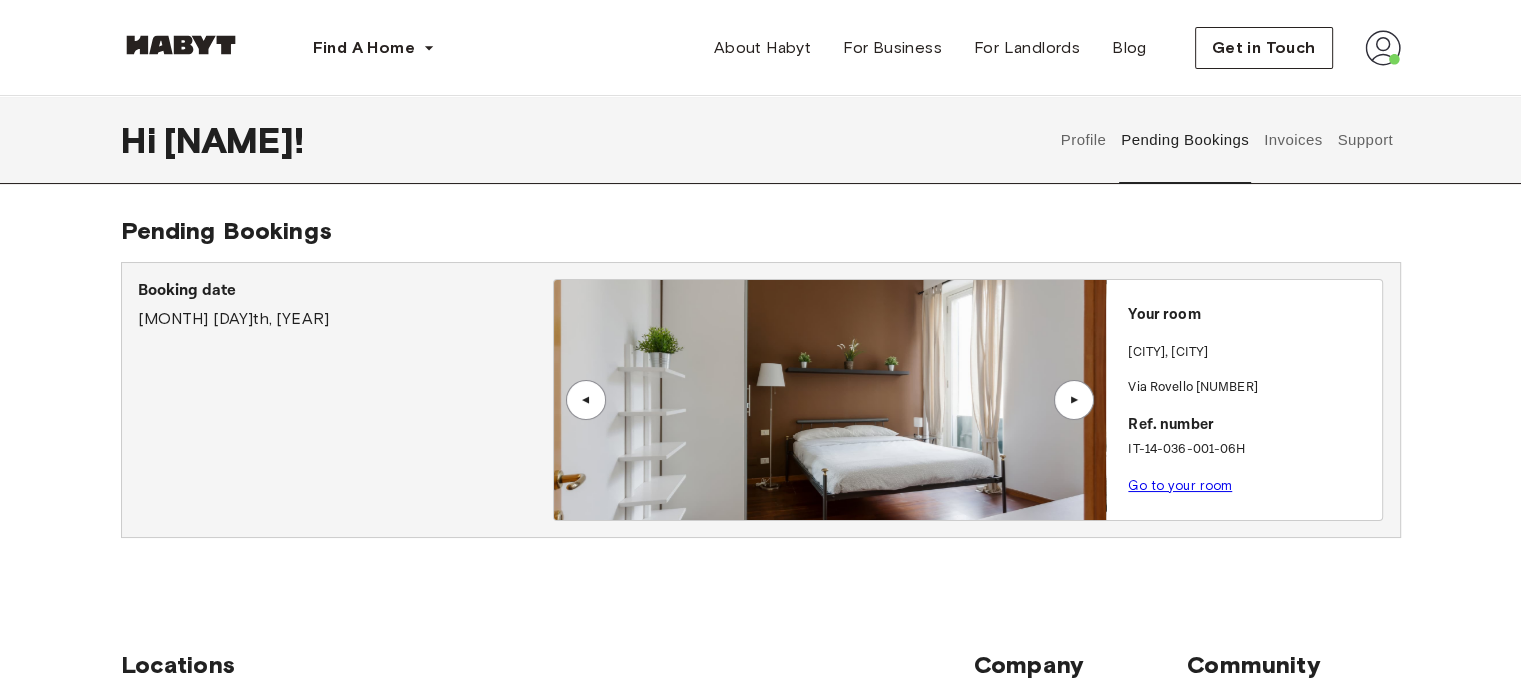 click on "Go to your room" at bounding box center (1180, 485) 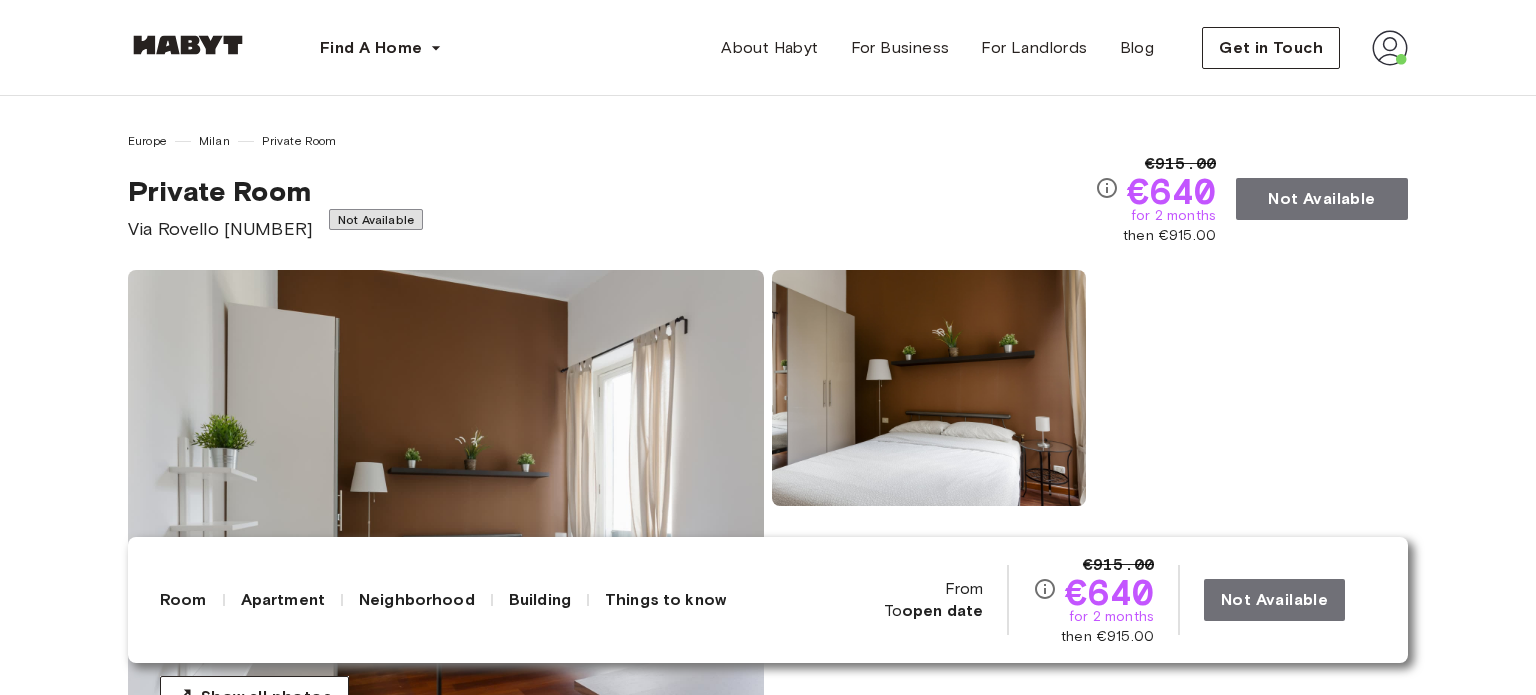 scroll, scrollTop: 15, scrollLeft: 0, axis: vertical 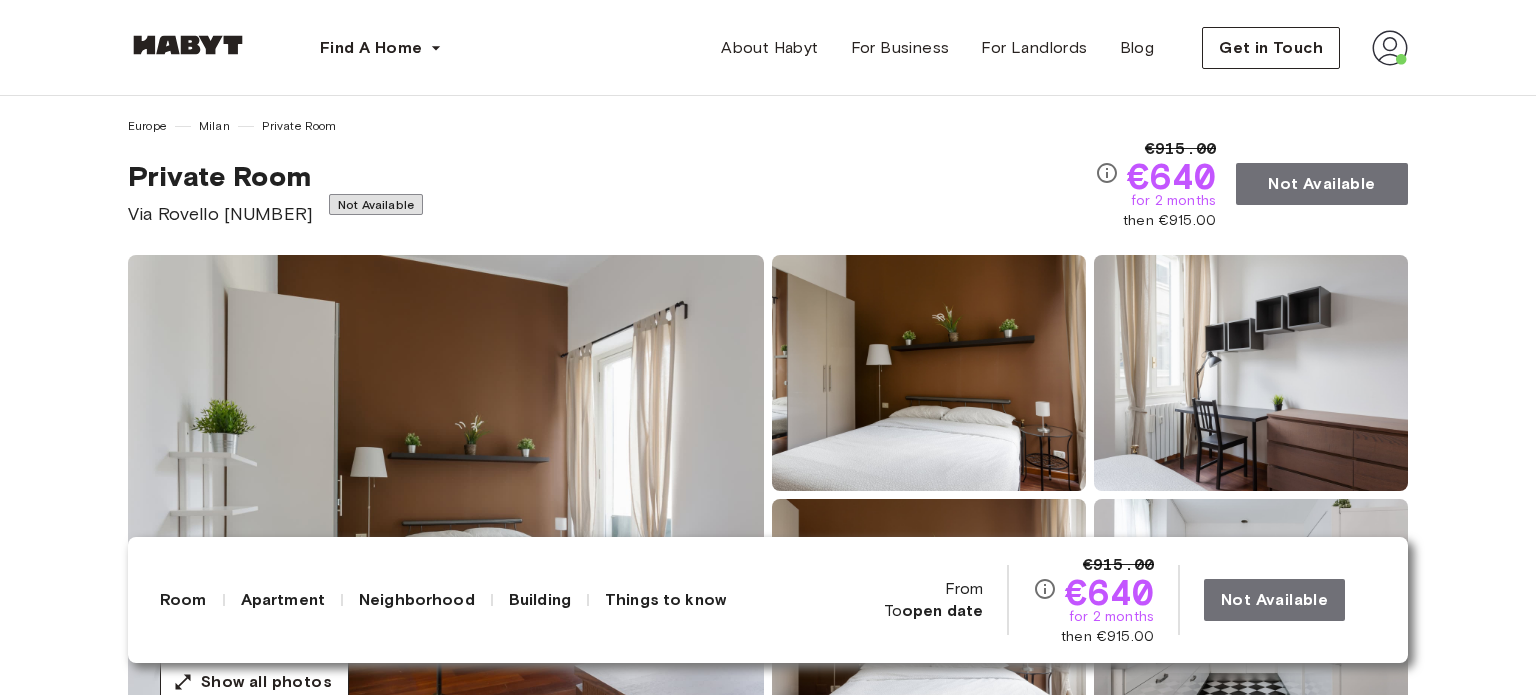 click on "Not Available" at bounding box center [1322, 184] 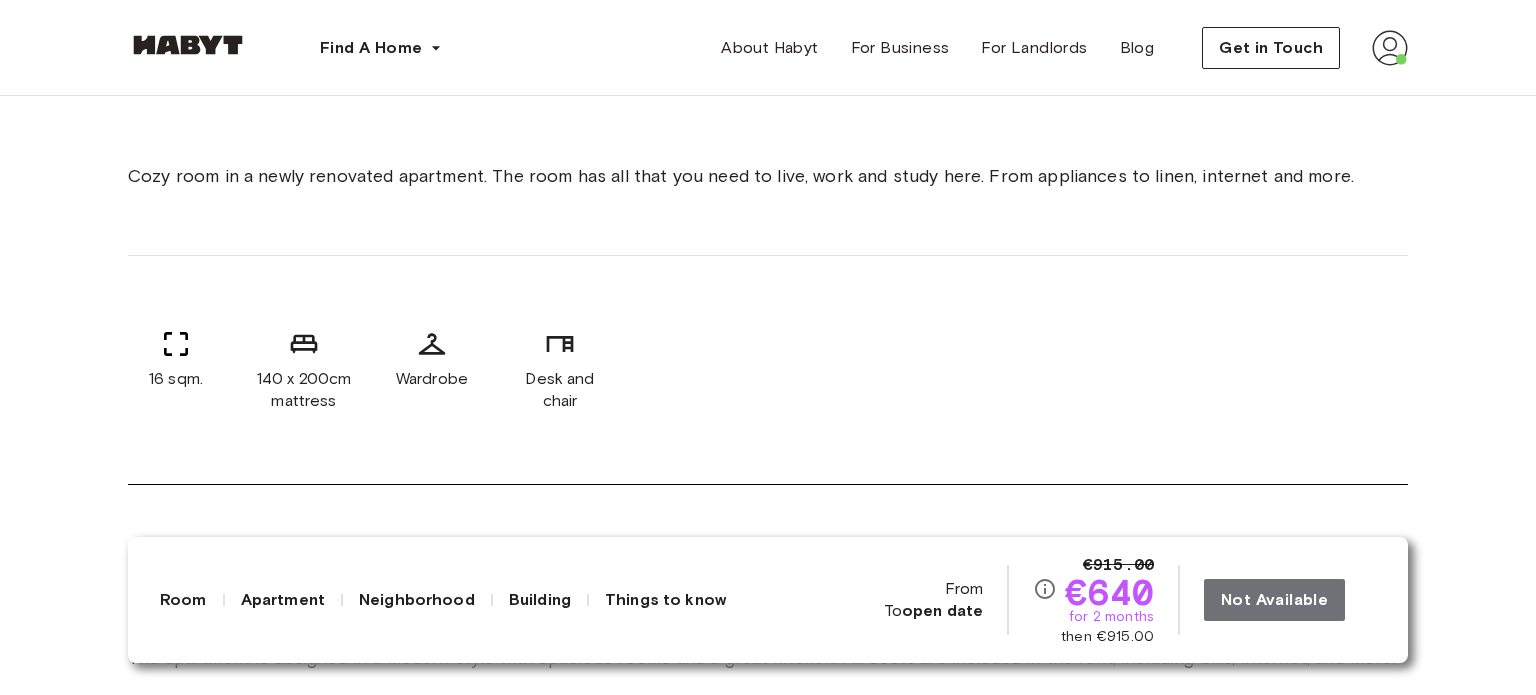 scroll, scrollTop: 768, scrollLeft: 0, axis: vertical 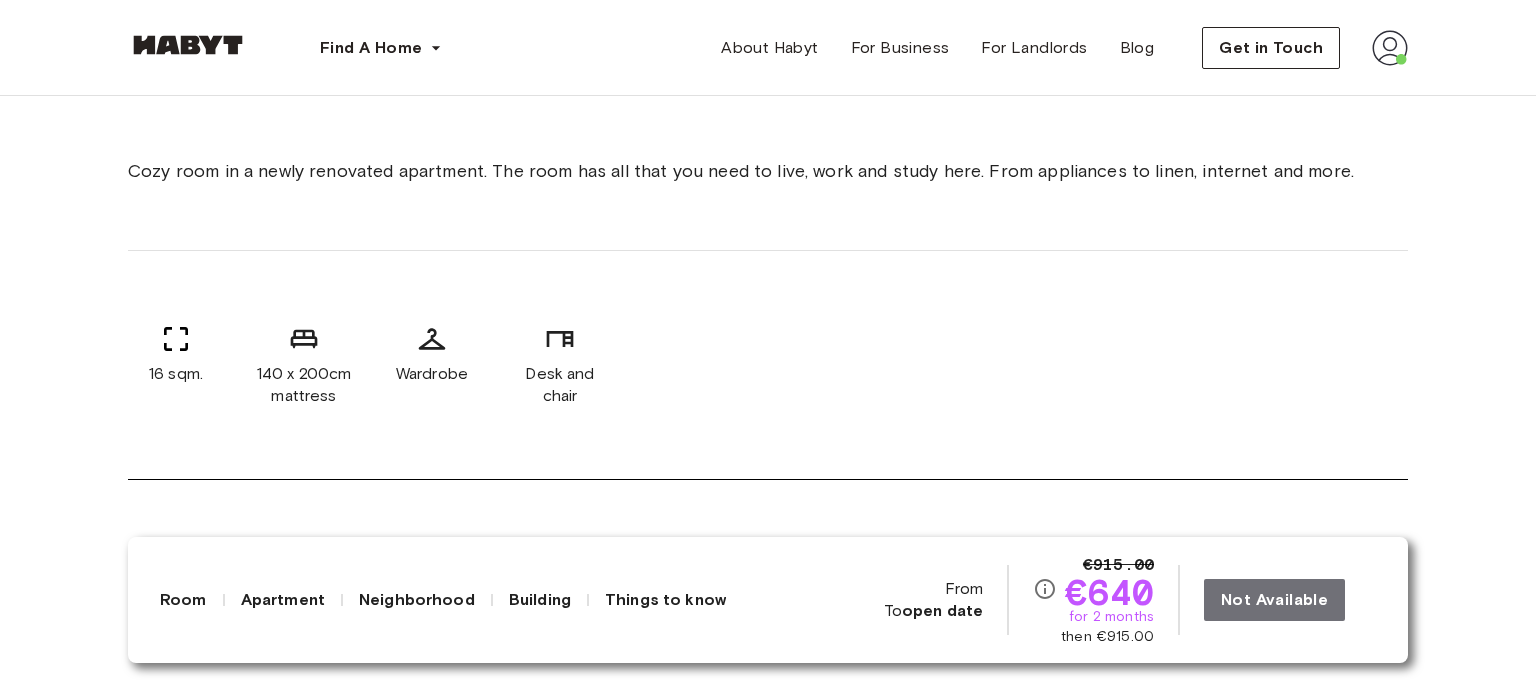 click on "Not Available" at bounding box center [1290, 600] 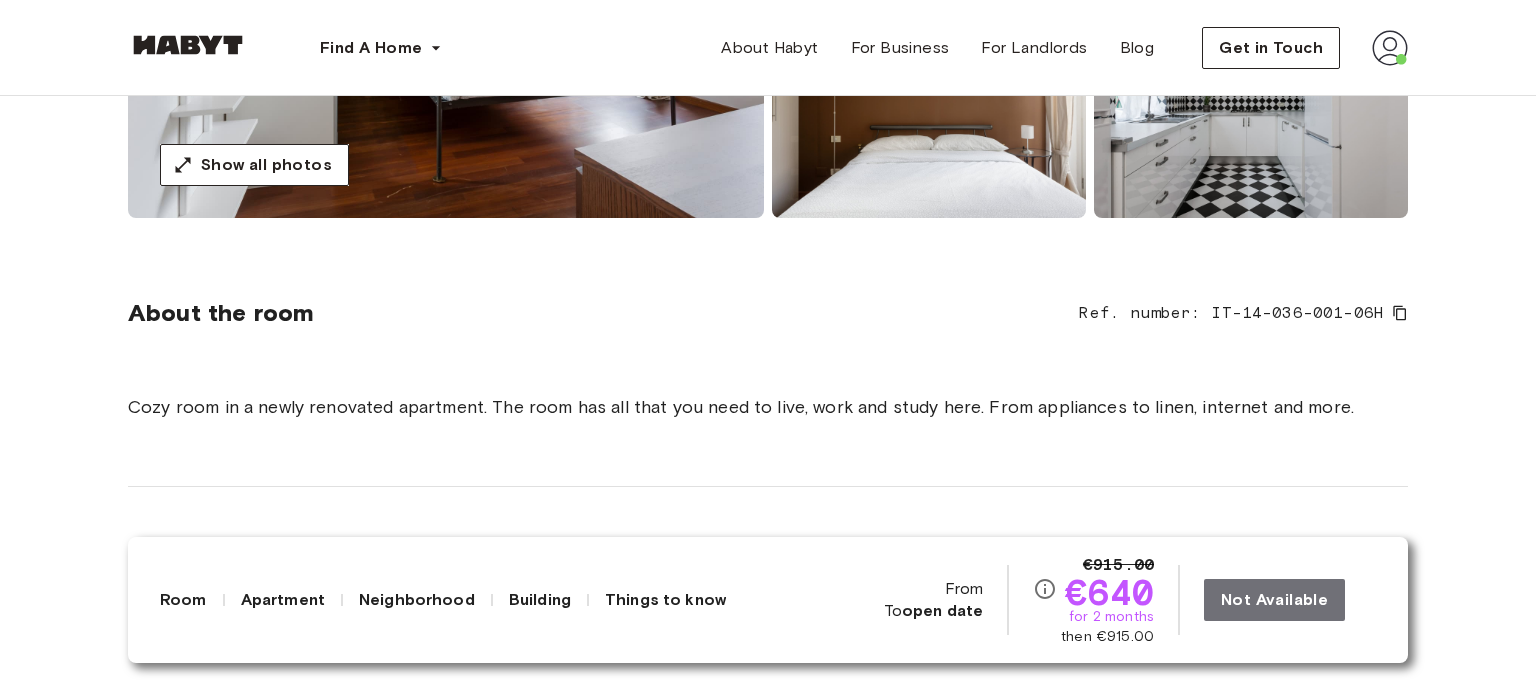 scroll, scrollTop: 534, scrollLeft: 0, axis: vertical 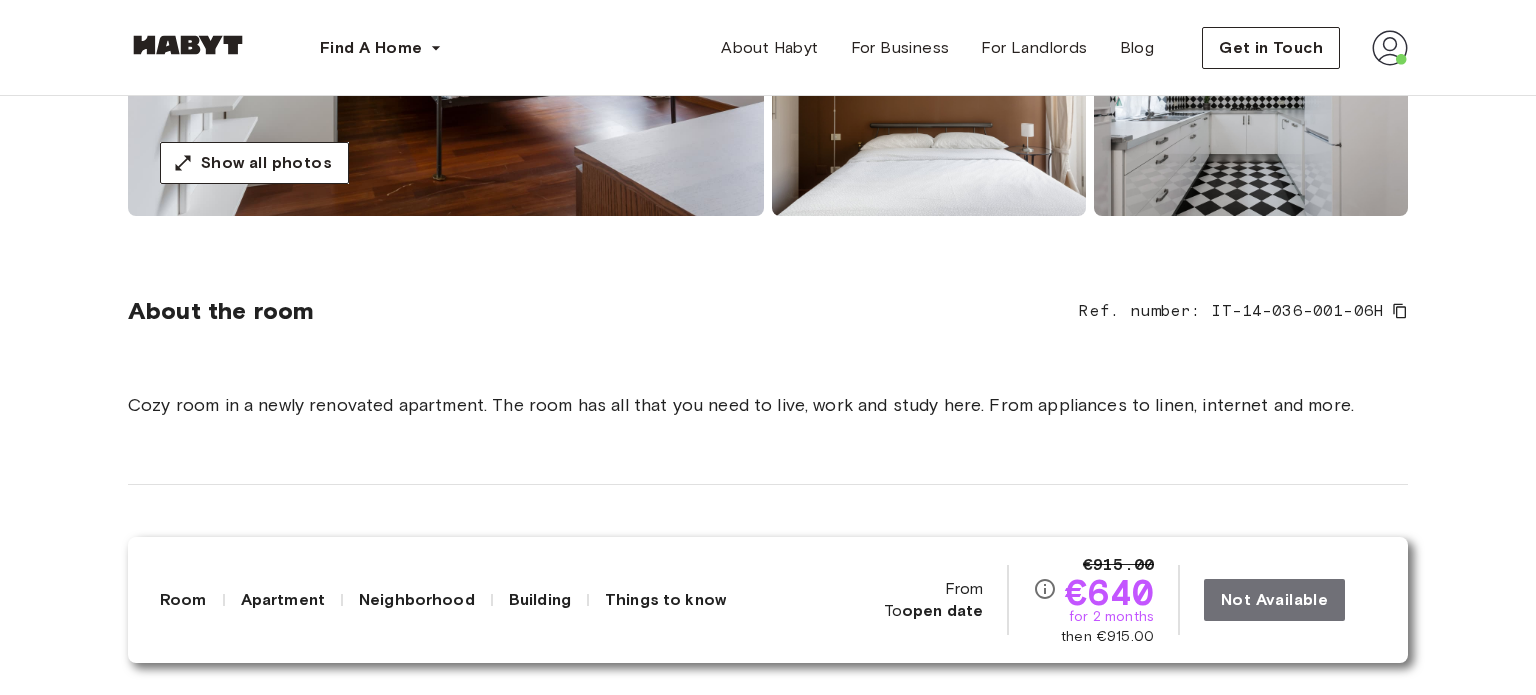 click on "Not Available" at bounding box center (1290, 600) 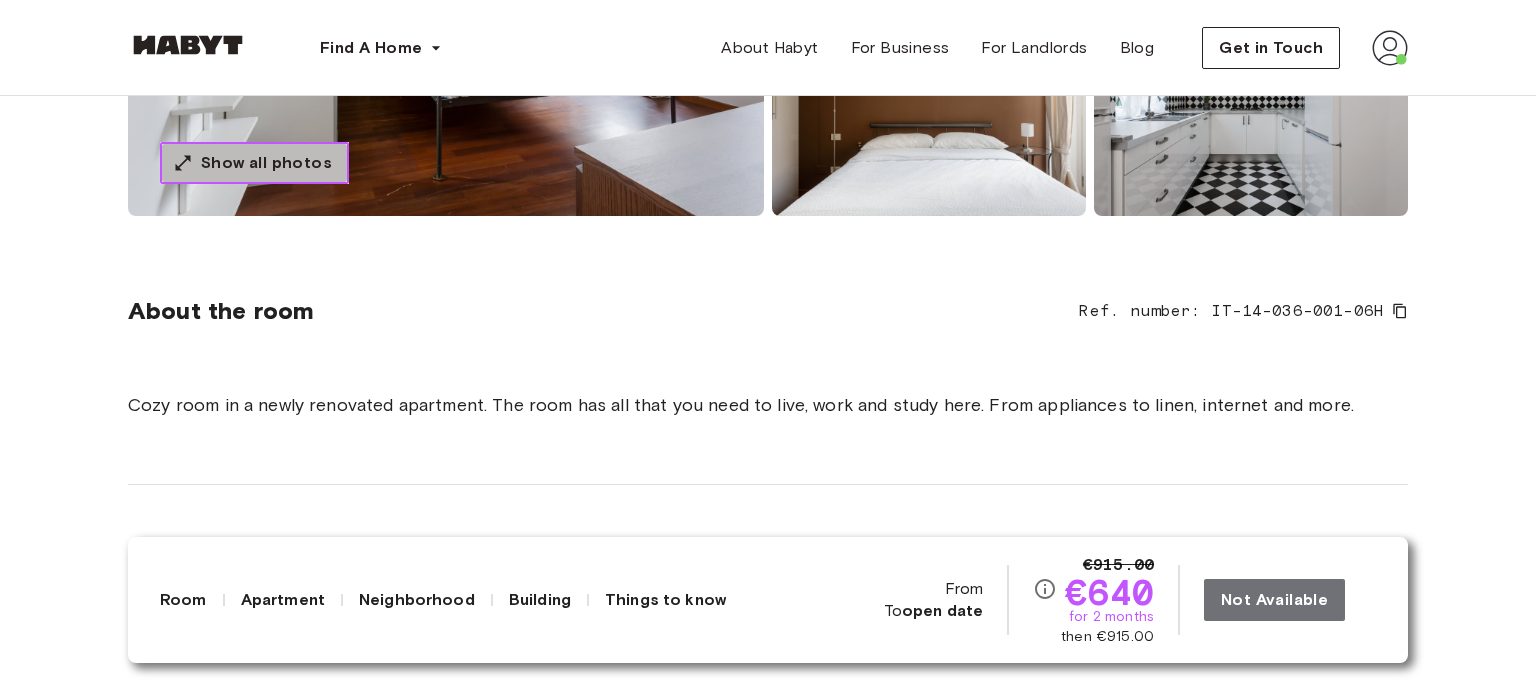 click on "Show all photos" at bounding box center [266, 163] 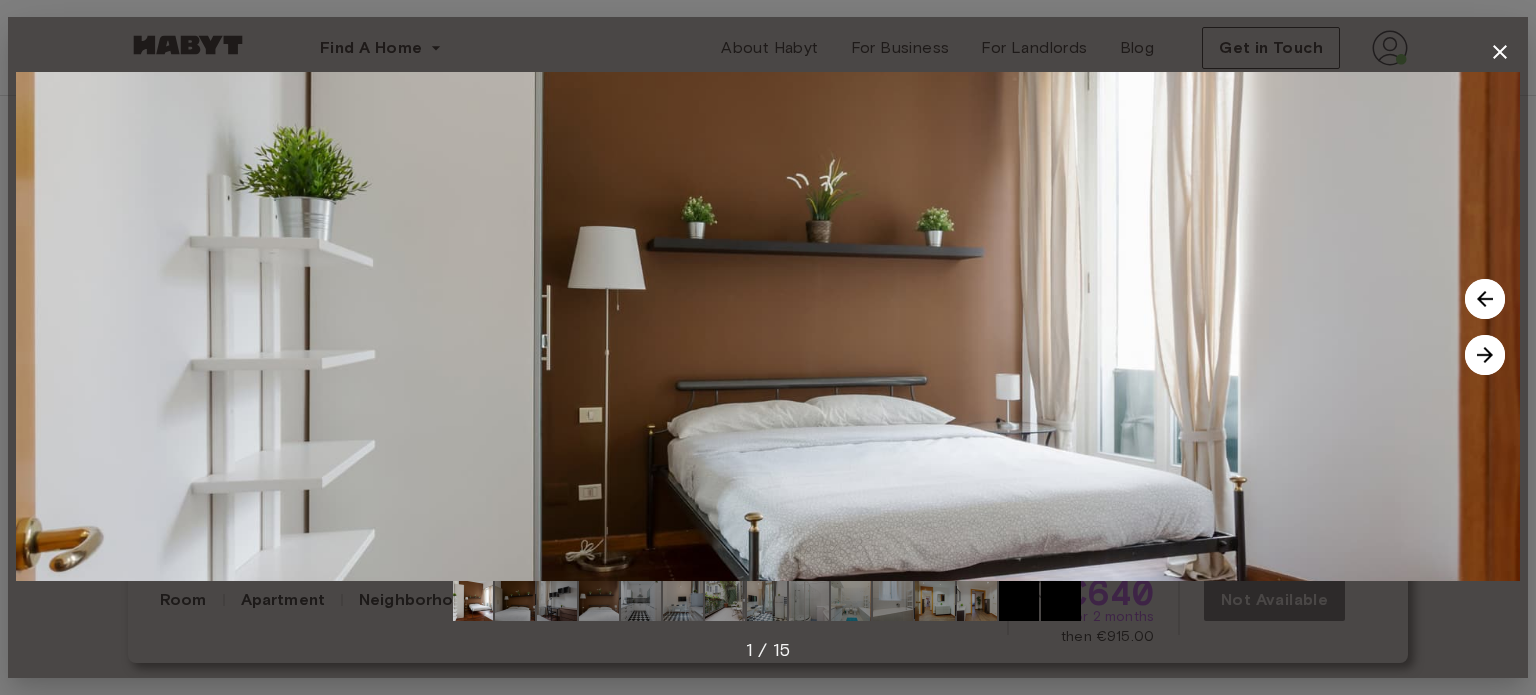 click at bounding box center (1485, 355) 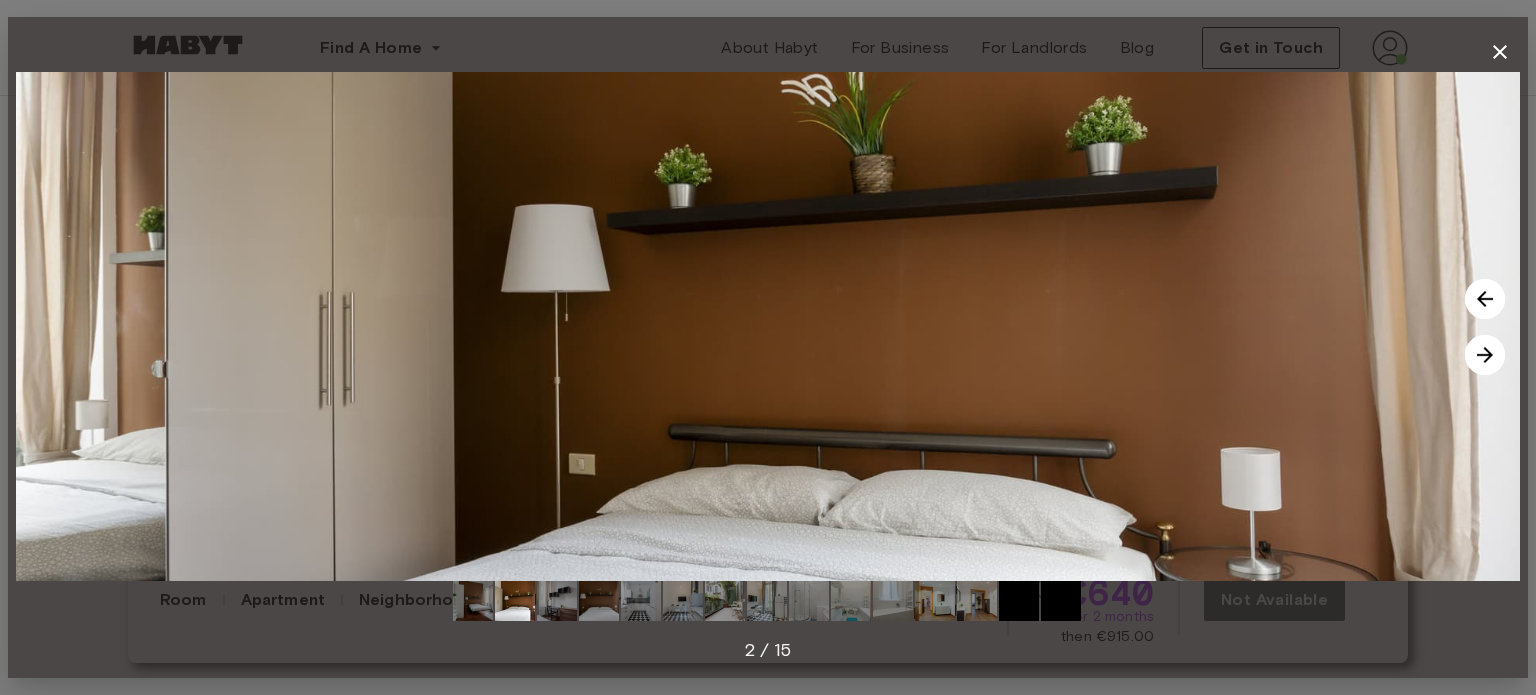 click at bounding box center (1485, 355) 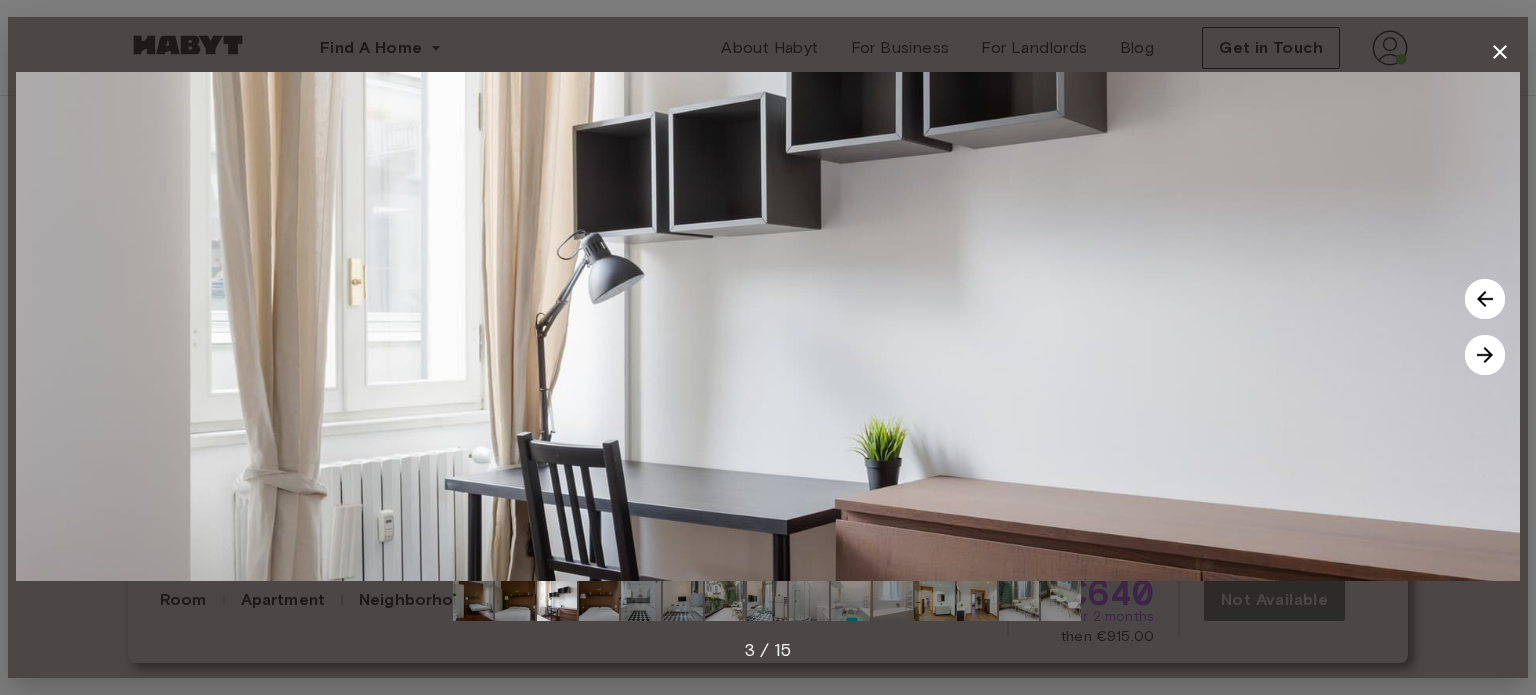 click at bounding box center [1485, 355] 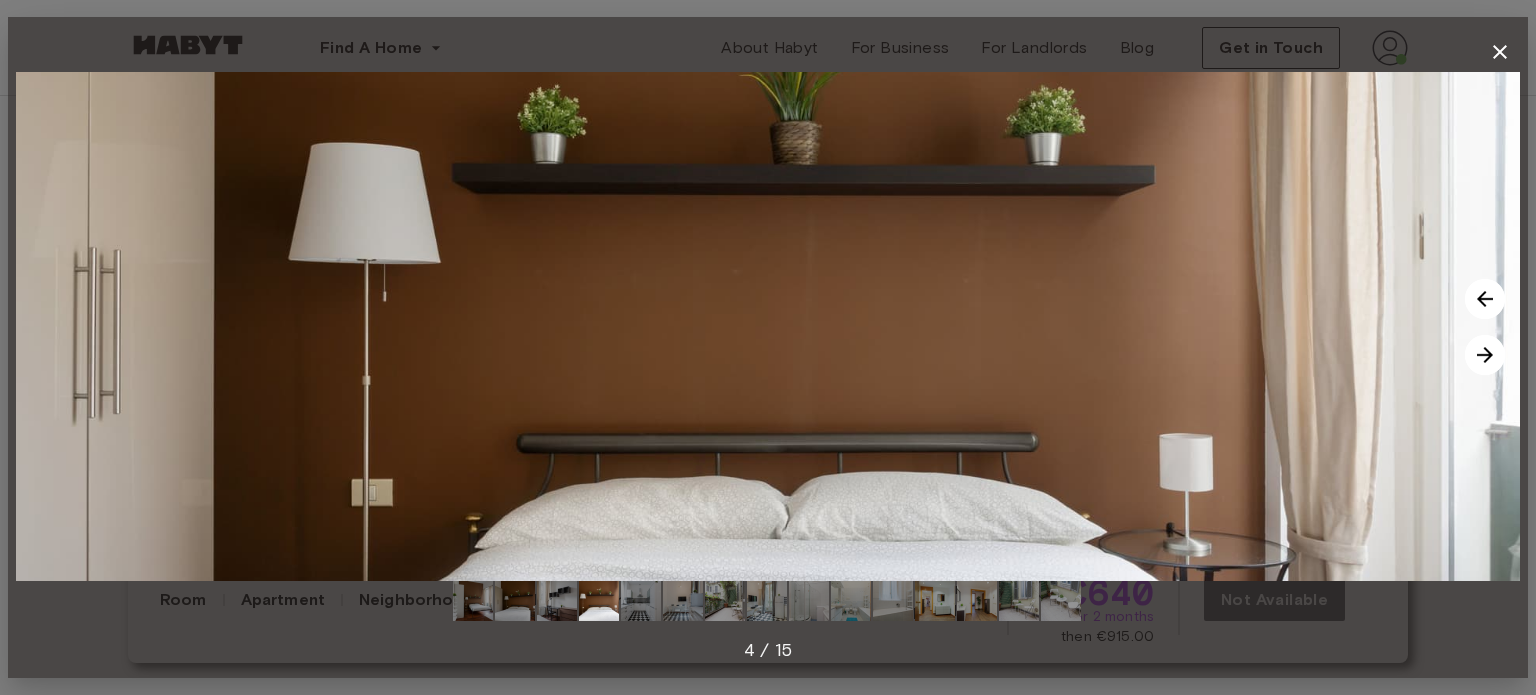 click at bounding box center (1485, 355) 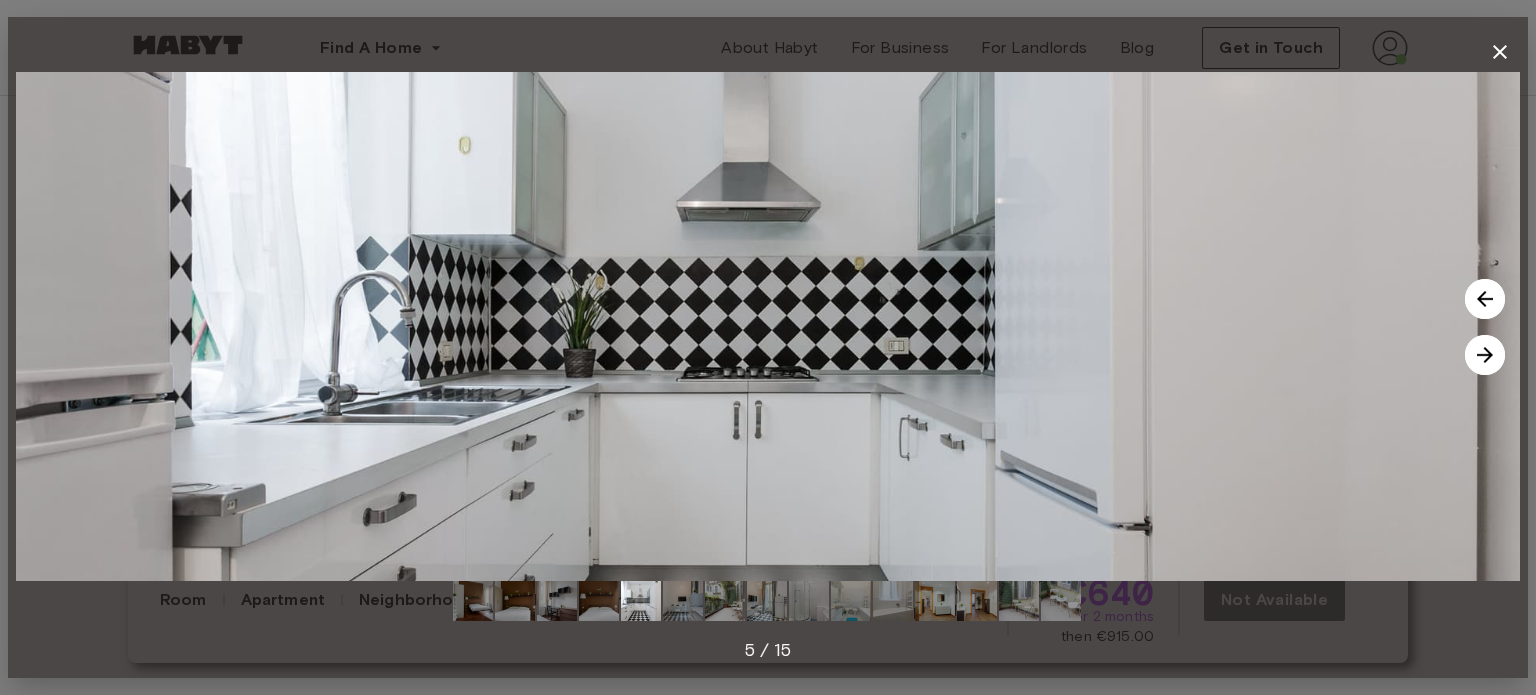 click at bounding box center [1485, 355] 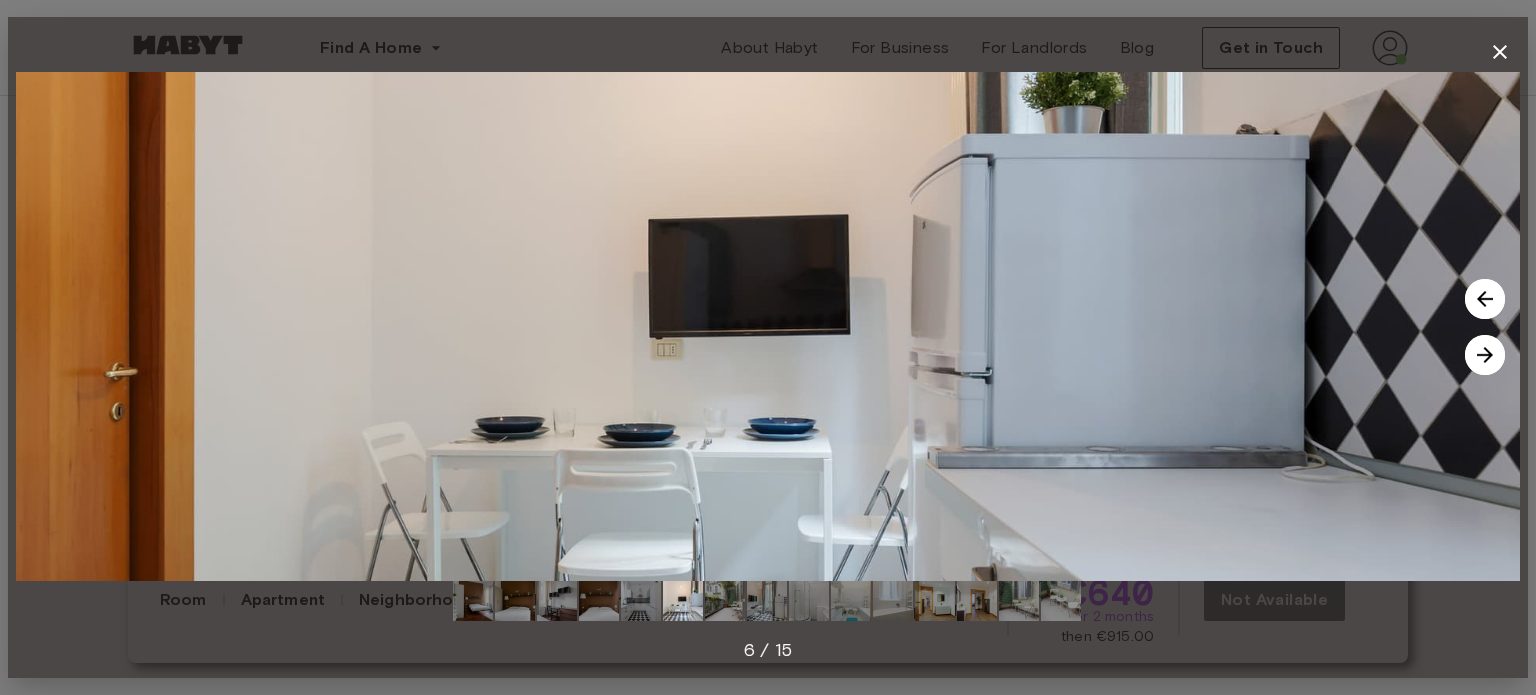 click at bounding box center [1485, 355] 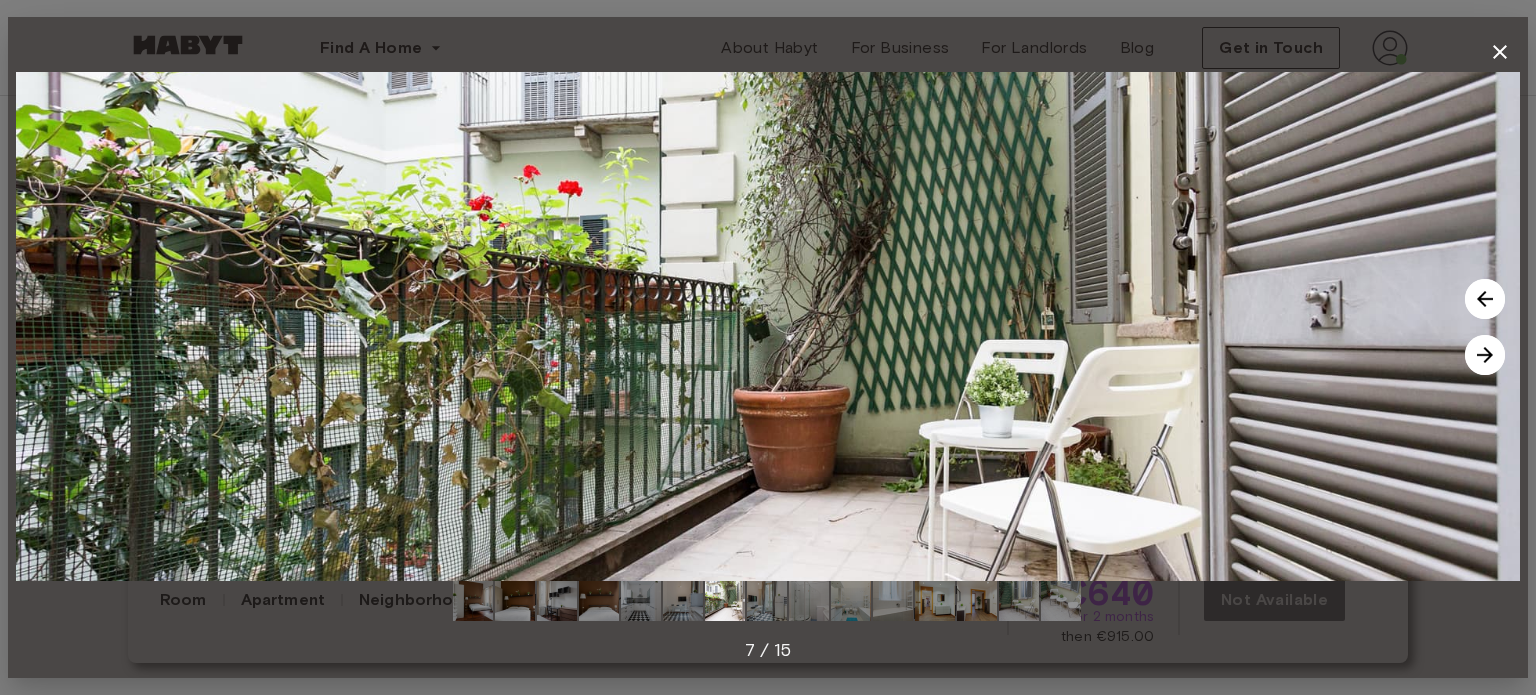 click at bounding box center [1485, 355] 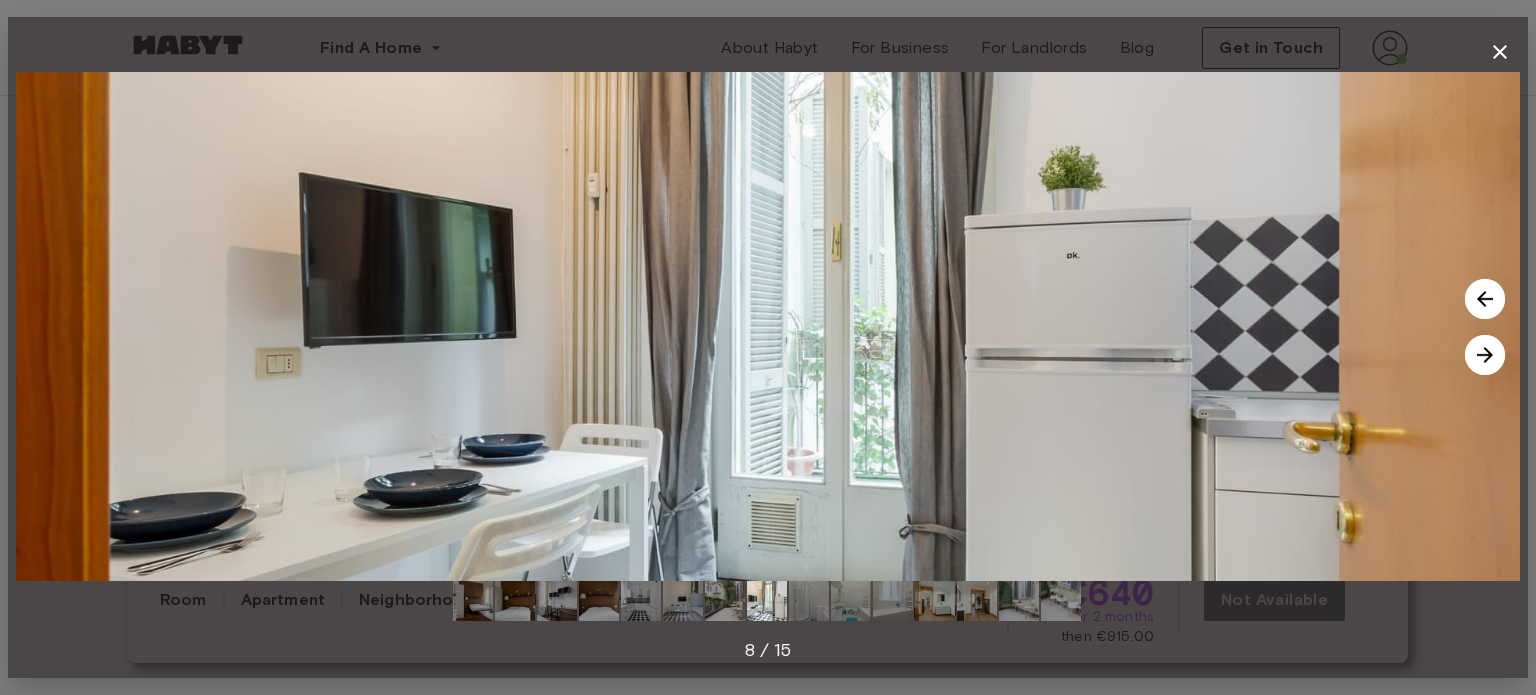 click at bounding box center (1485, 355) 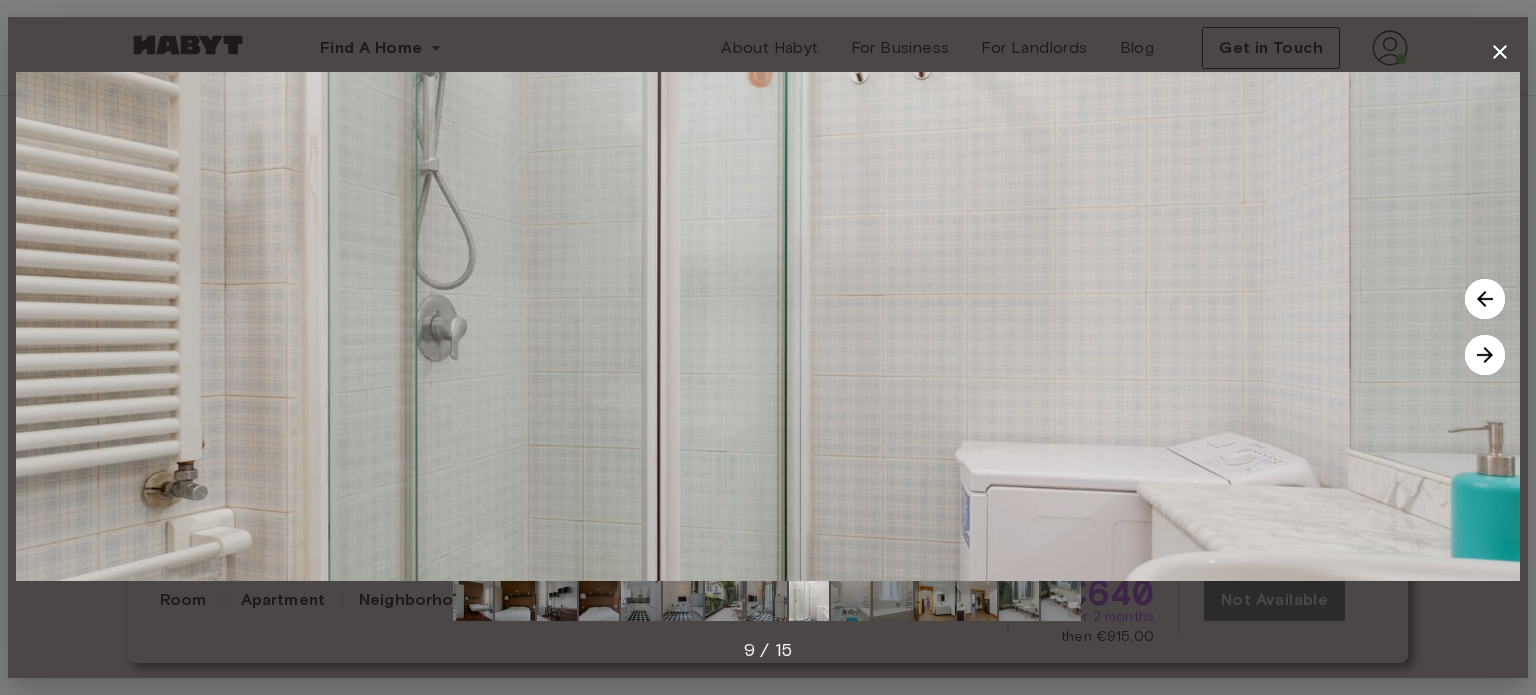 click 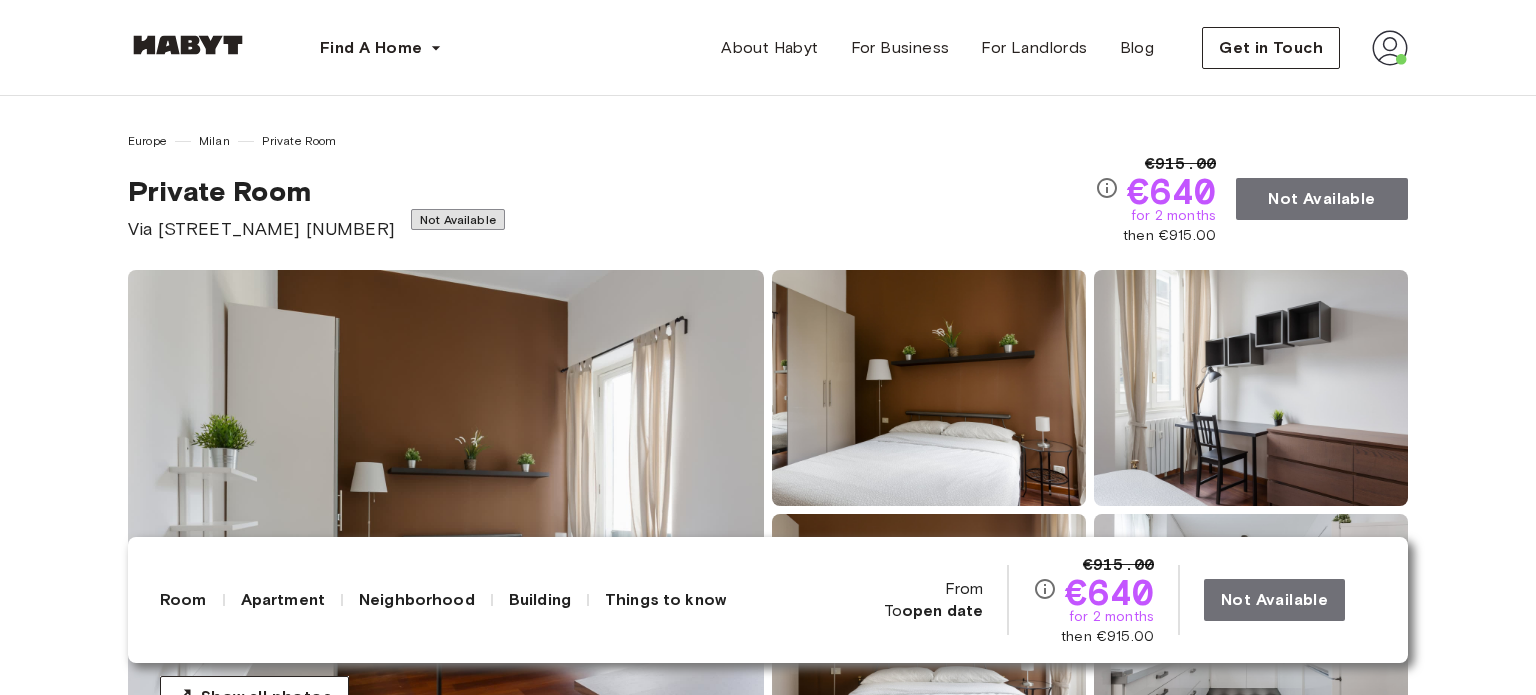 scroll, scrollTop: 0, scrollLeft: 0, axis: both 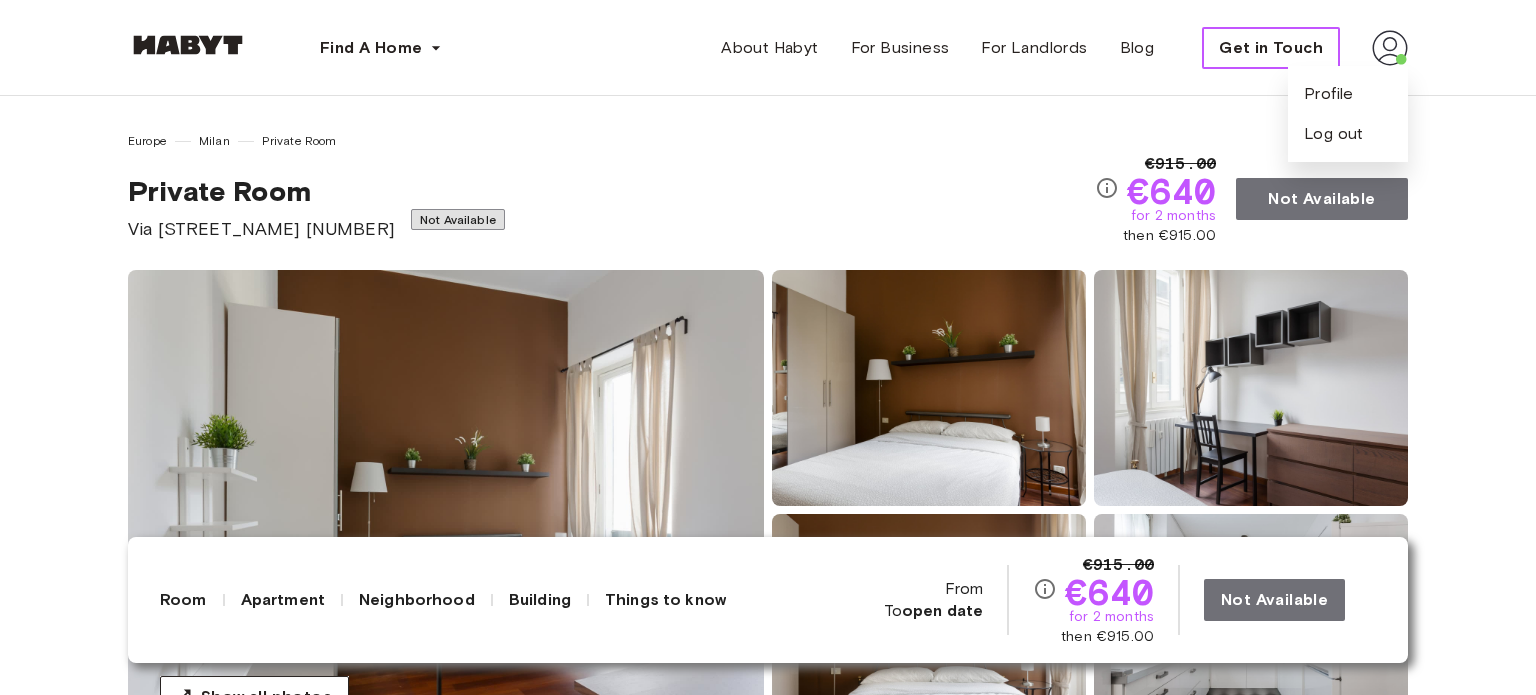 click on "Get in Touch" at bounding box center [1271, 48] 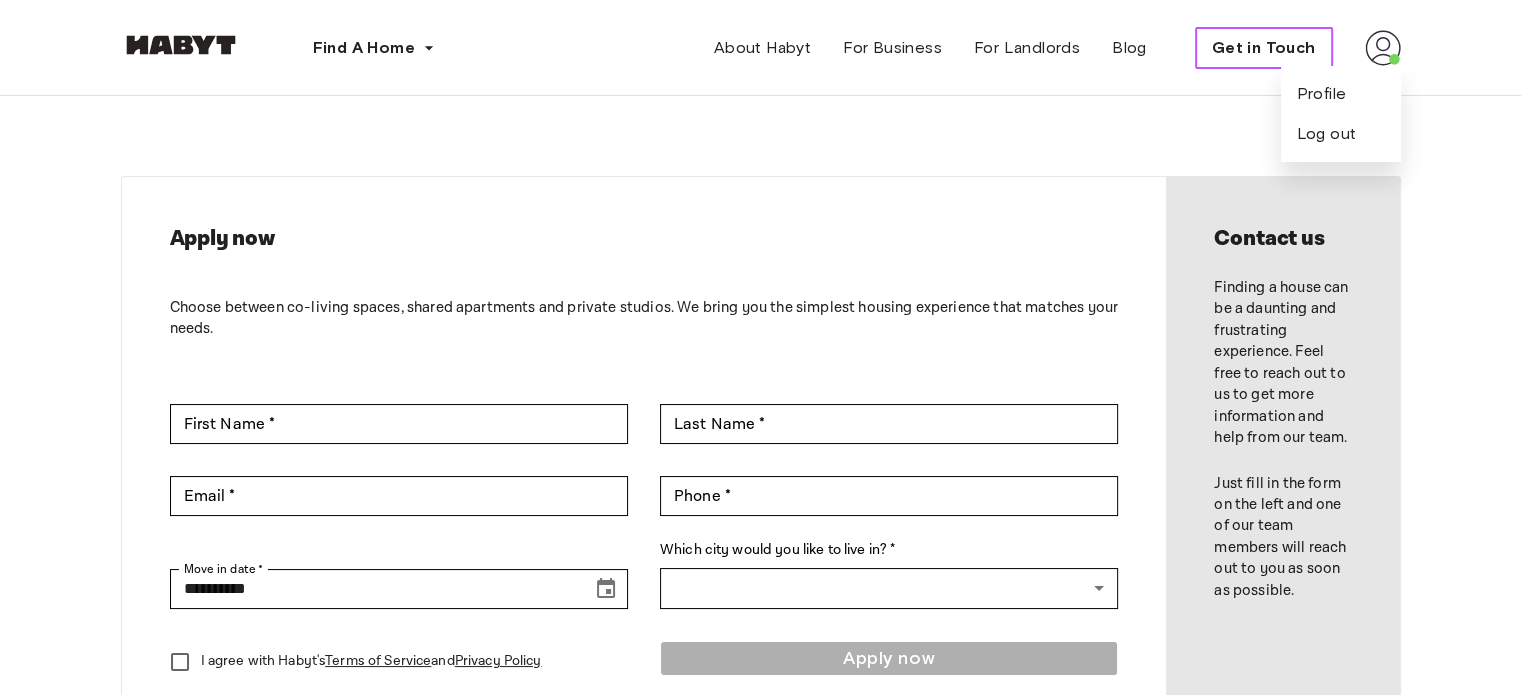 type on "*******" 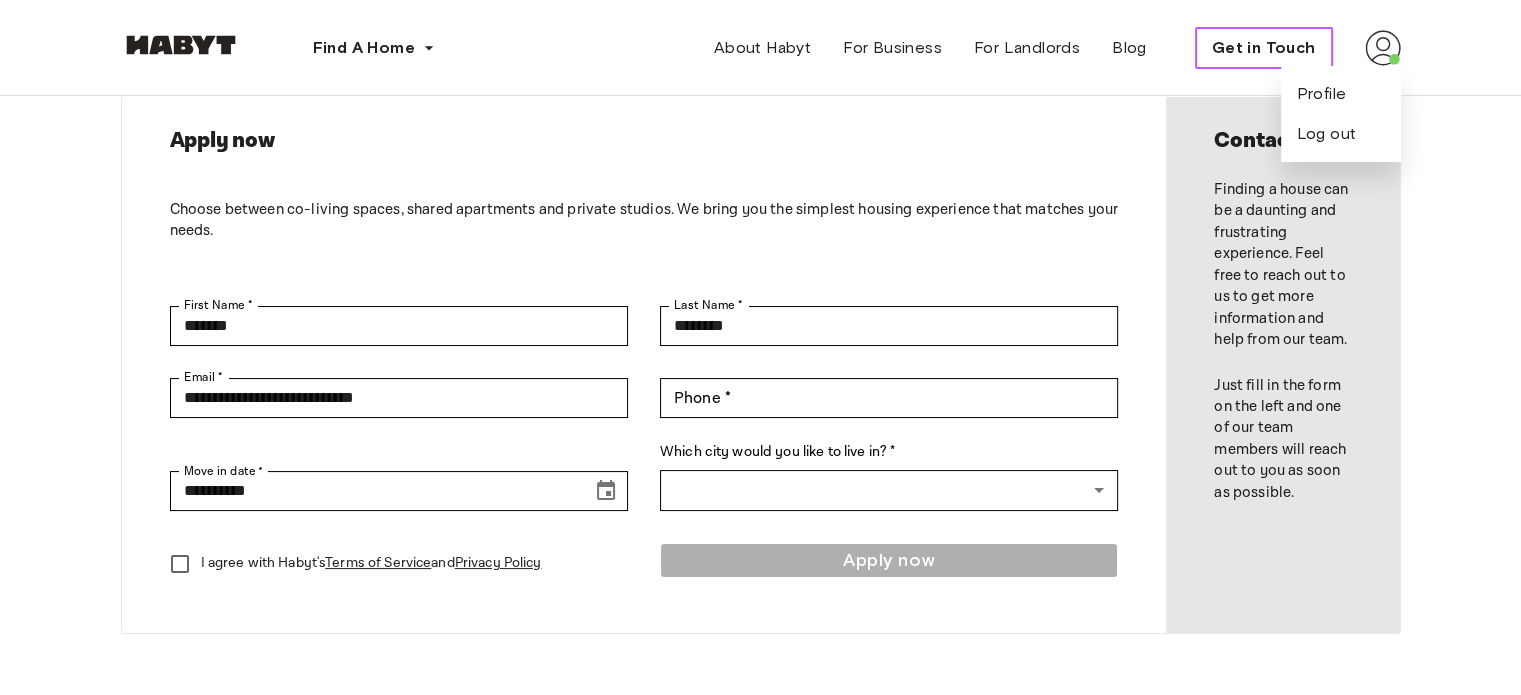 scroll, scrollTop: 0, scrollLeft: 0, axis: both 